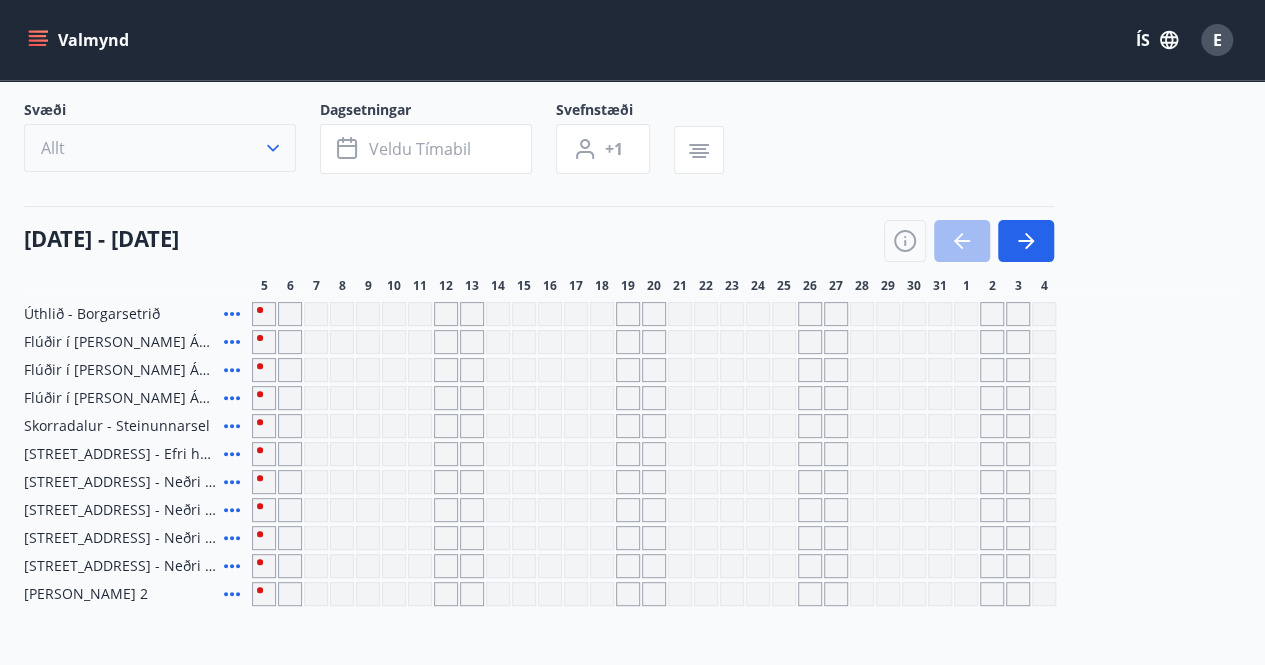 scroll, scrollTop: 113, scrollLeft: 0, axis: vertical 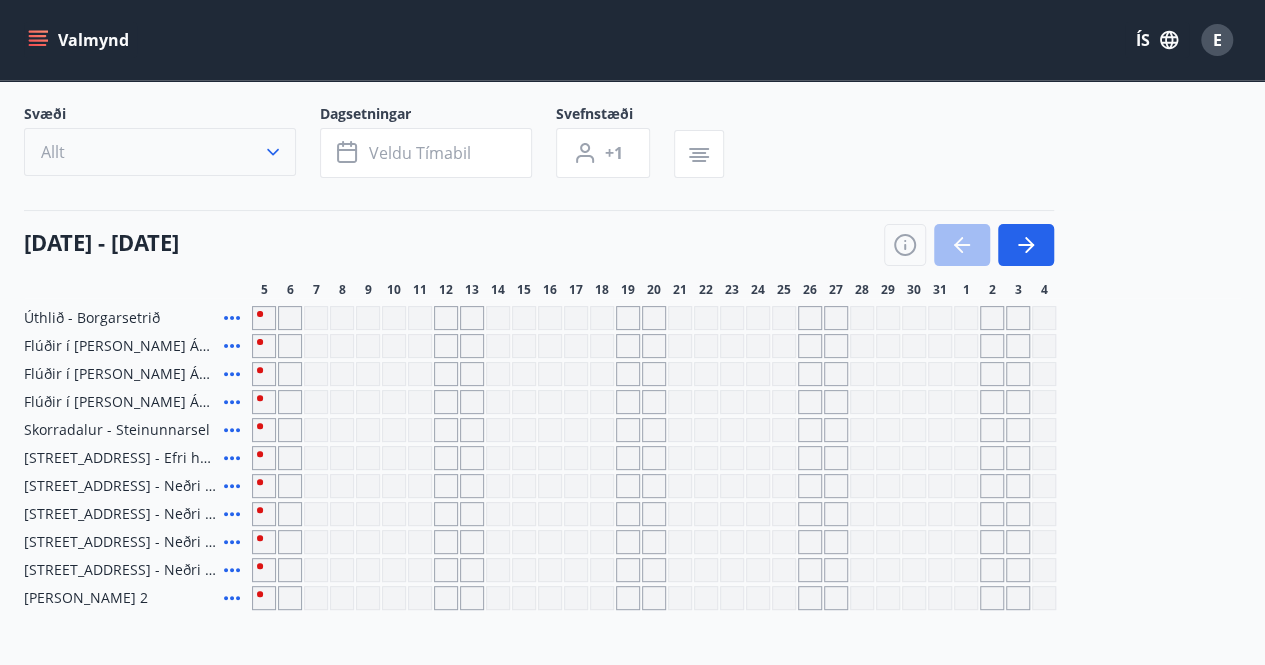 click 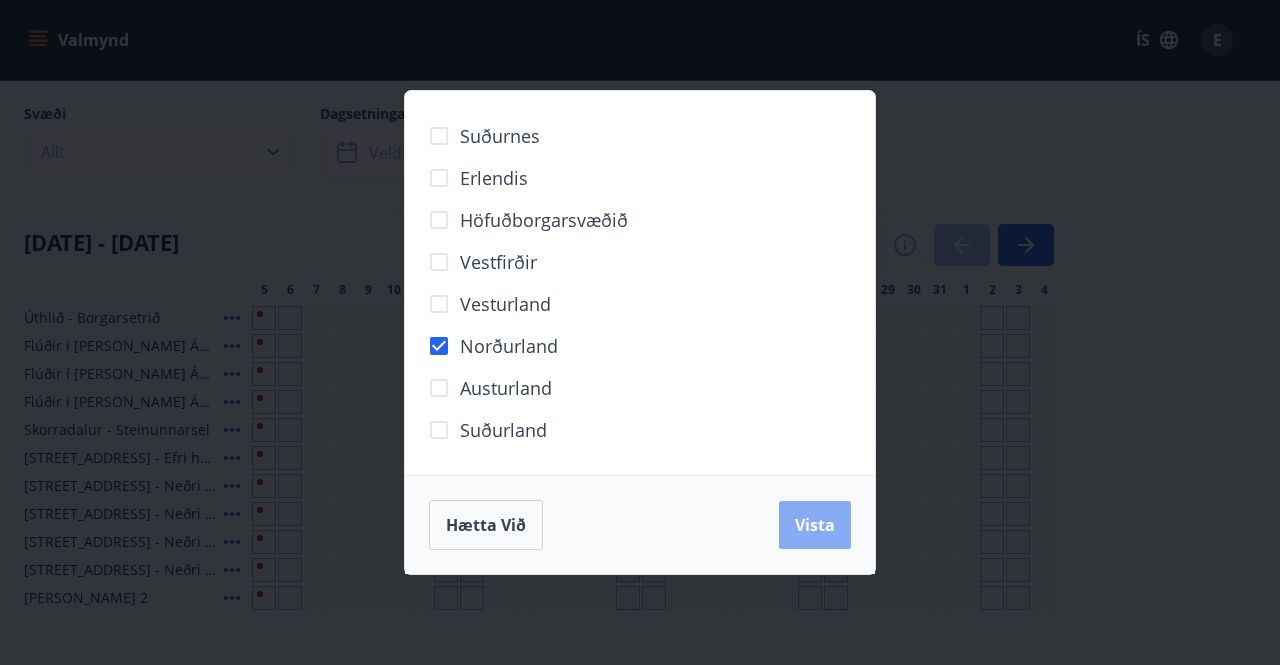 click on "Vista" at bounding box center [815, 525] 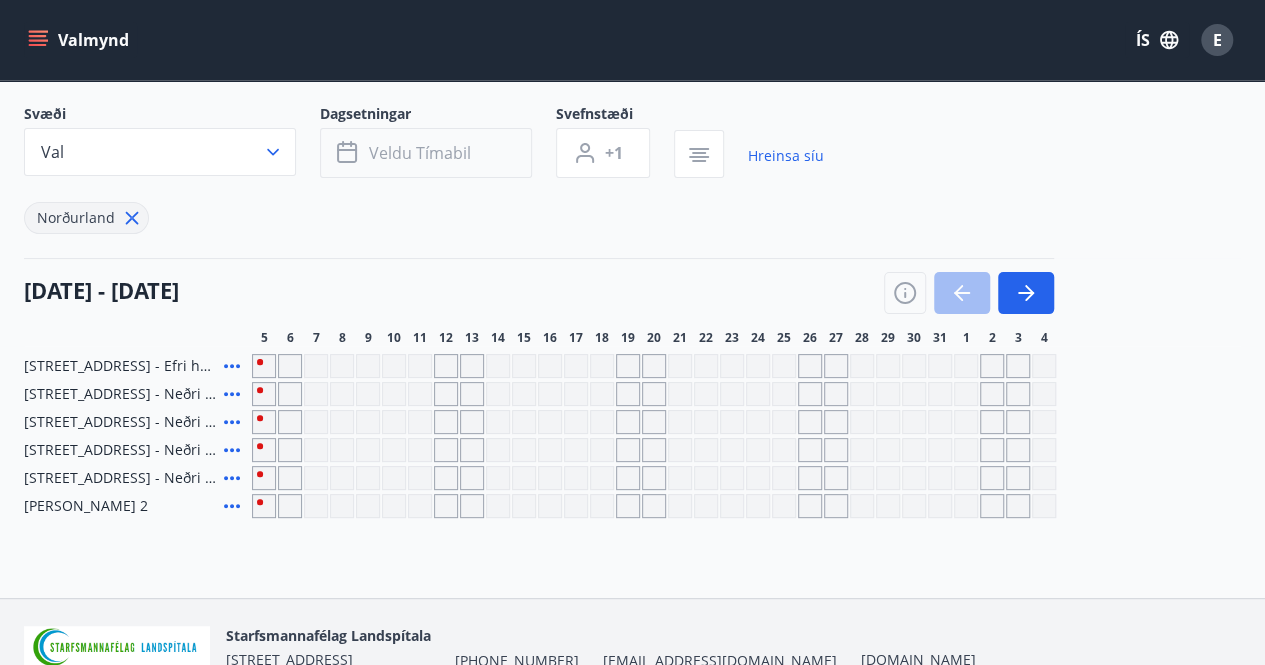 click on "Veldu tímabil" at bounding box center (420, 153) 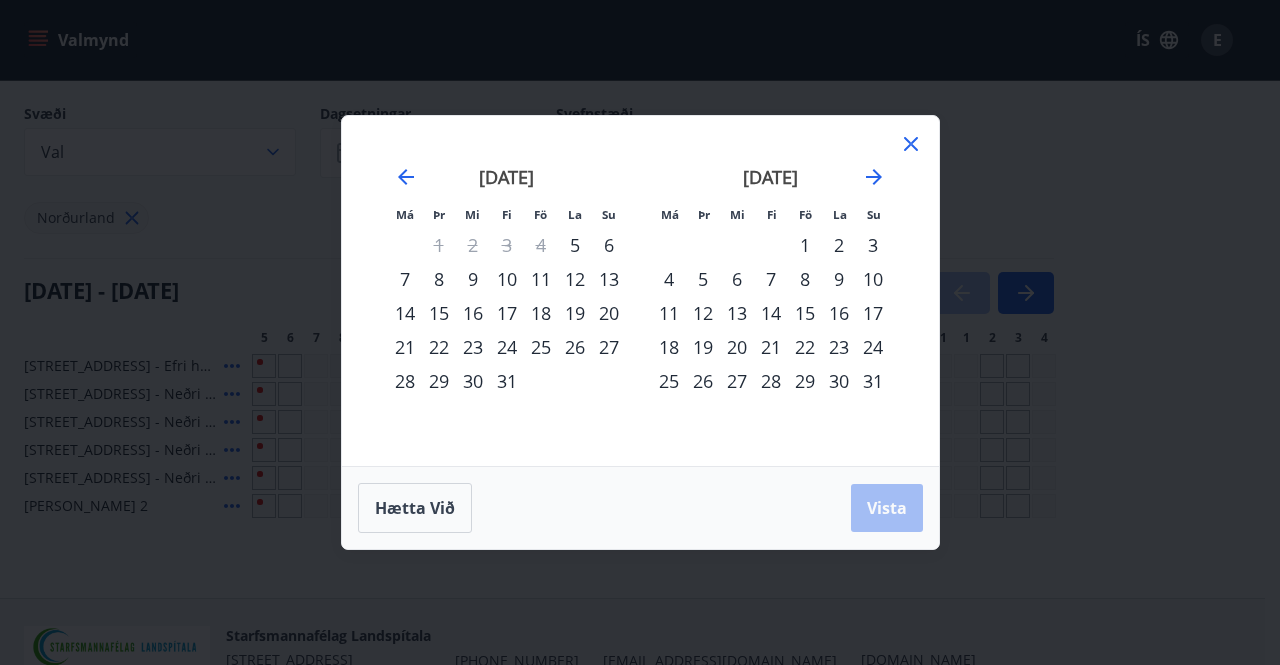 click on "15" at bounding box center [805, 313] 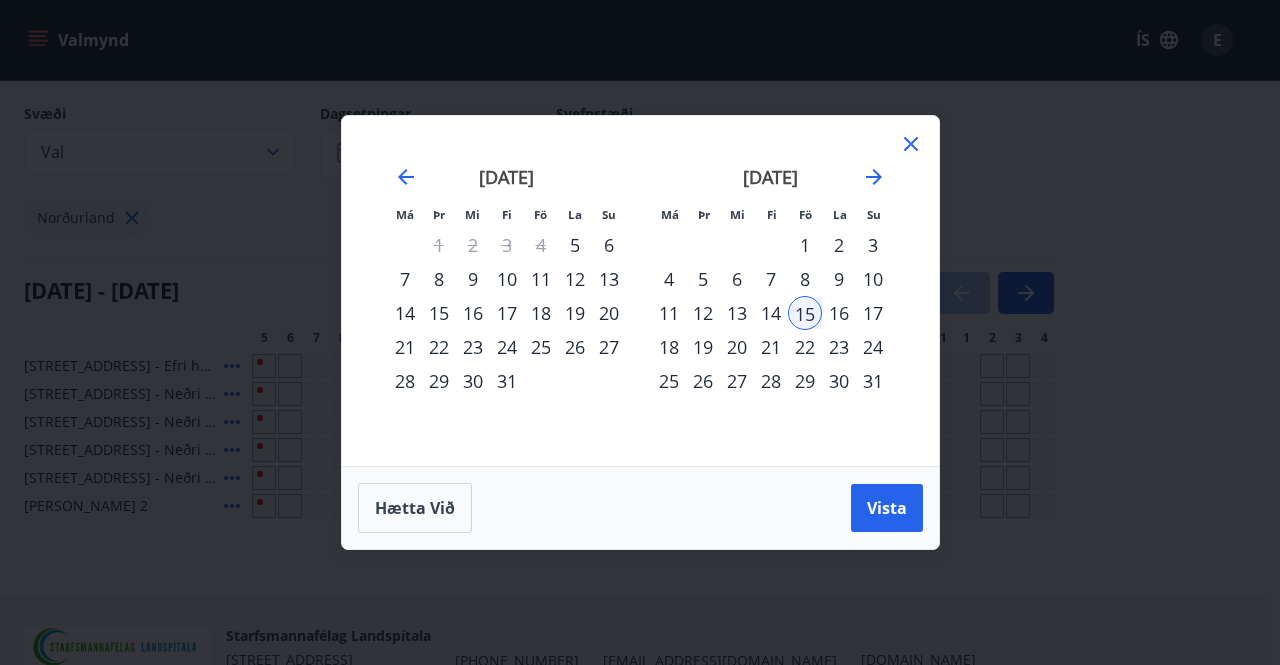 click on "22" at bounding box center [805, 347] 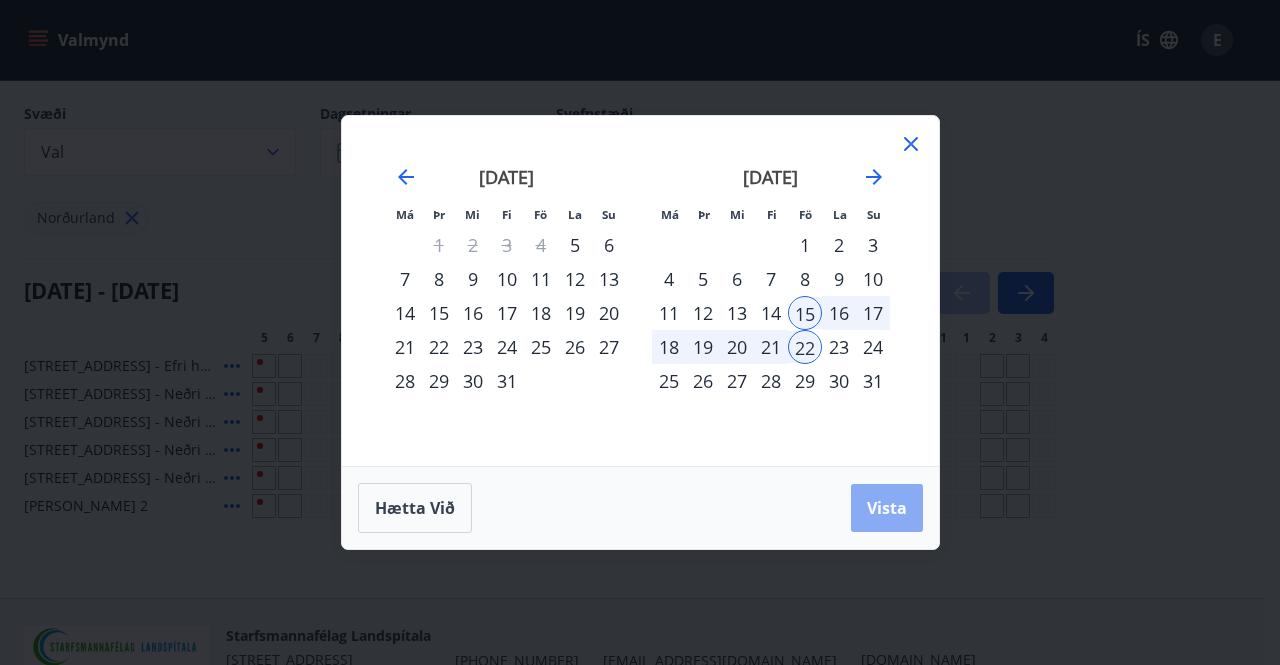click on "Vista" at bounding box center (887, 508) 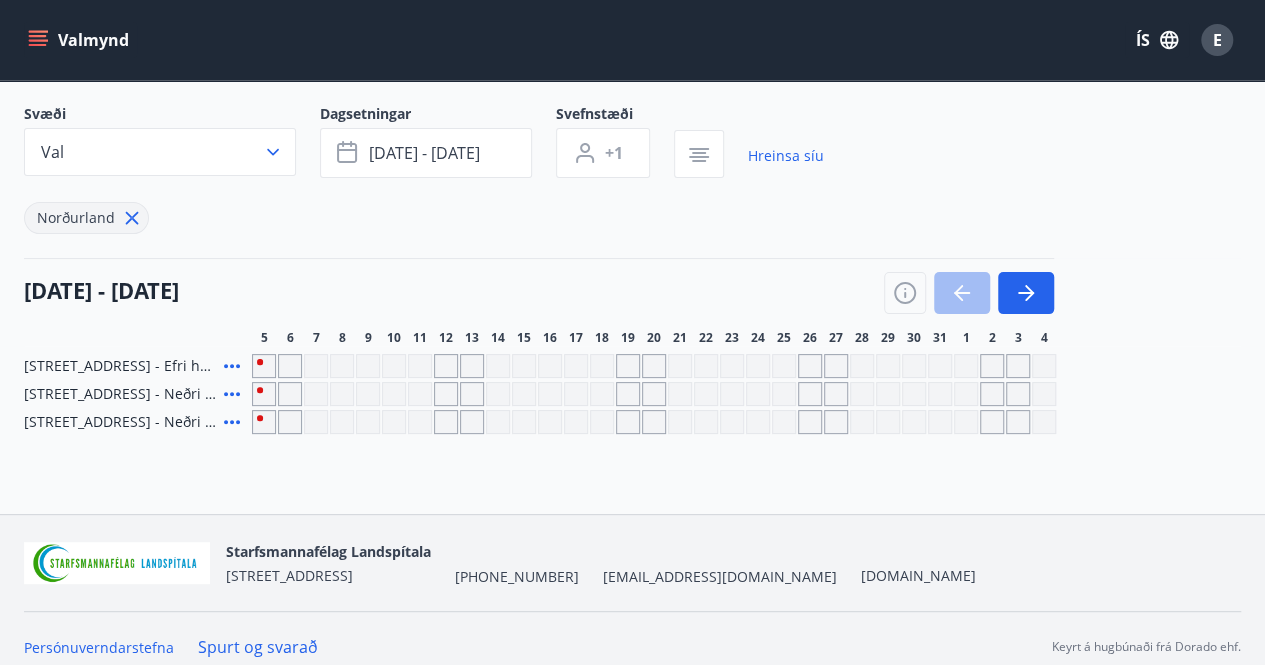 scroll, scrollTop: 128, scrollLeft: 0, axis: vertical 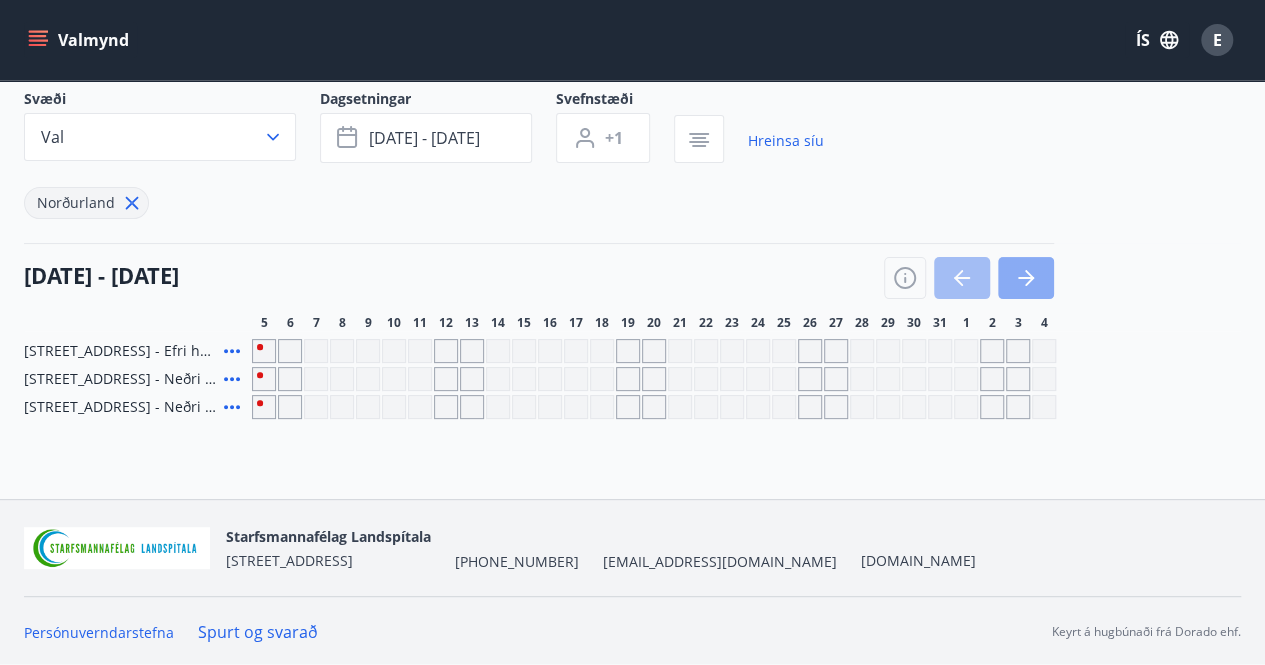 click 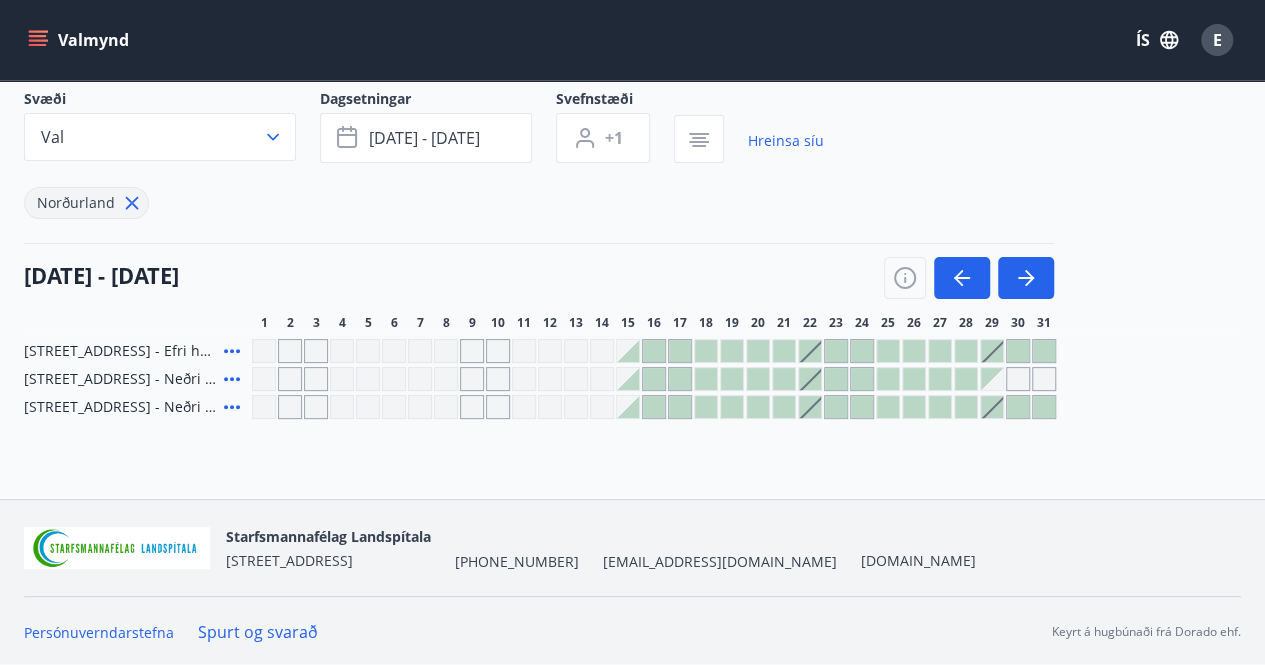 click 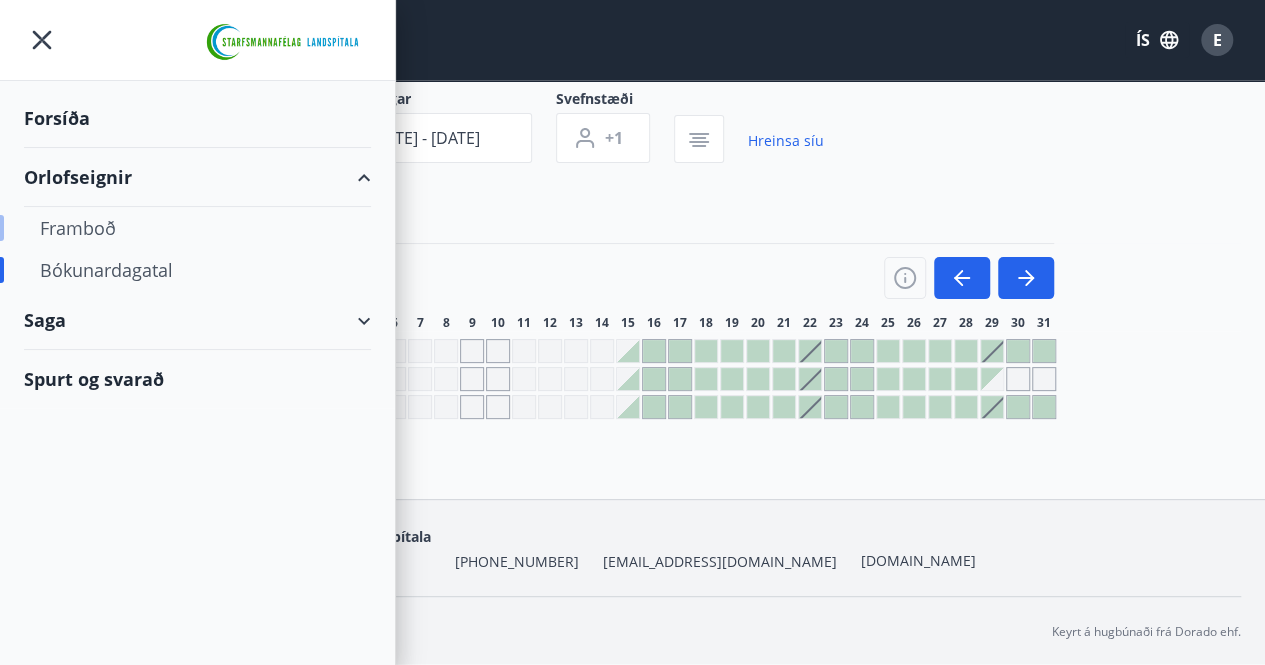 click on "Framboð" at bounding box center [197, 228] 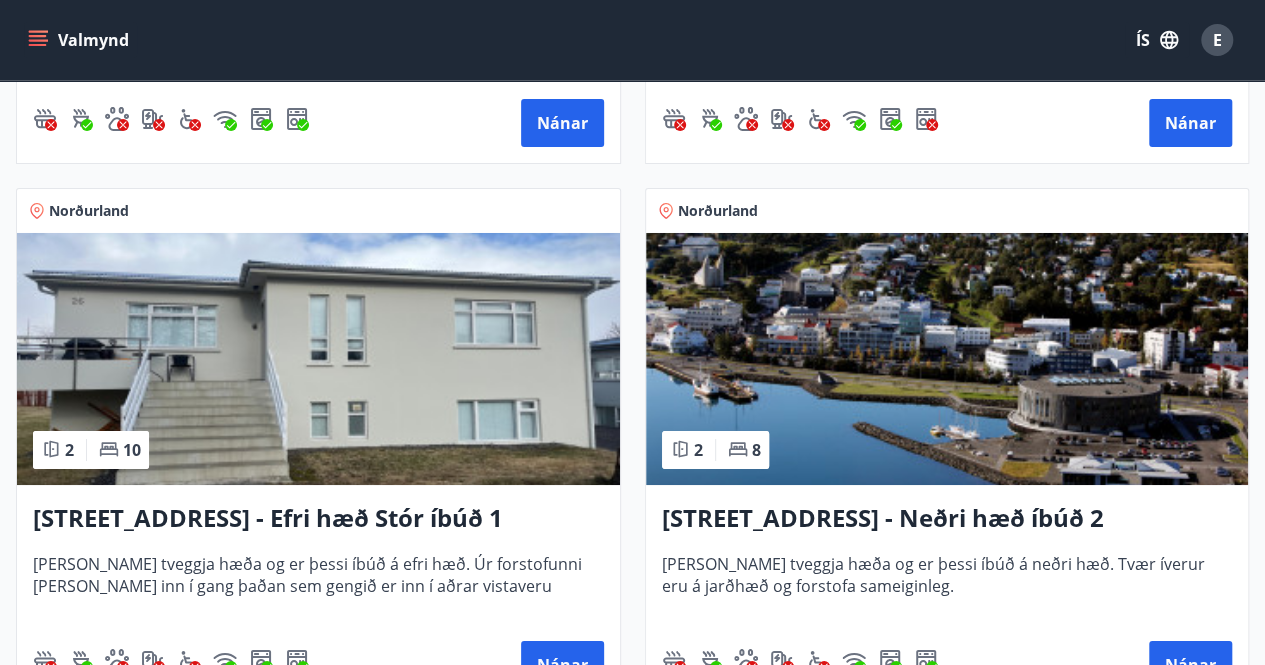 scroll, scrollTop: 3508, scrollLeft: 0, axis: vertical 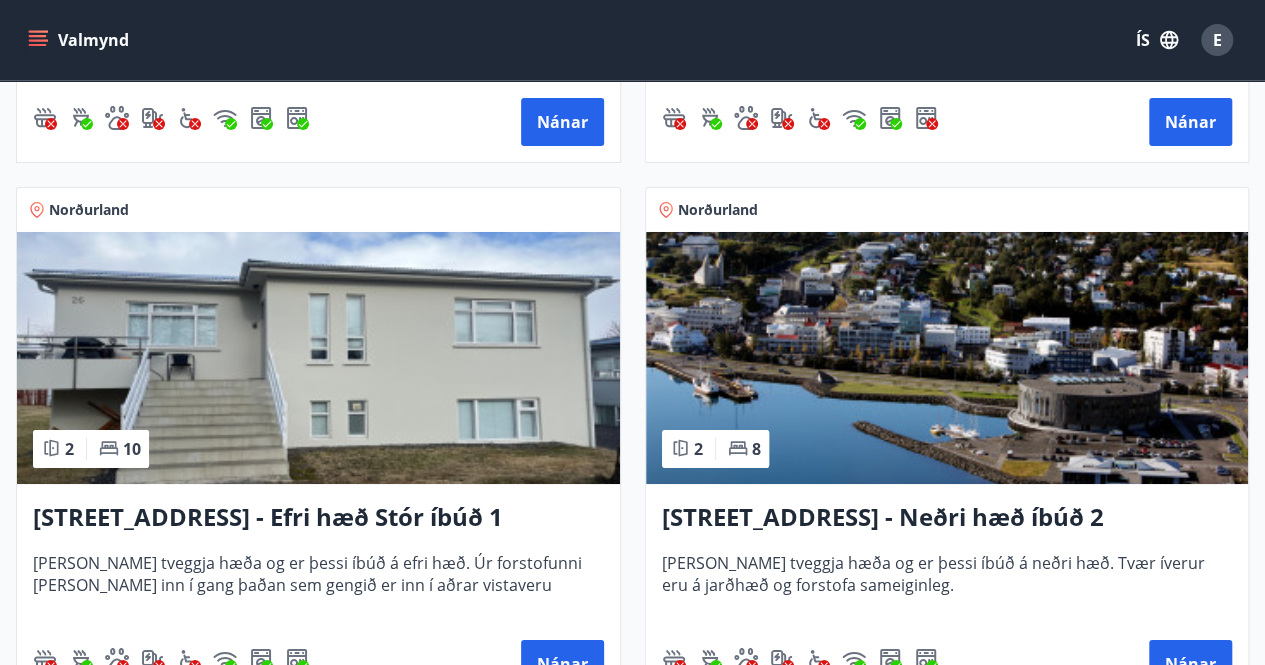 click on "Valmynd" at bounding box center (80, 40) 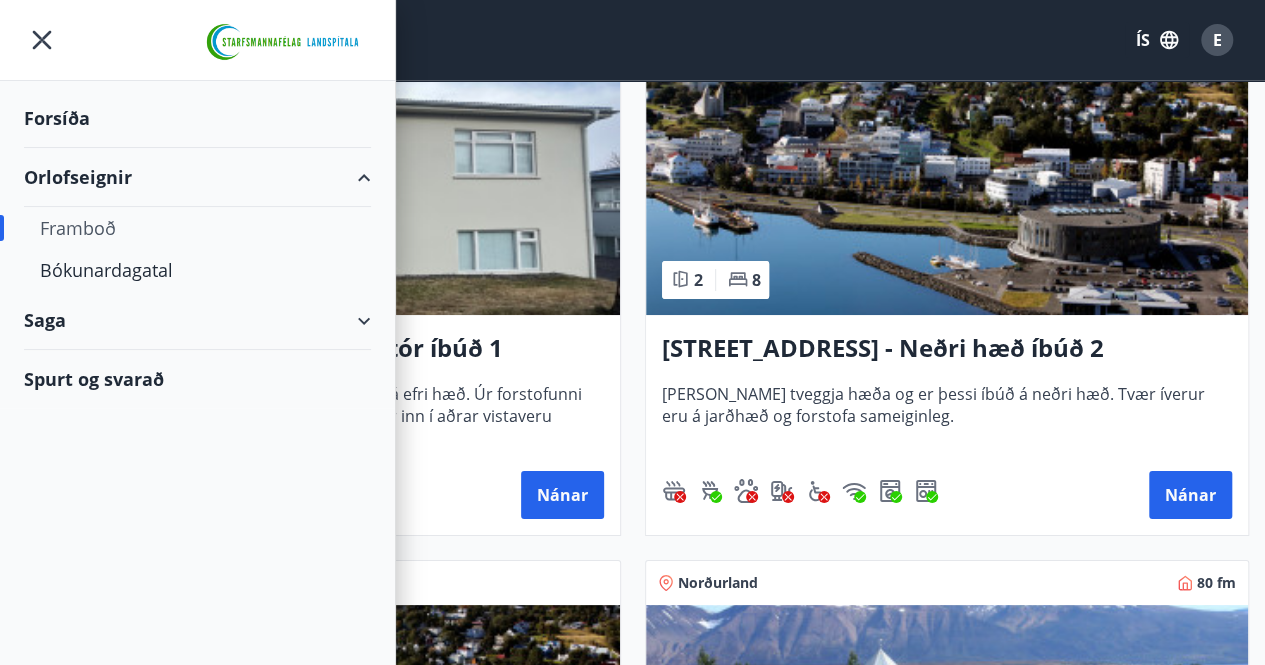 scroll, scrollTop: 3689, scrollLeft: 0, axis: vertical 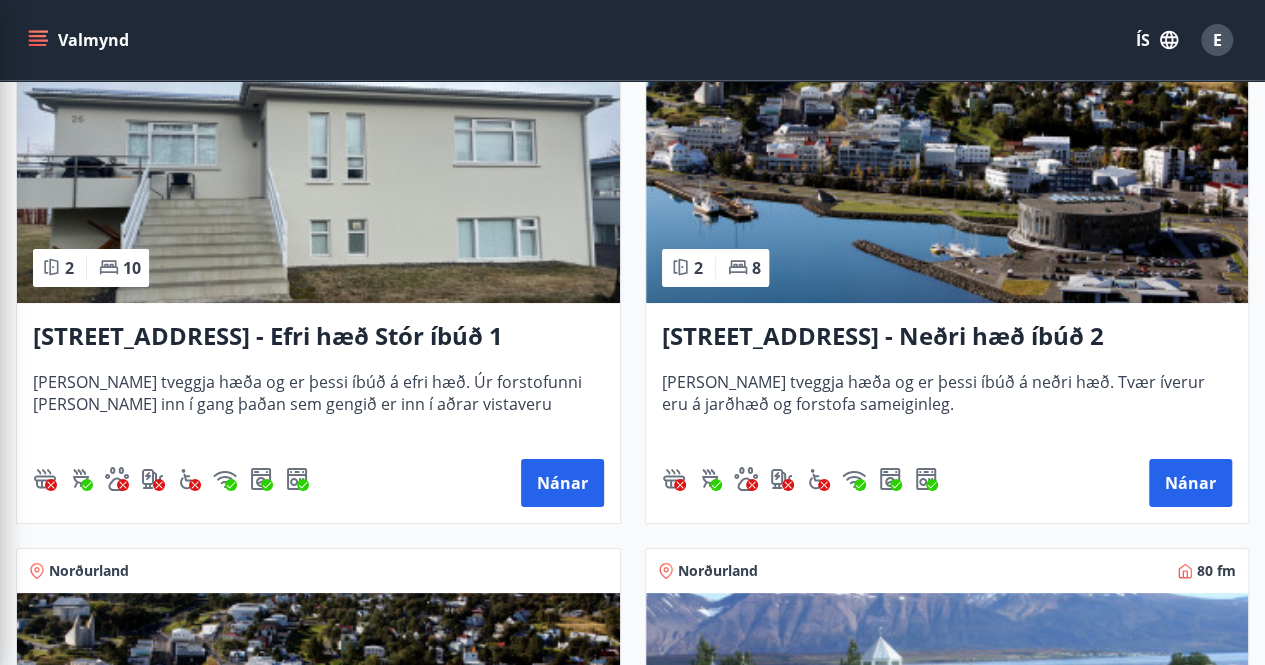 click at bounding box center (947, 177) 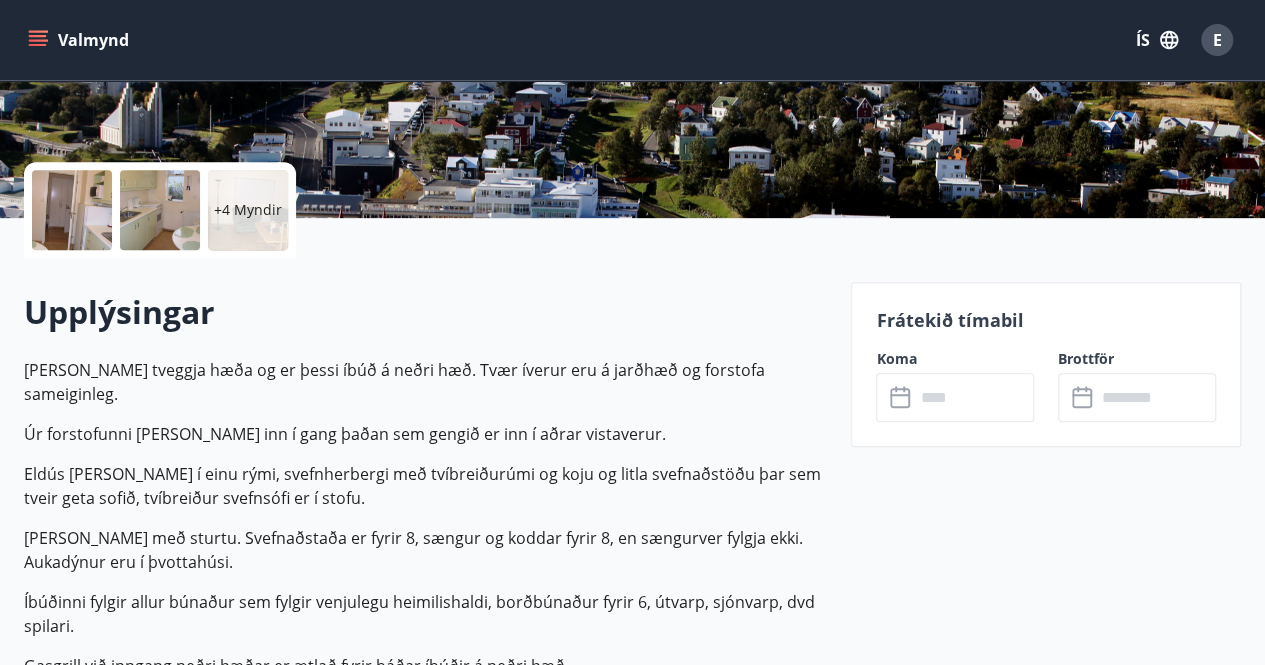 scroll, scrollTop: 383, scrollLeft: 0, axis: vertical 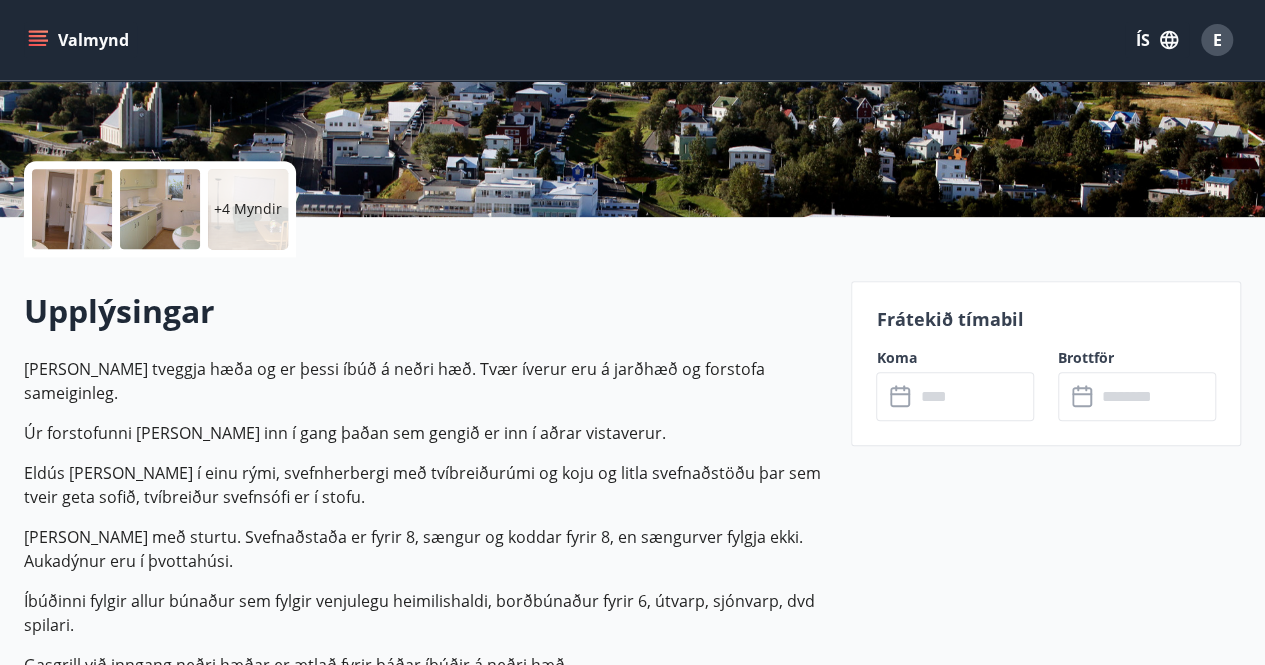 click 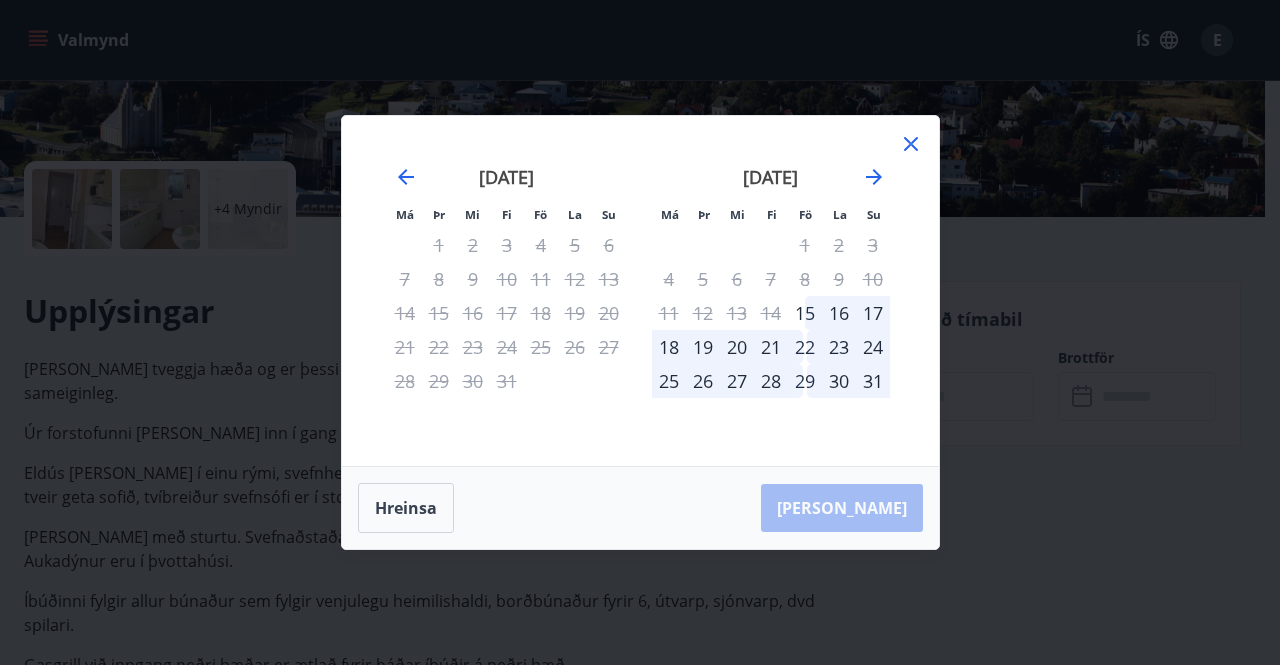 click on "Má Þr Mi Fi Fö La Su Má Þr Mi Fi Fö La Su júní 2025 1 2 3 4 5 6 7 8 9 10 11 12 13 14 15 16 17 18 19 20 21 22 23 24 25 26 27 28 29 30 júlí 2025 1 2 3 4 5 6 7 8 9 10 11 12 13 14 15 16 17 18 19 20 21 22 23 24 25 26 27 28 29 30 31 ágúst 2025 1 2 3 4 5 6 7 8 9 10 11 12 13 14 15 16 17 18 19 20 21 22 23 24 25 26 27 28 29 30 31 september 2025 1 2 3 4 5 6 7 8 9 10 11 12 13 14 15 16 17 18 19 20 21 22 23 24 25 26 27 28 29 30 Hreinsa Taka Frá" at bounding box center [640, 332] 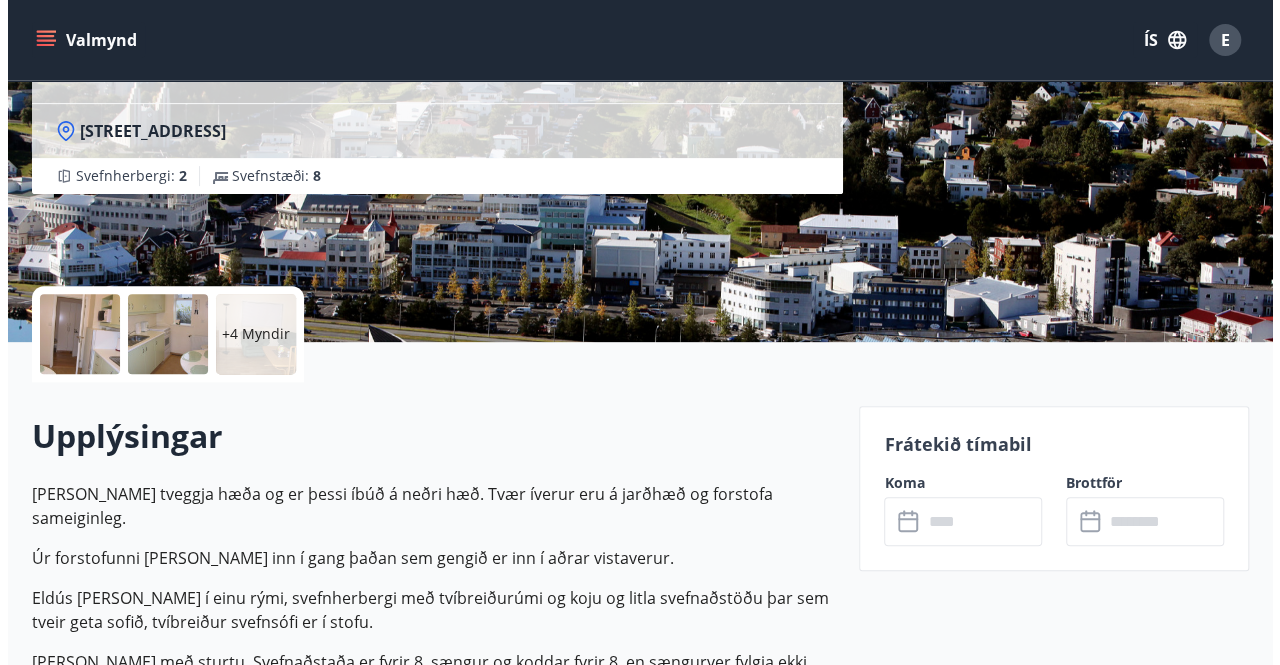 scroll, scrollTop: 255, scrollLeft: 0, axis: vertical 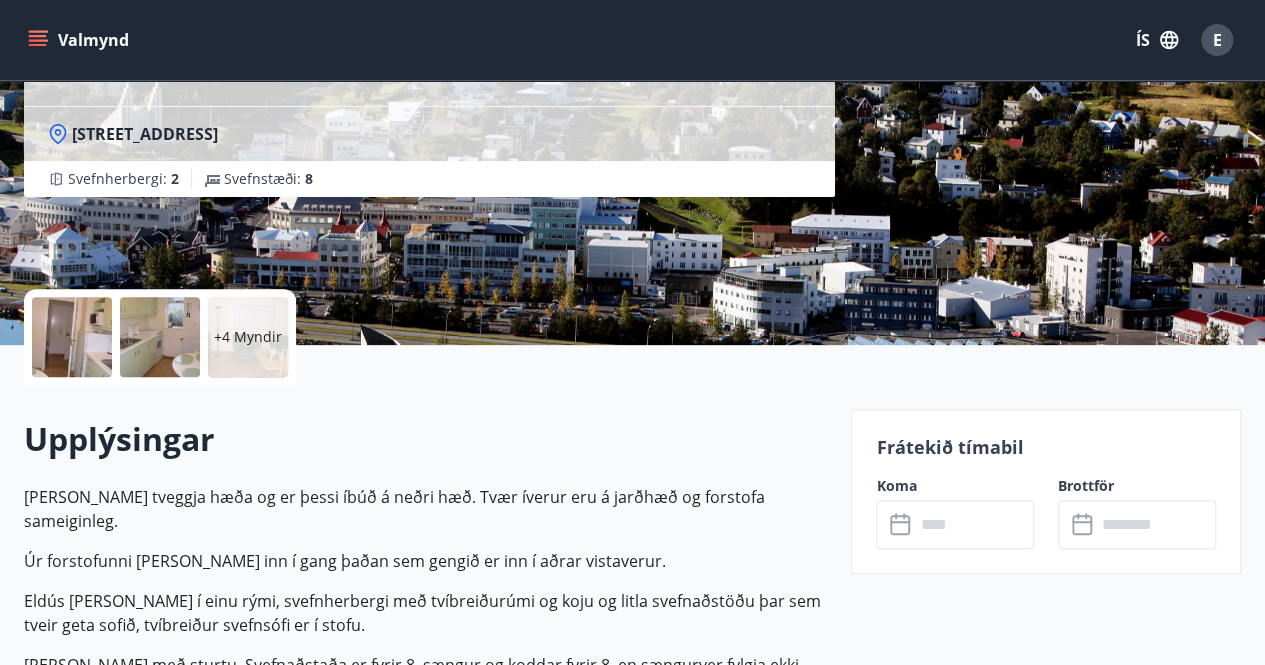 click on "+4 Myndir" at bounding box center [248, 337] 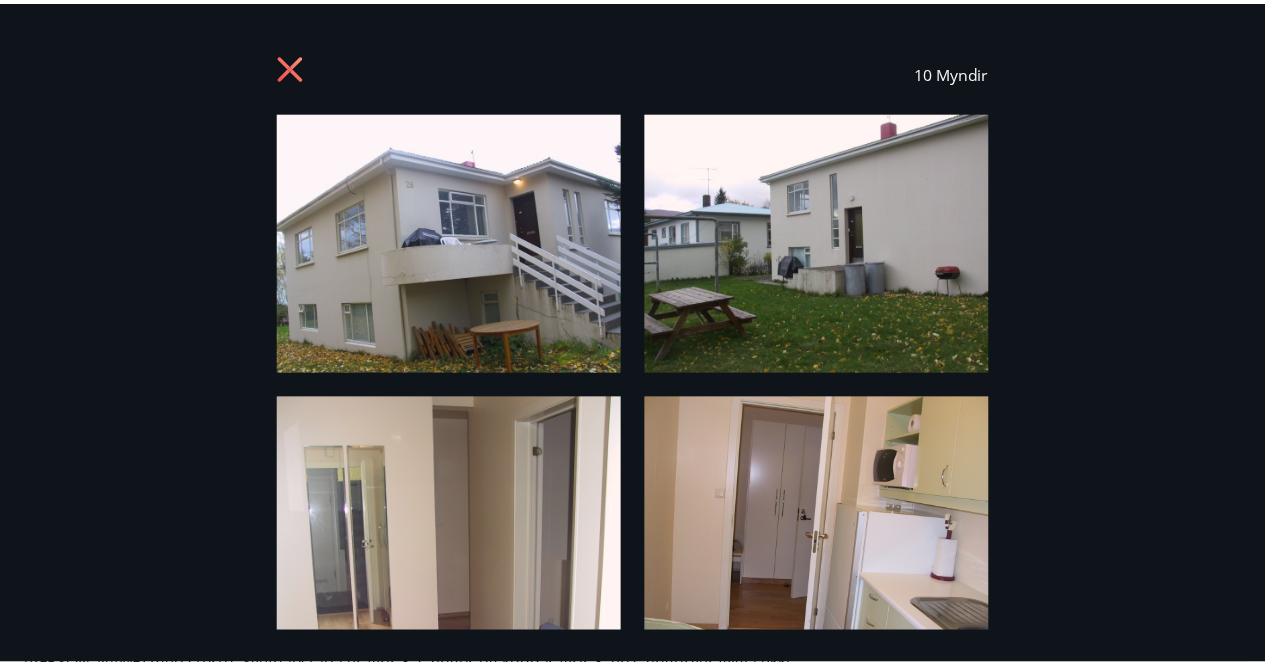 scroll, scrollTop: 2, scrollLeft: 0, axis: vertical 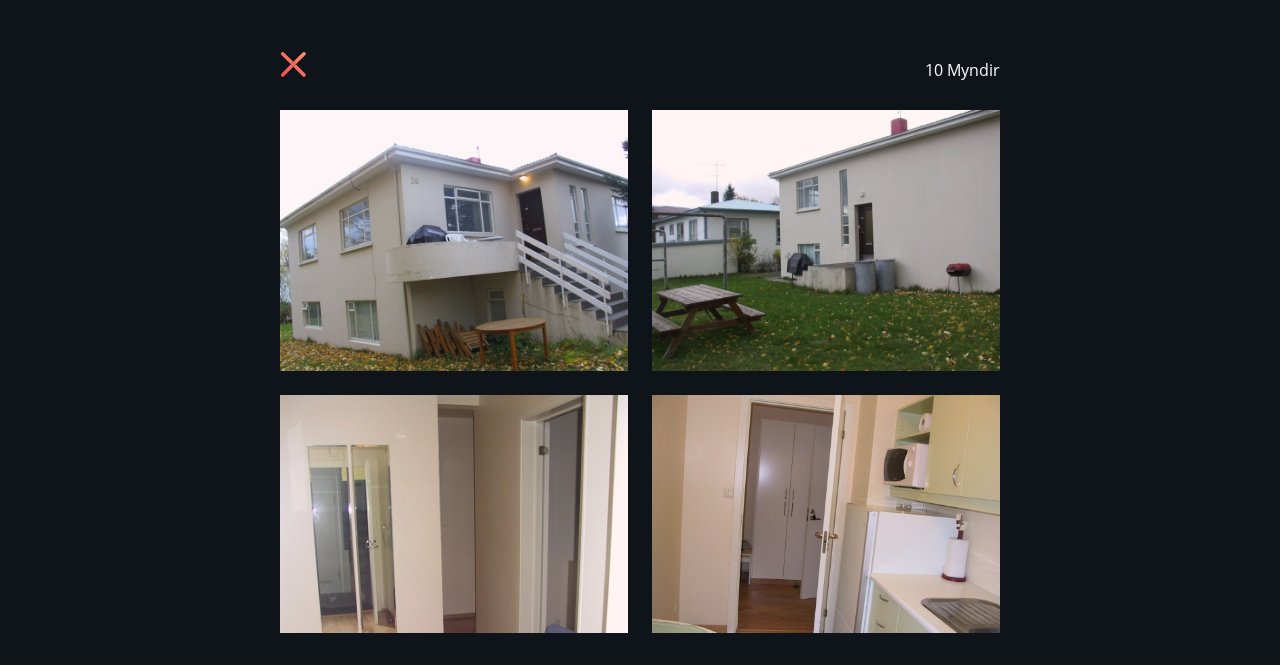 click 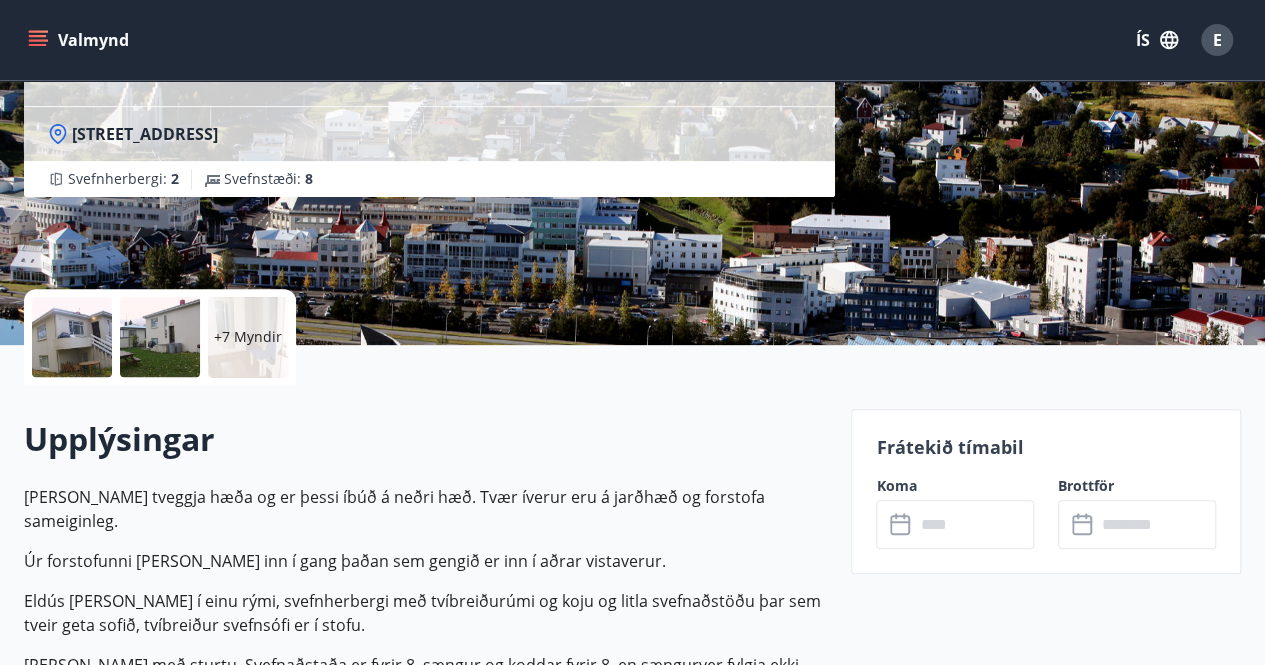 click on "Valmynd" at bounding box center [80, 40] 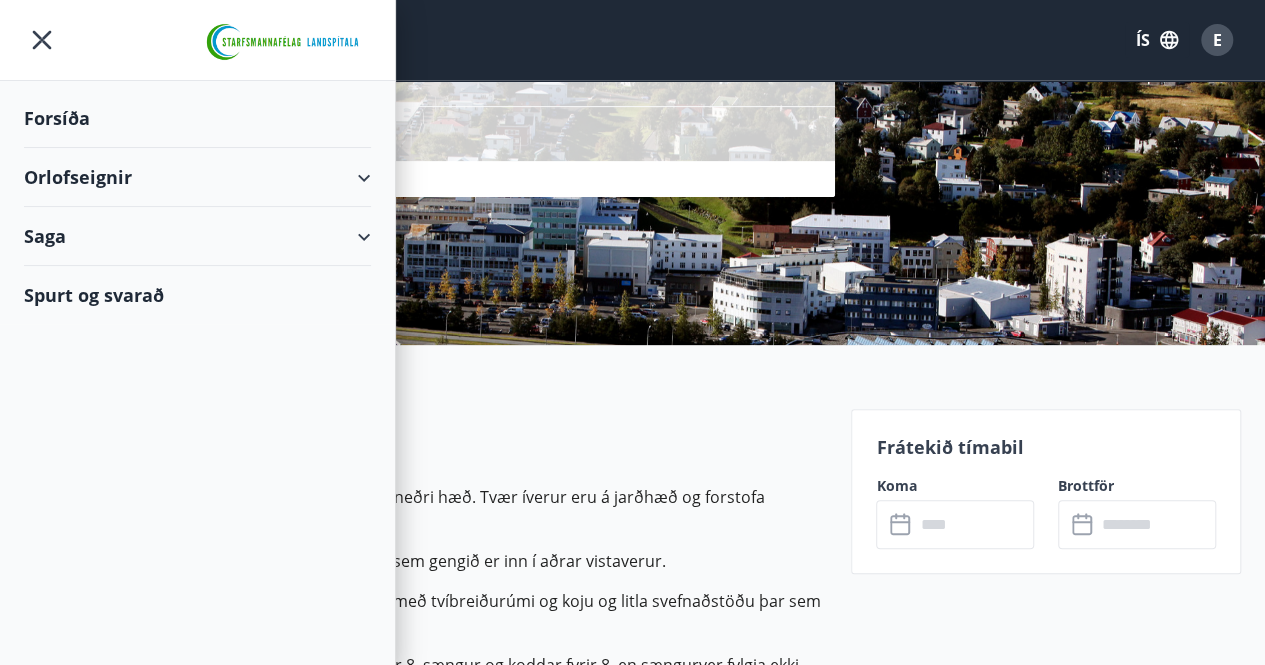 click on "Orlofseignir" at bounding box center (197, 177) 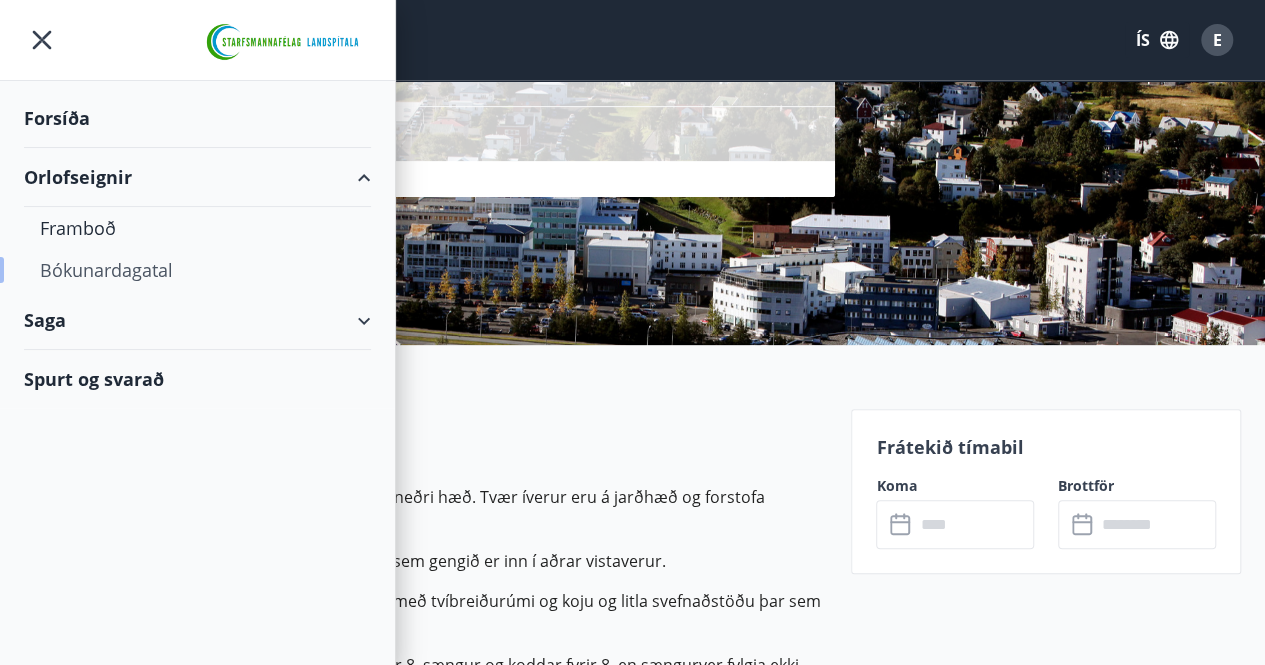 click on "Bókunardagatal" at bounding box center (197, 270) 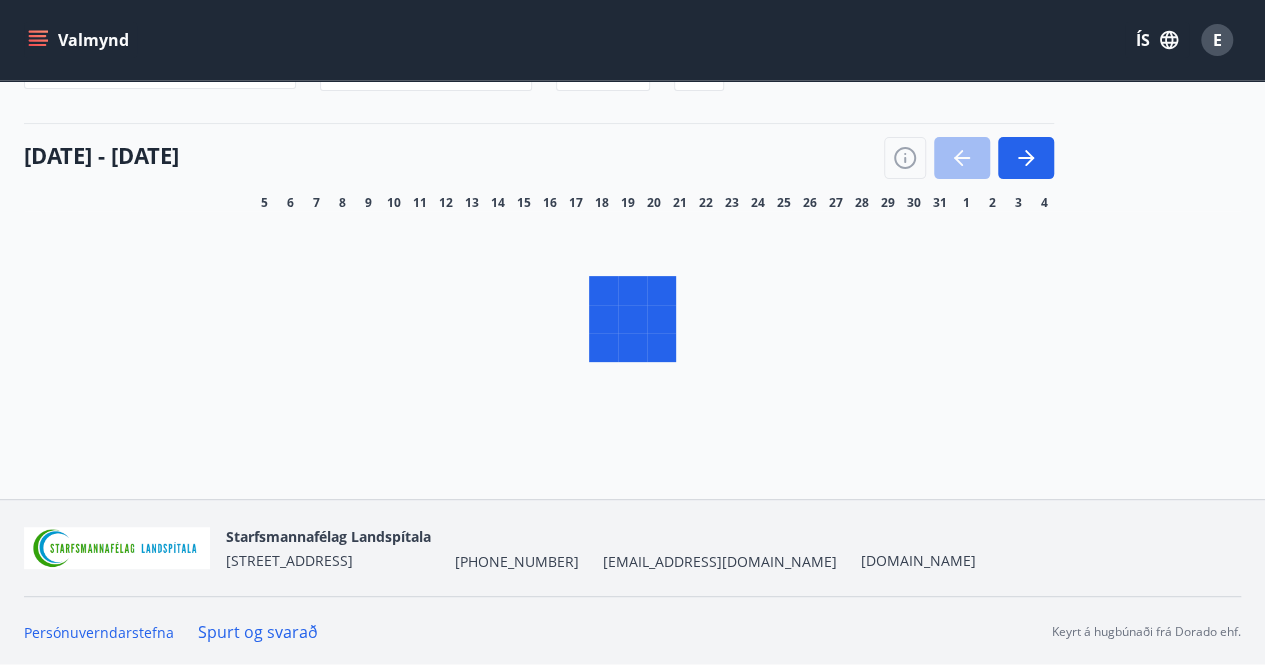 scroll, scrollTop: 255, scrollLeft: 0, axis: vertical 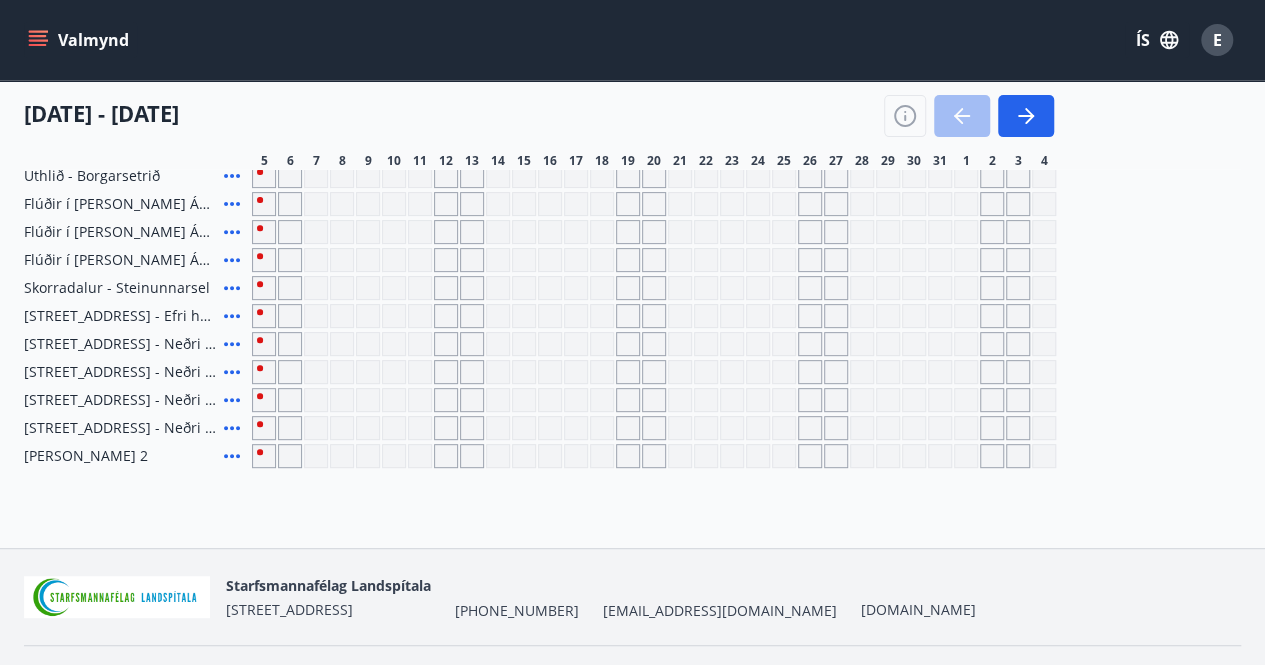 click on "05 júlí - 04 ágúst 5 6 7 8 9 10 11 12 13 14 15 16 17 18 19 20 21 22 23 24 25 26 27 28 29 30 31 1 2 3 4" at bounding box center (632, 125) 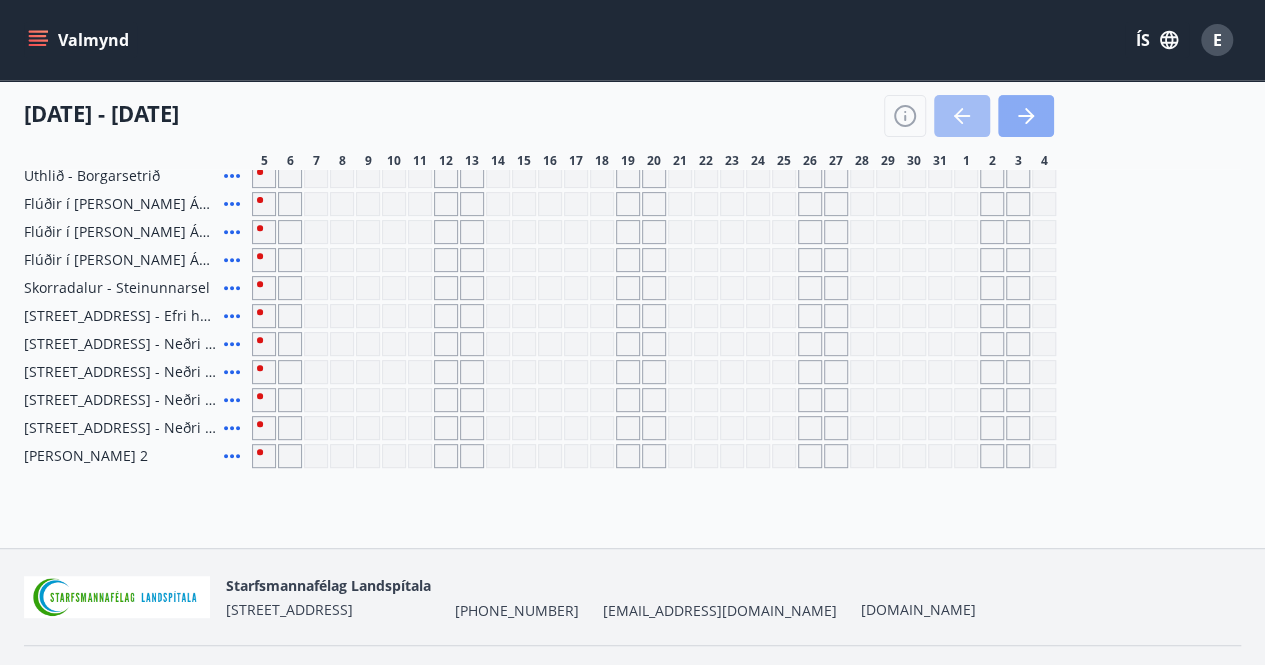 click 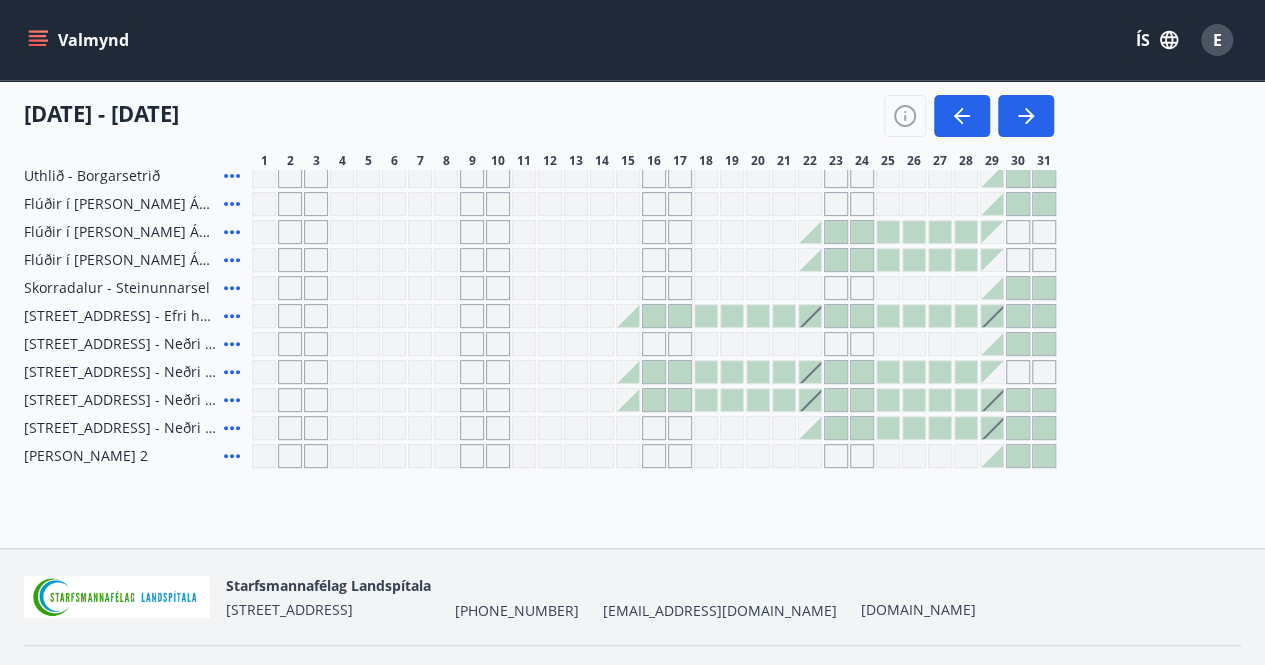 click on "Valmynd ÍS E" at bounding box center [632, 40] 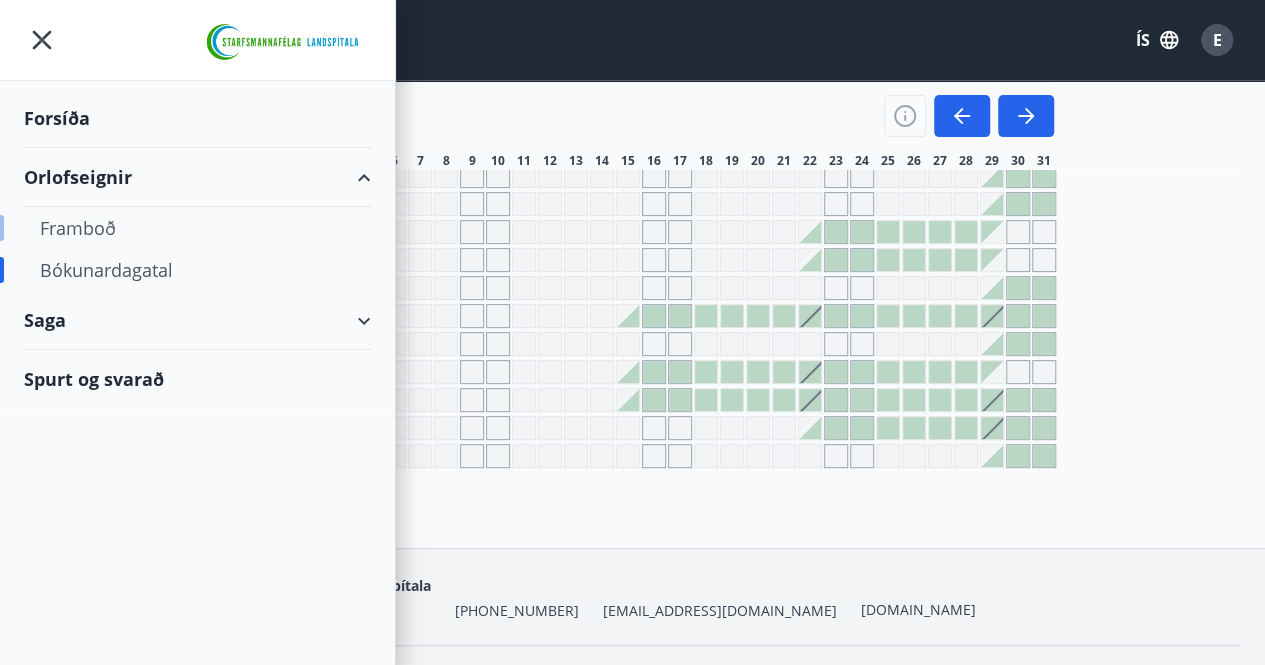 click on "Framboð" at bounding box center [197, 228] 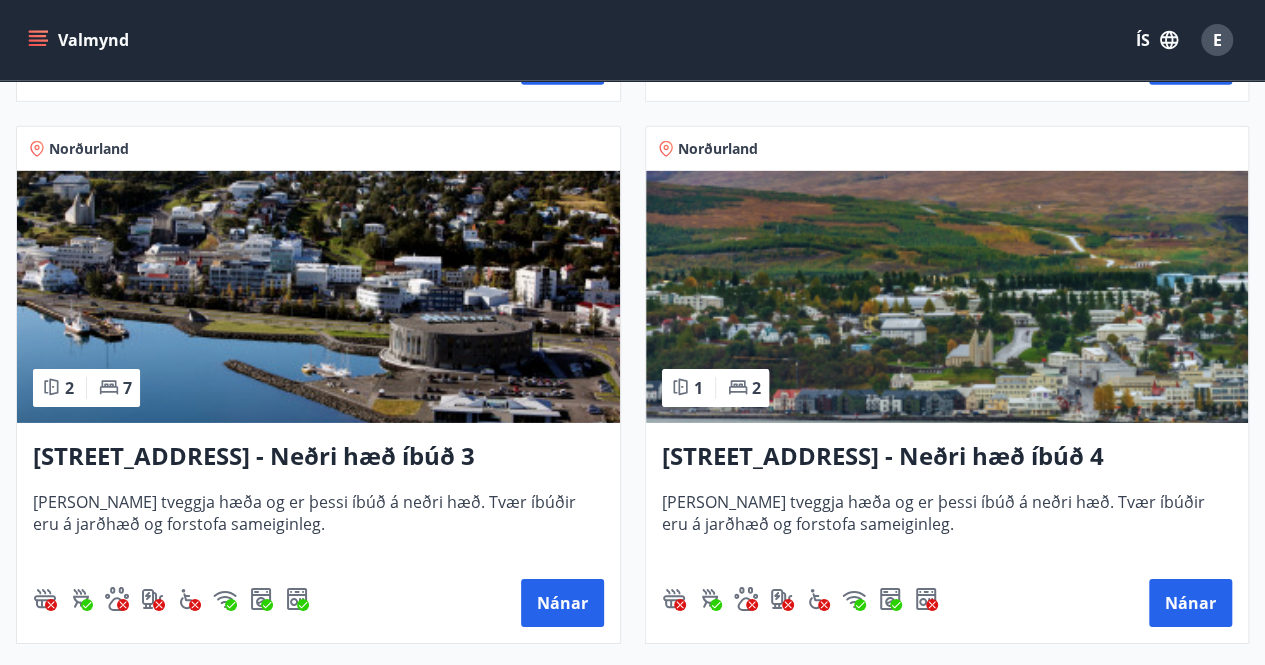 scroll, scrollTop: 3016, scrollLeft: 0, axis: vertical 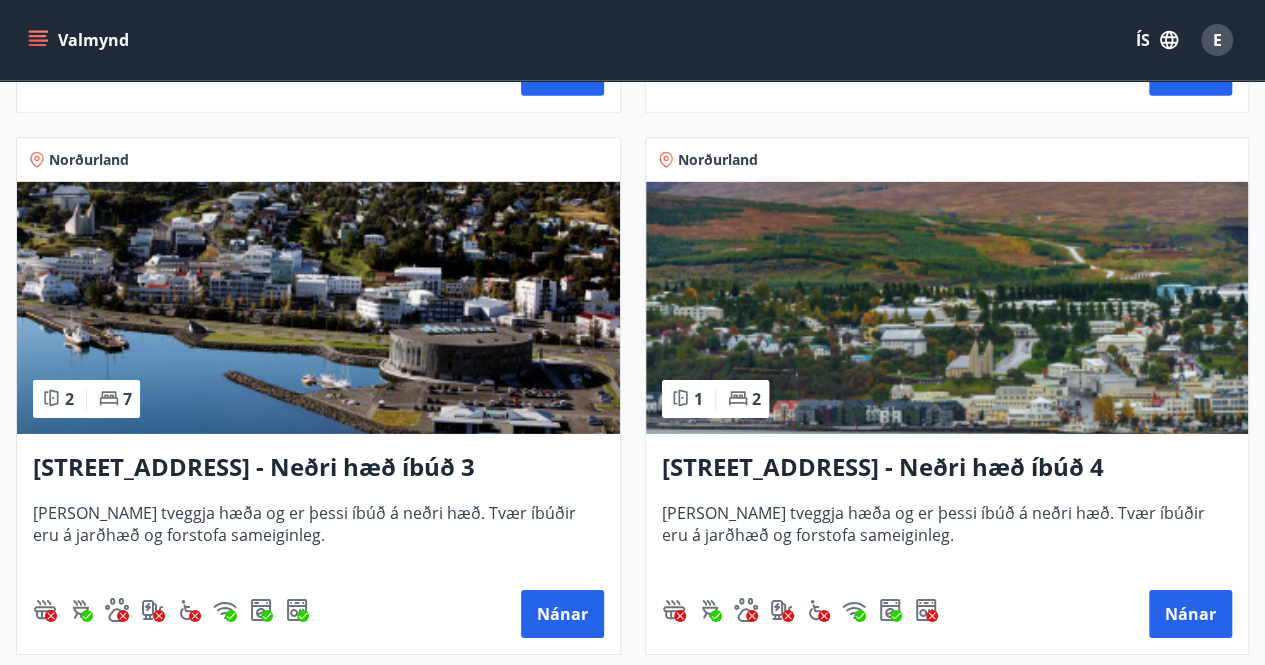 click at bounding box center [318, 308] 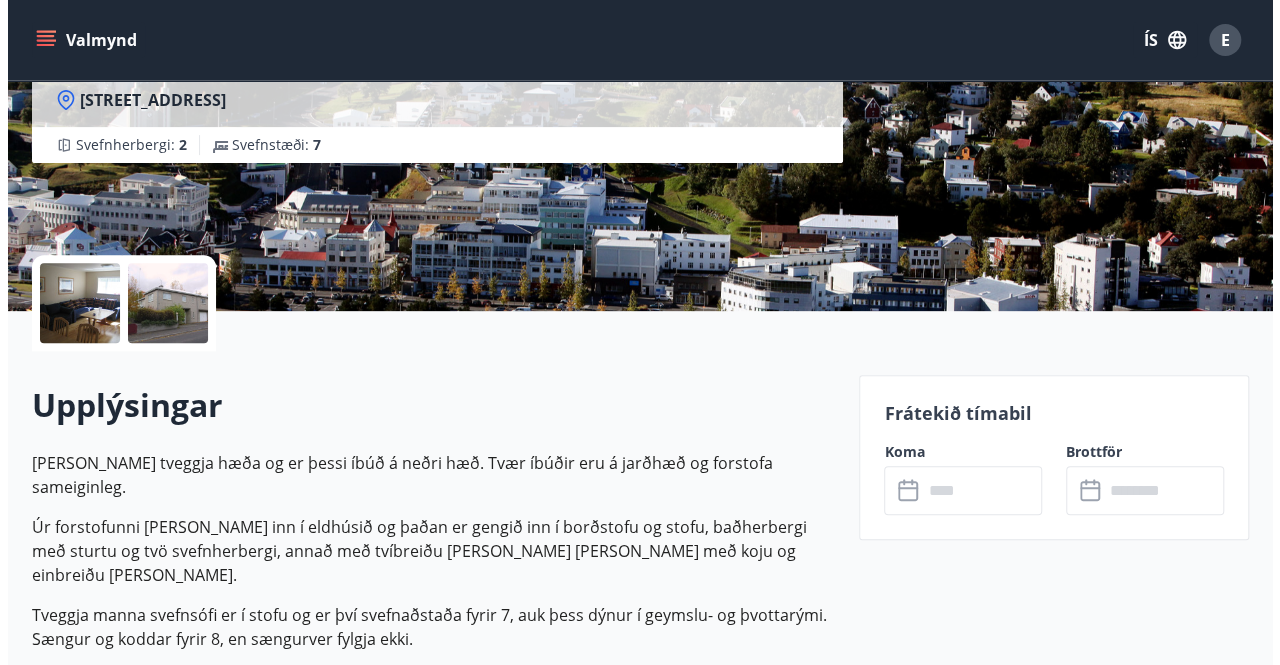 scroll, scrollTop: 204, scrollLeft: 0, axis: vertical 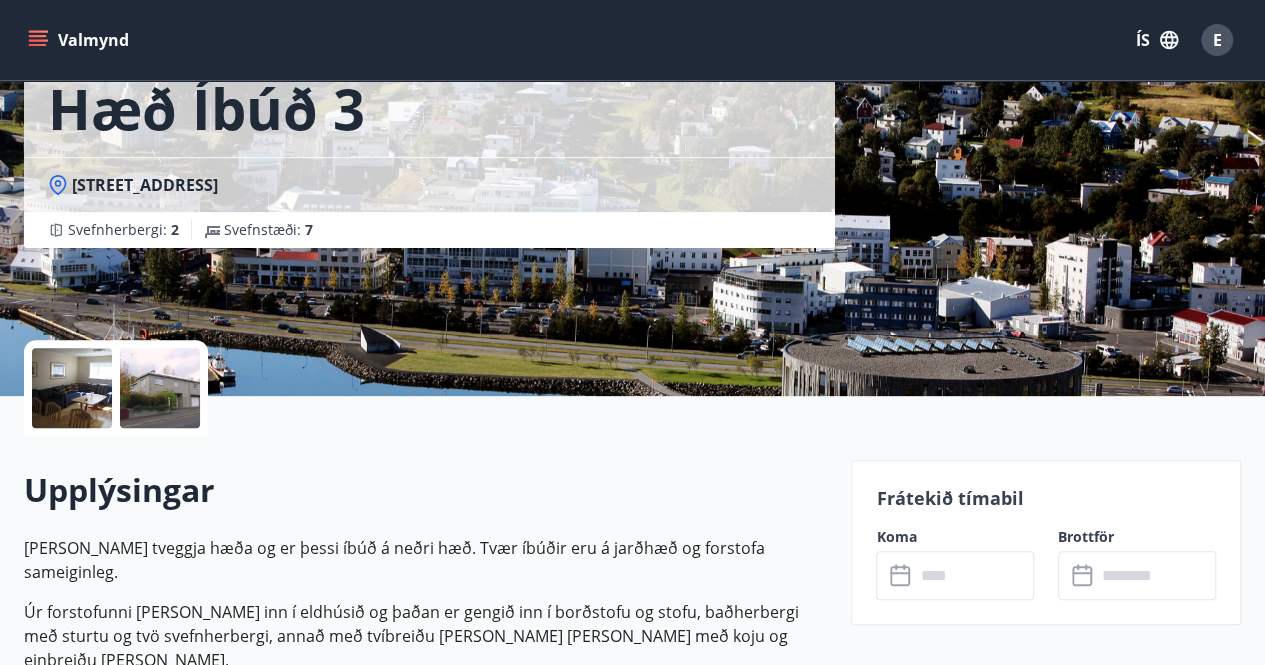 click at bounding box center (72, 388) 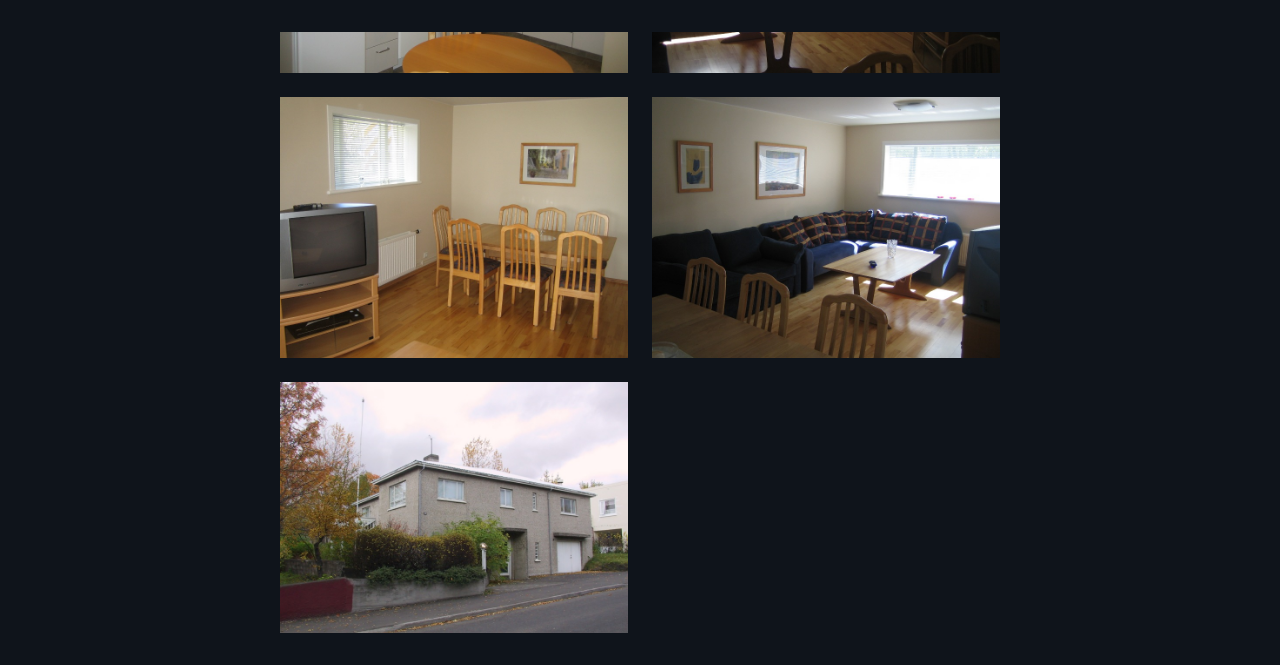 scroll, scrollTop: 300, scrollLeft: 0, axis: vertical 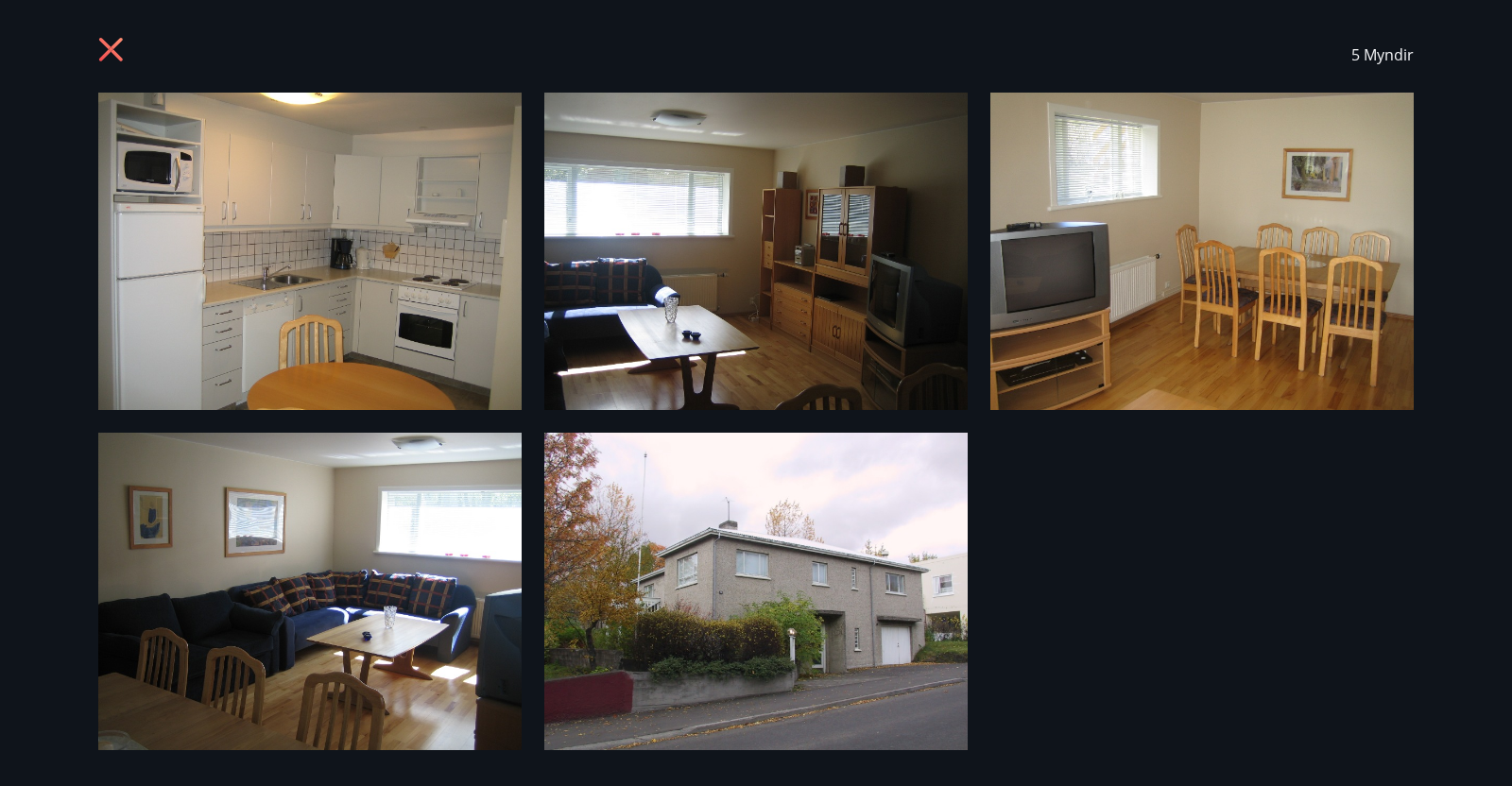 drag, startPoint x: 80, startPoint y: 356, endPoint x: 1076, endPoint y: 567, distance: 1018.1046 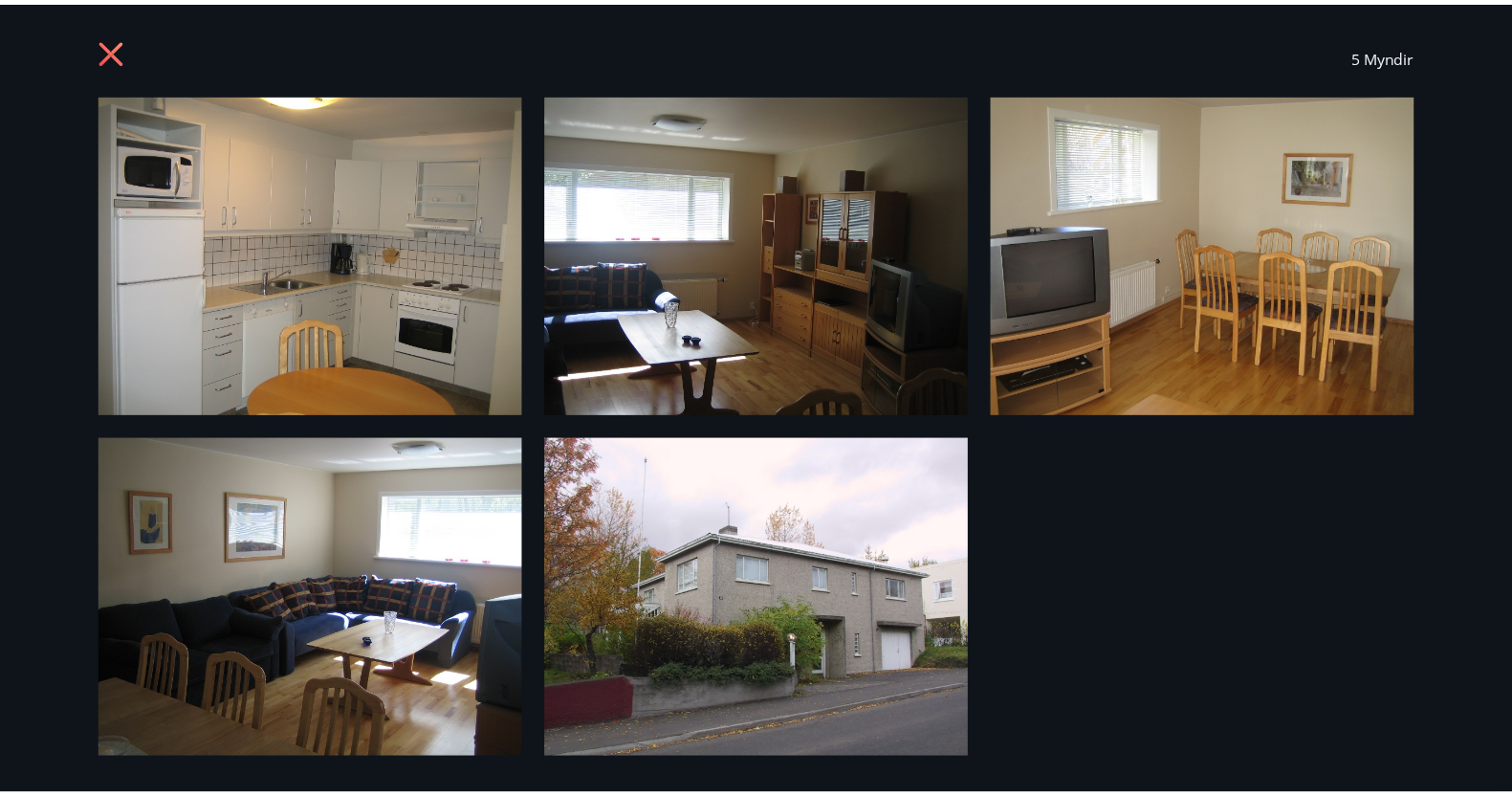 scroll, scrollTop: 0, scrollLeft: 0, axis: both 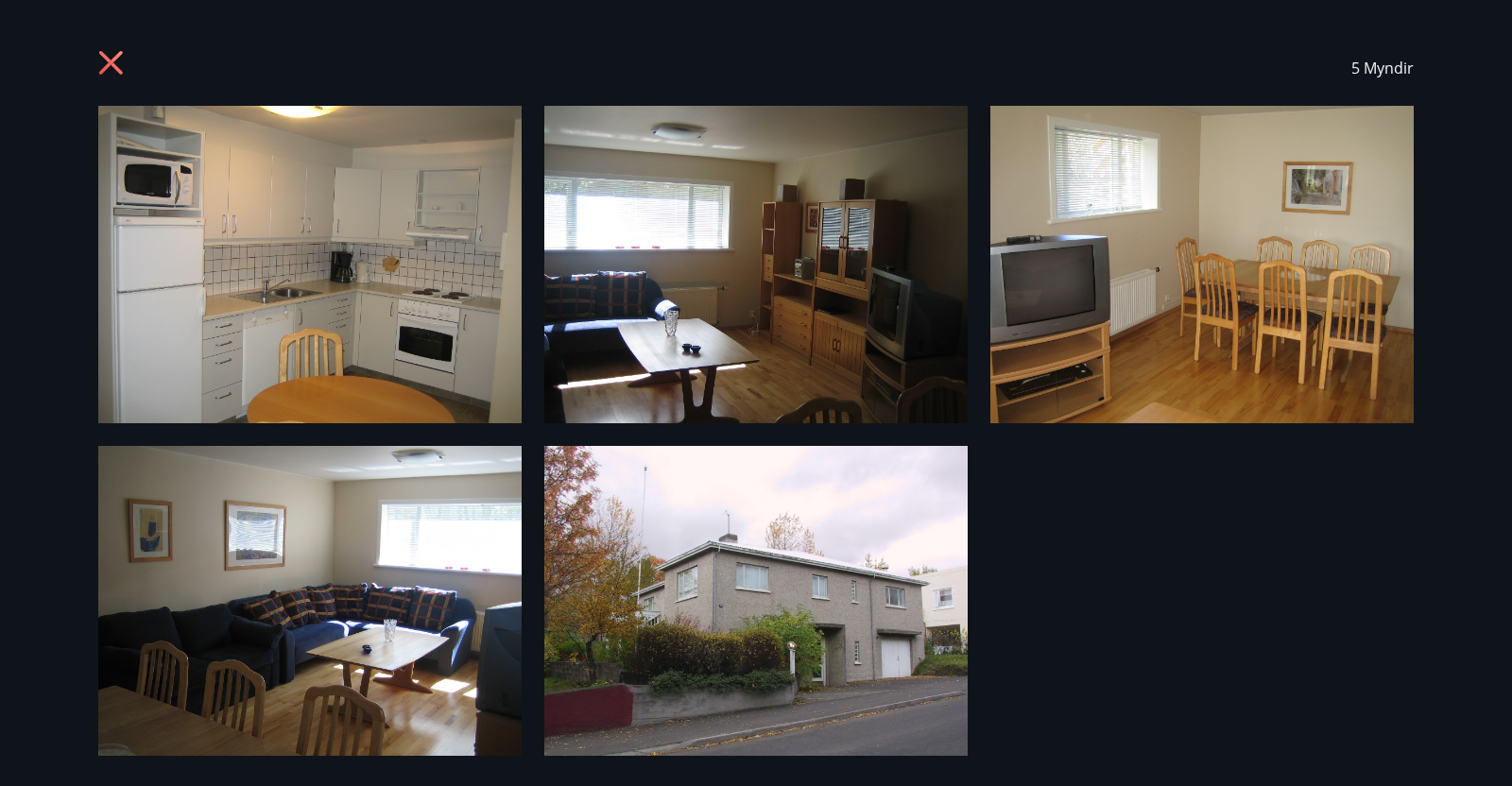 click on "5   Myndir" at bounding box center [756, 393] 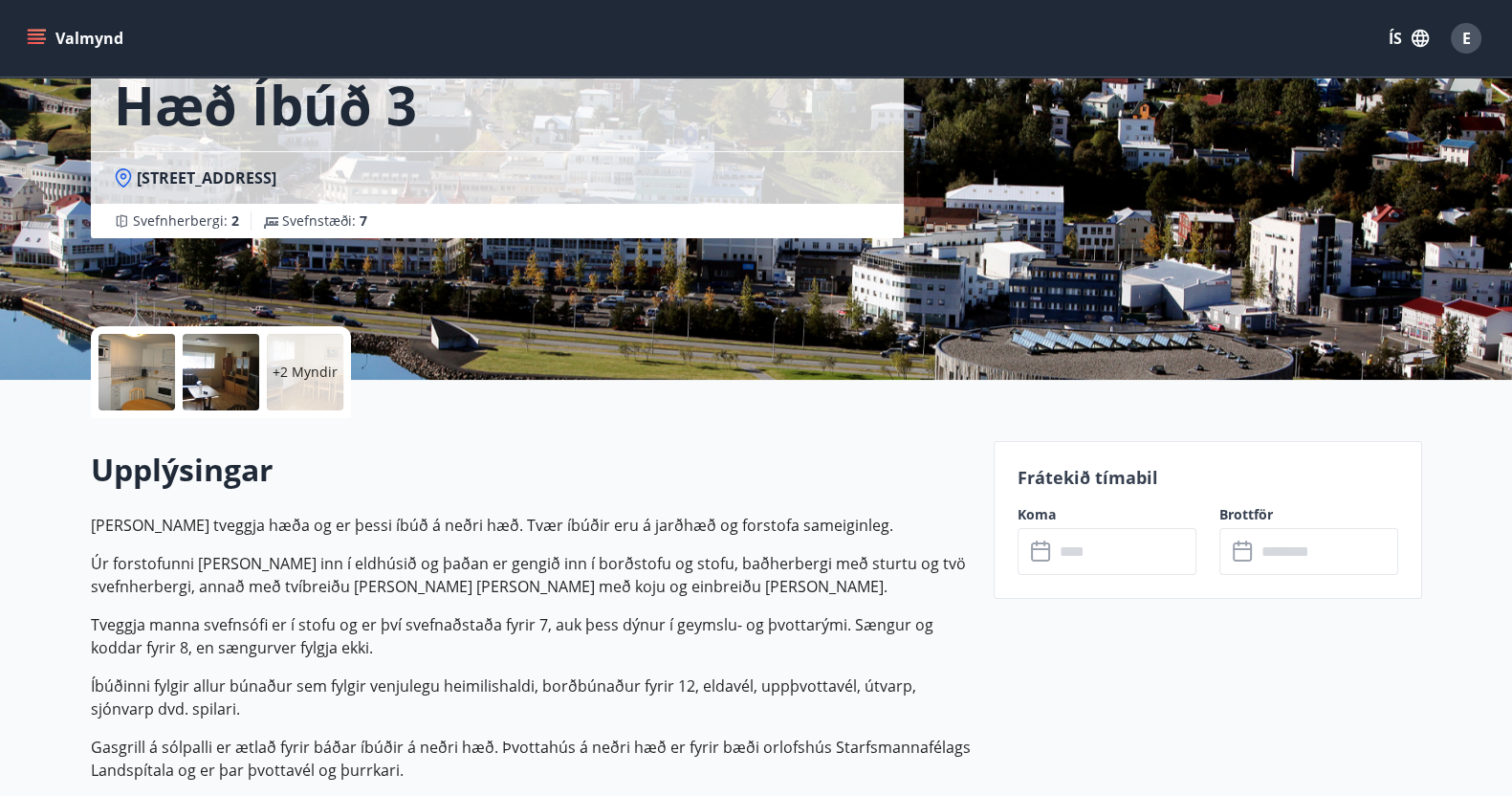 scroll, scrollTop: 0, scrollLeft: 0, axis: both 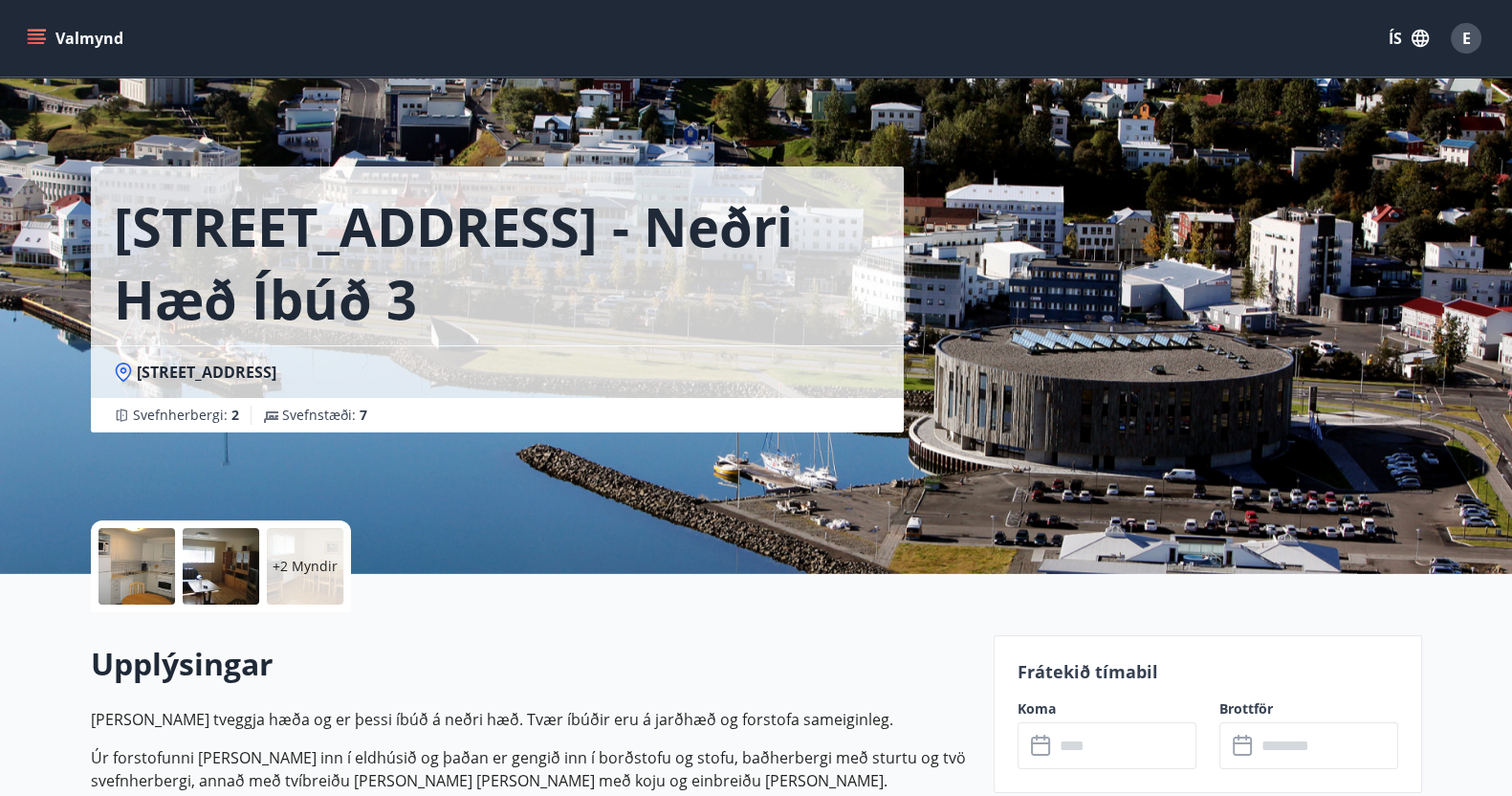 click 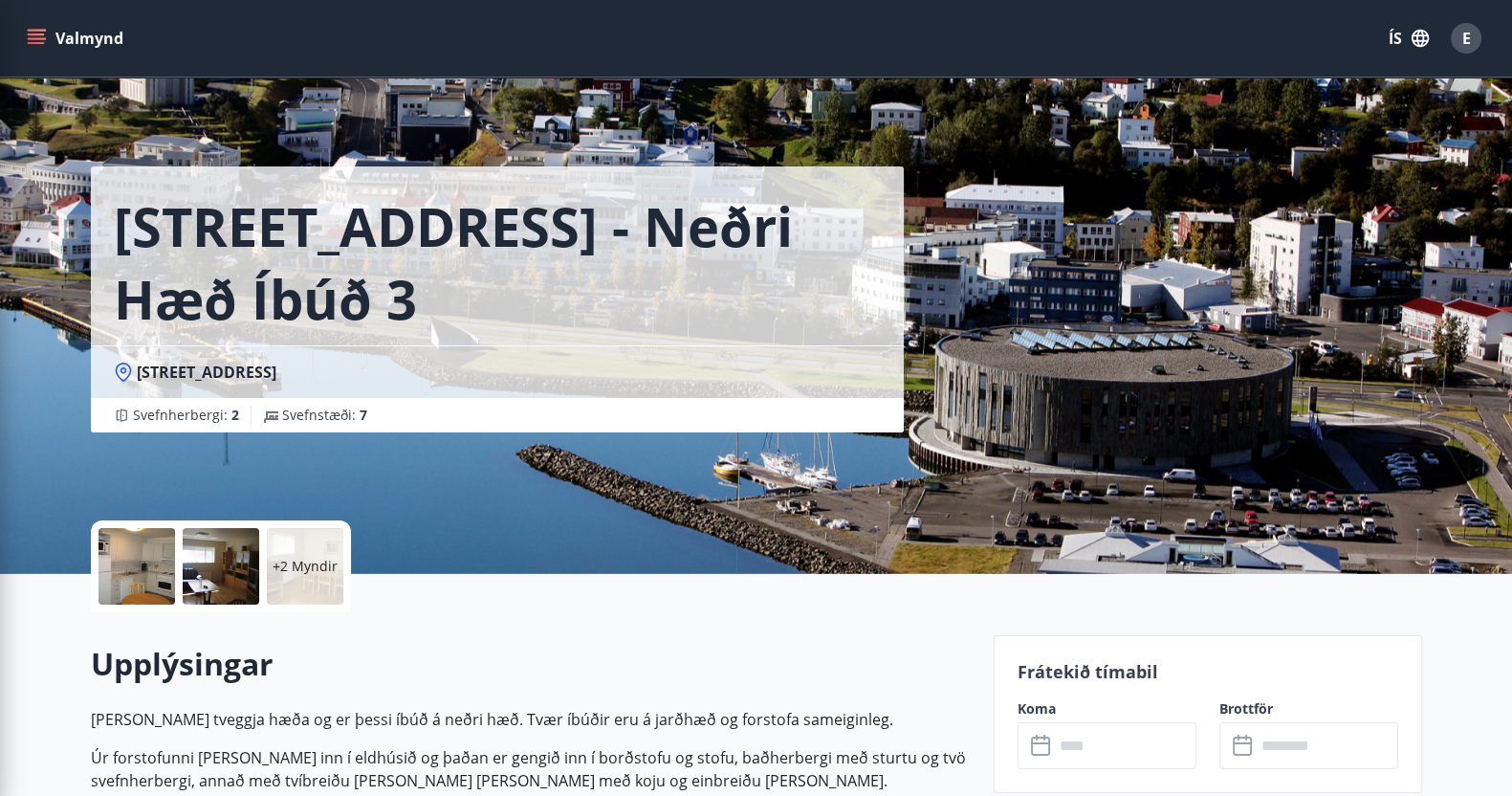 click on "+2 Myndir" at bounding box center [531, 566] 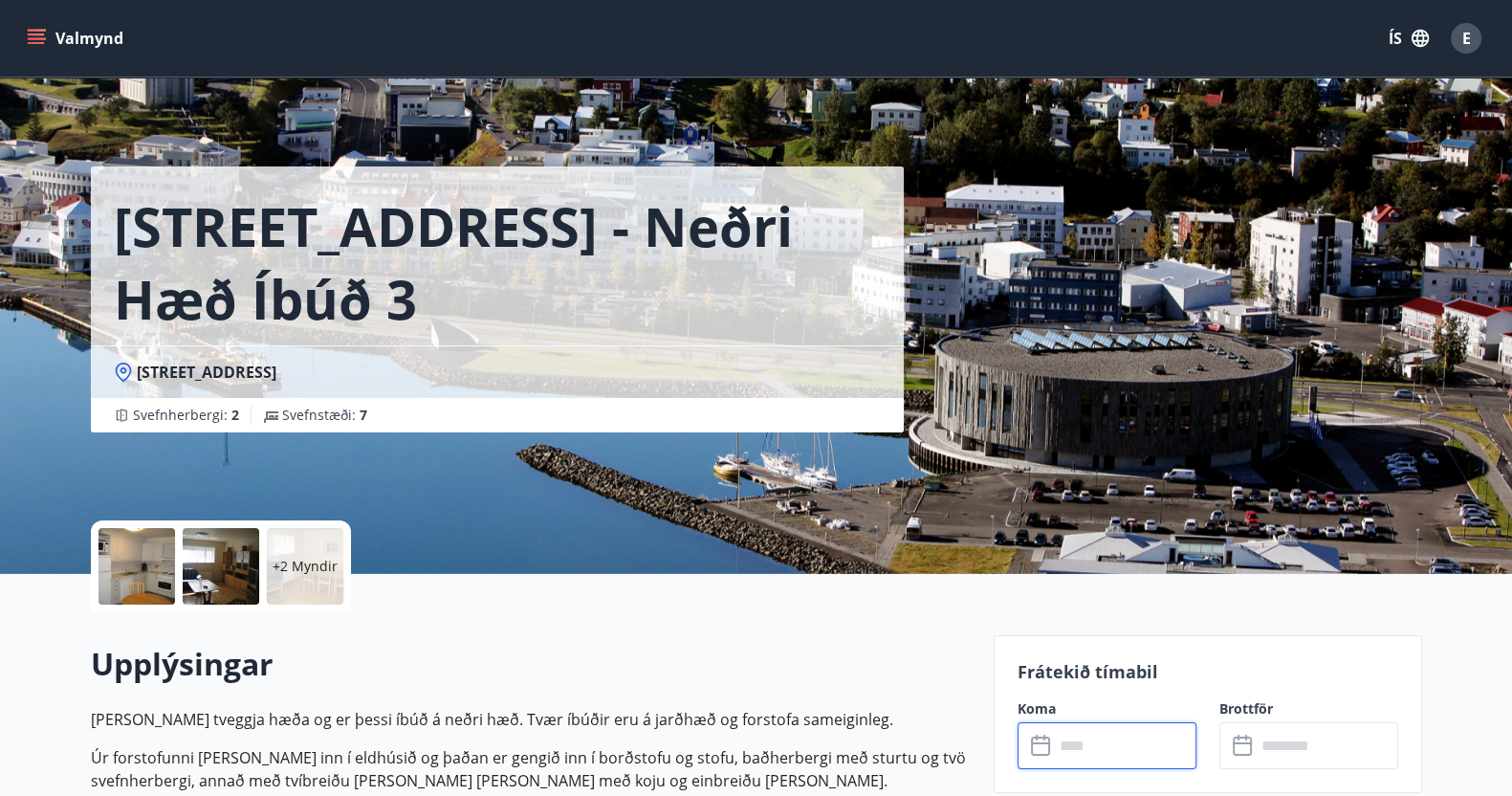 click at bounding box center [1125, 745] 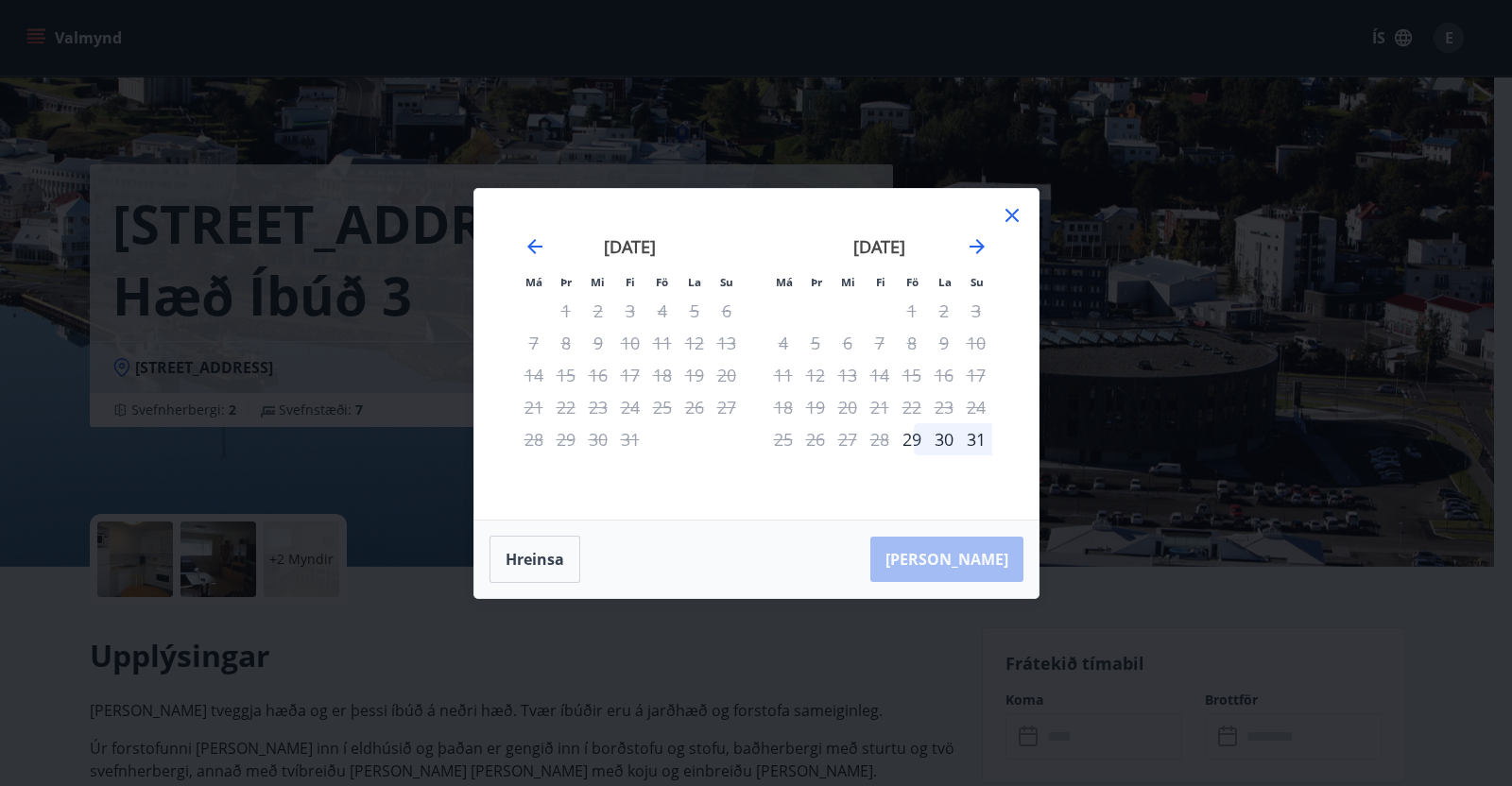 click 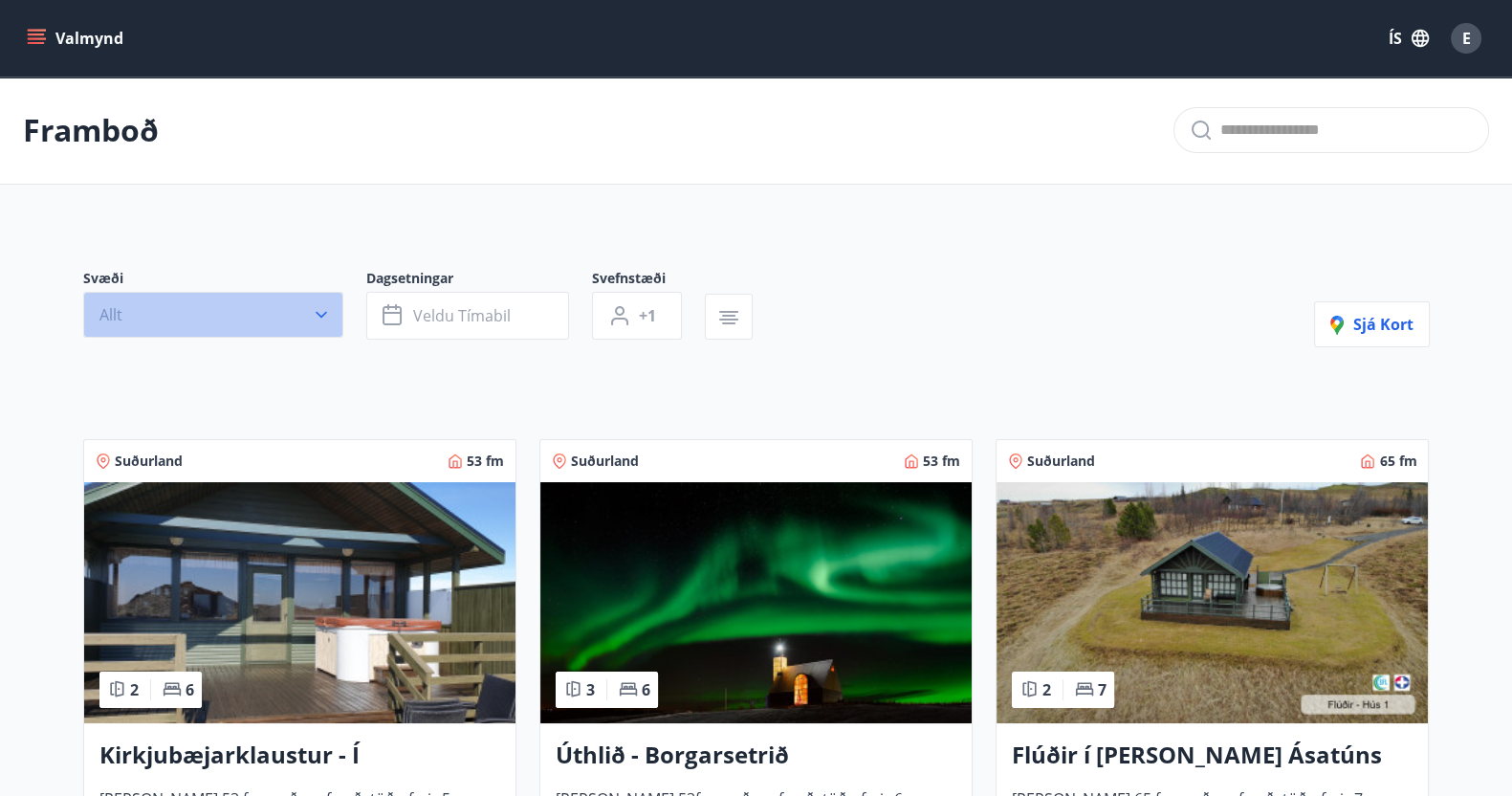 click on "Allt" at bounding box center (213, 315) 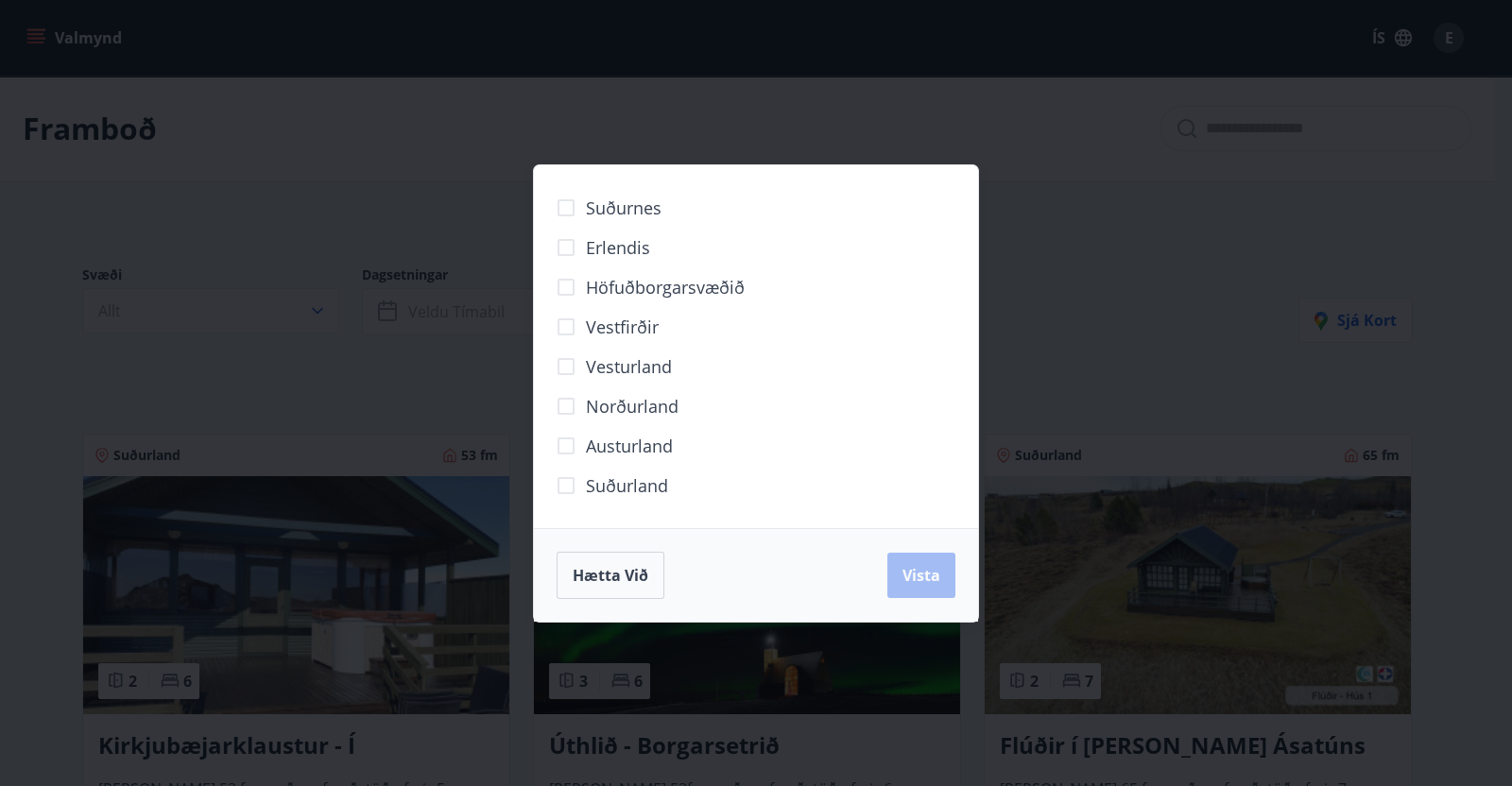 click on "Norðurland" at bounding box center [756, 406] 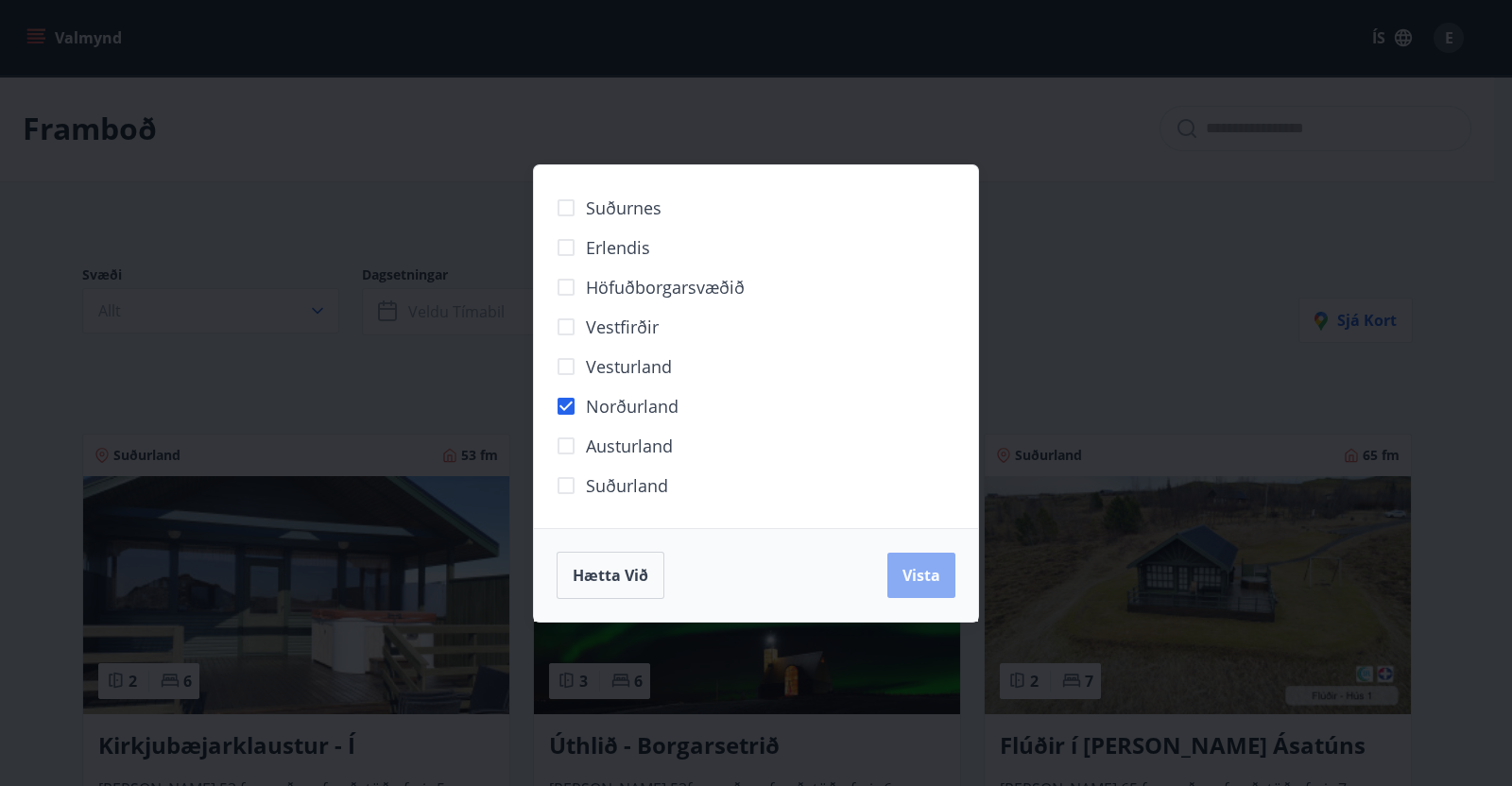 click on "Vista" at bounding box center [921, 575] 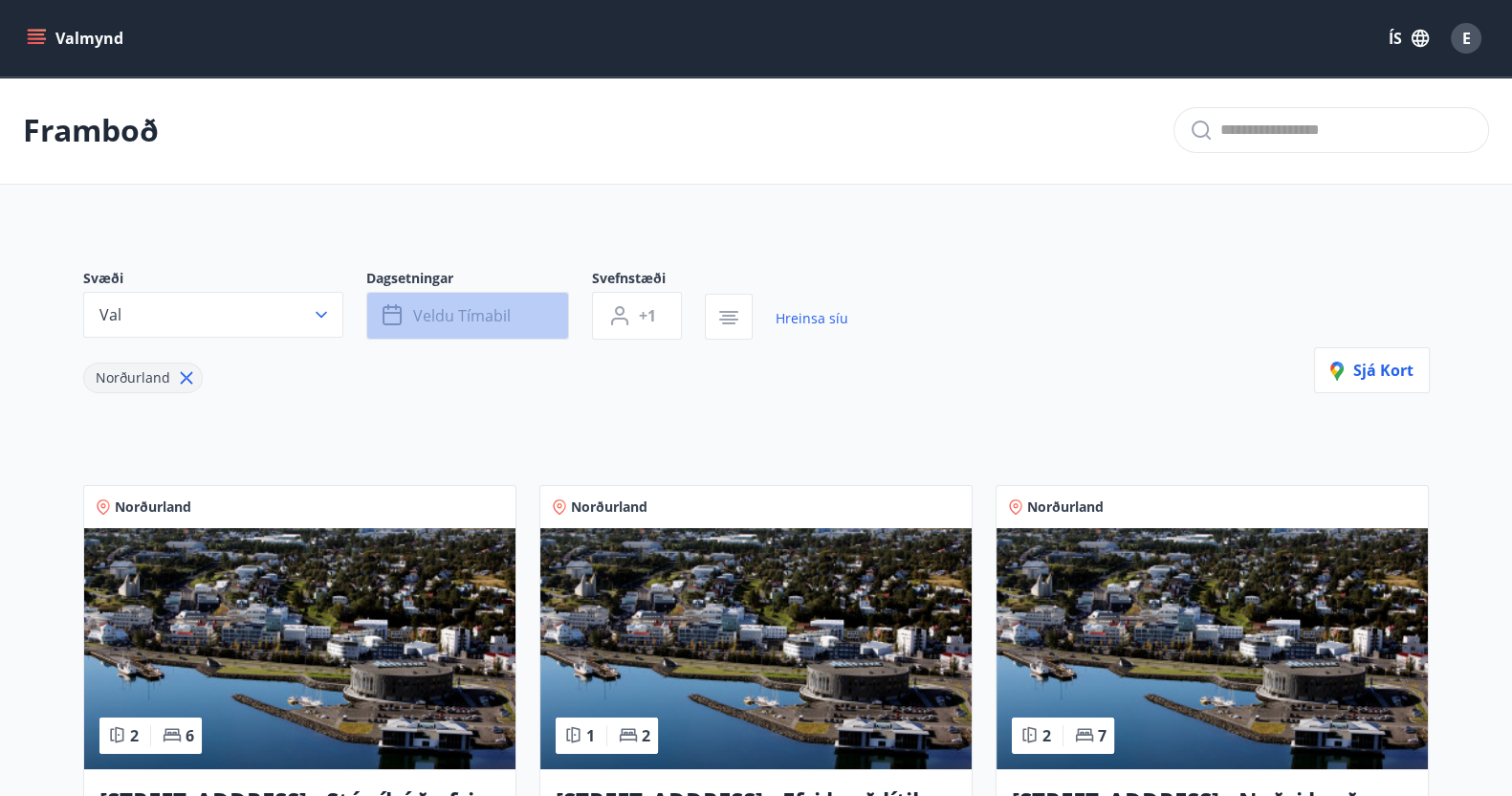 click on "Veldu tímabil" at bounding box center [462, 316] 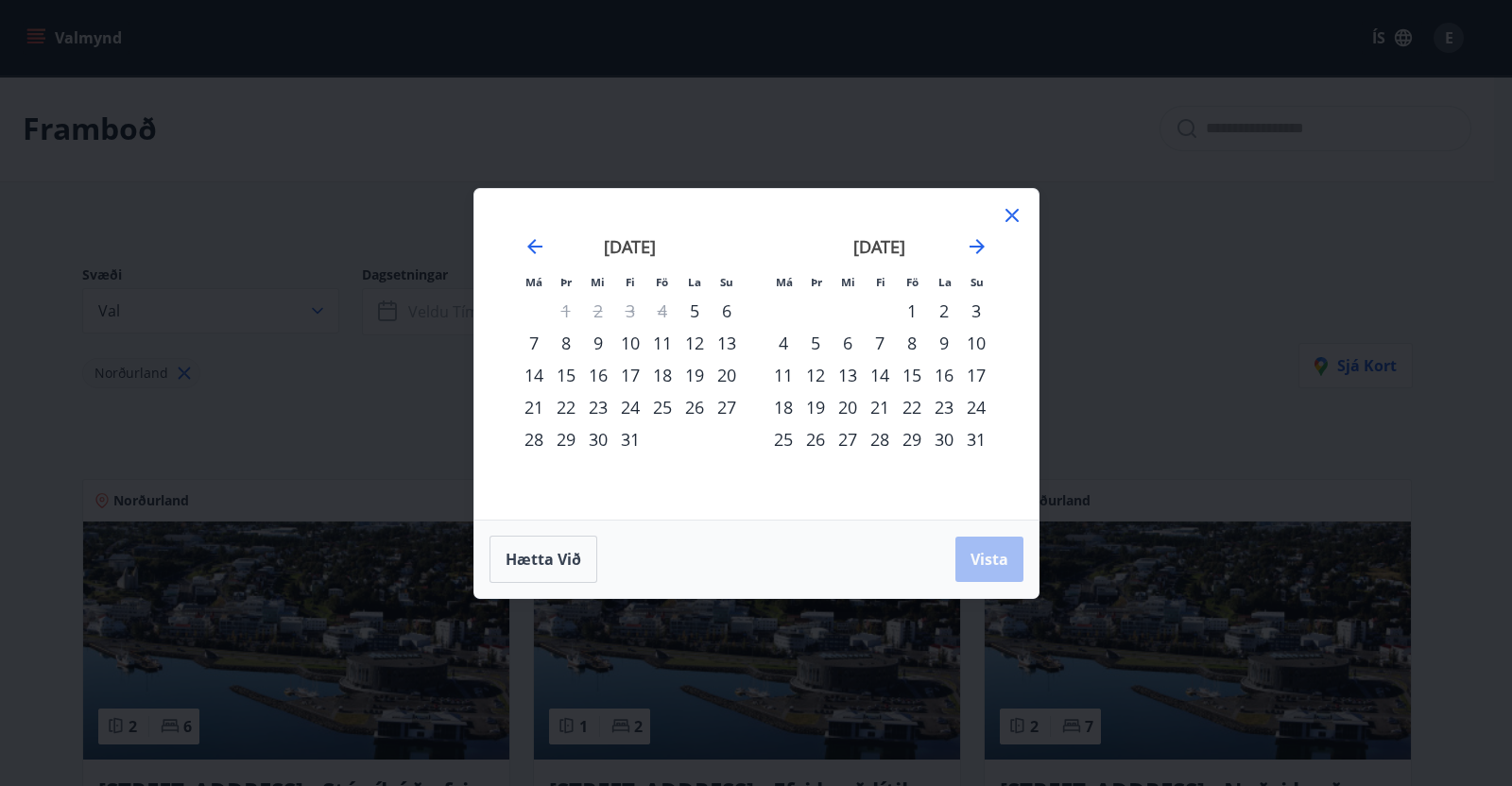 click on "15" at bounding box center (912, 375) 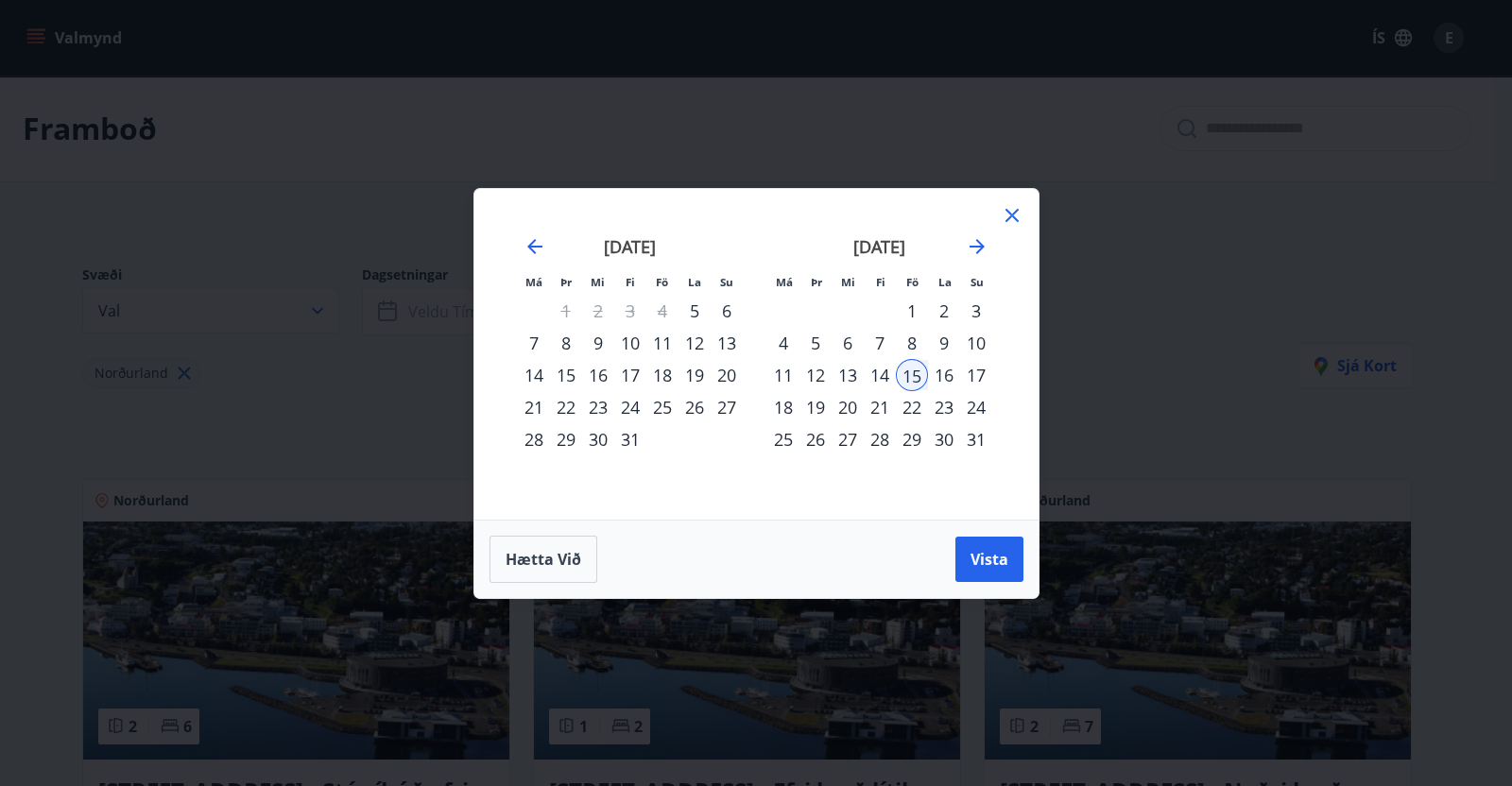 click on "22" at bounding box center [912, 407] 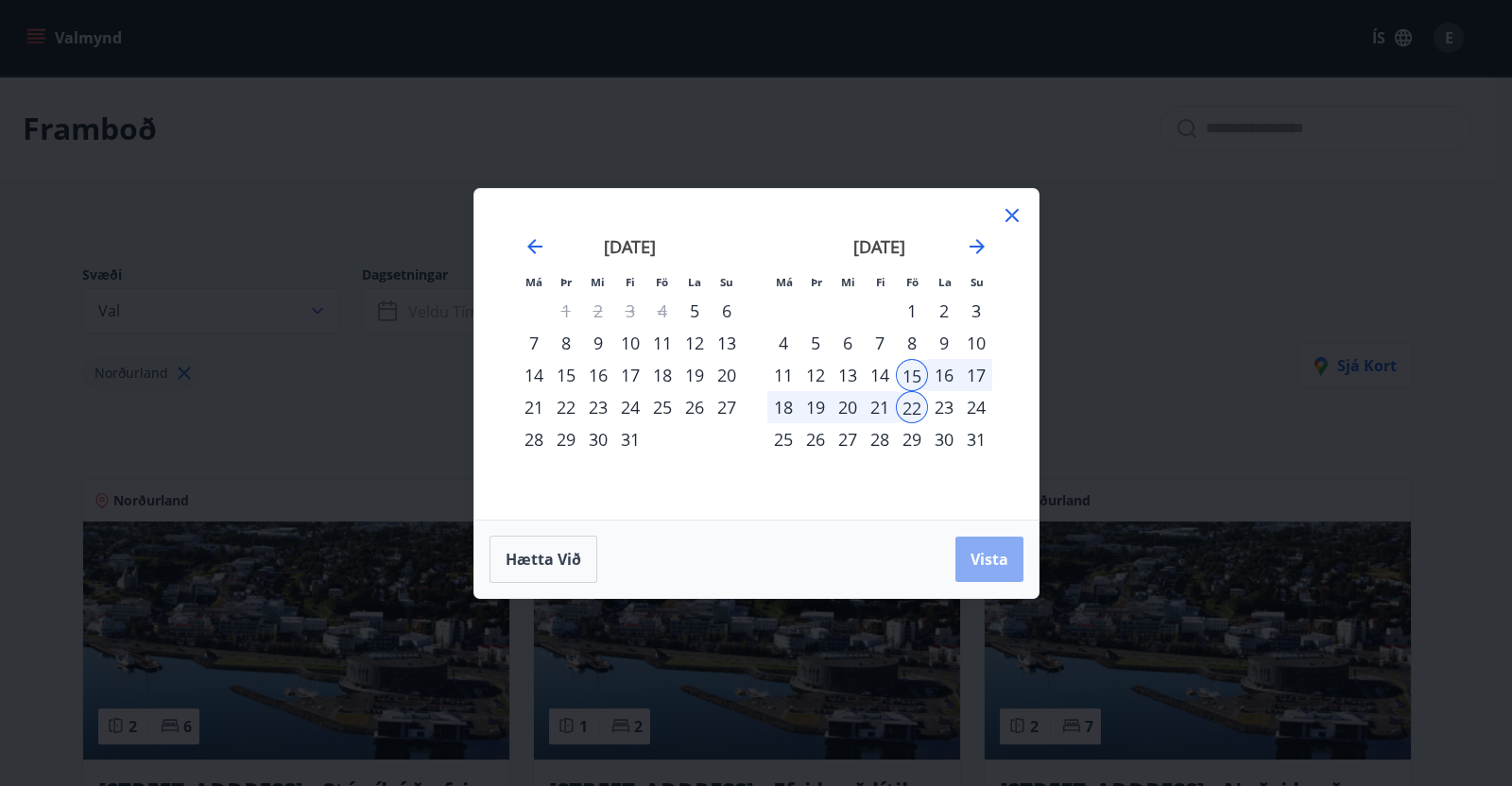 click on "Vista" at bounding box center [989, 559] 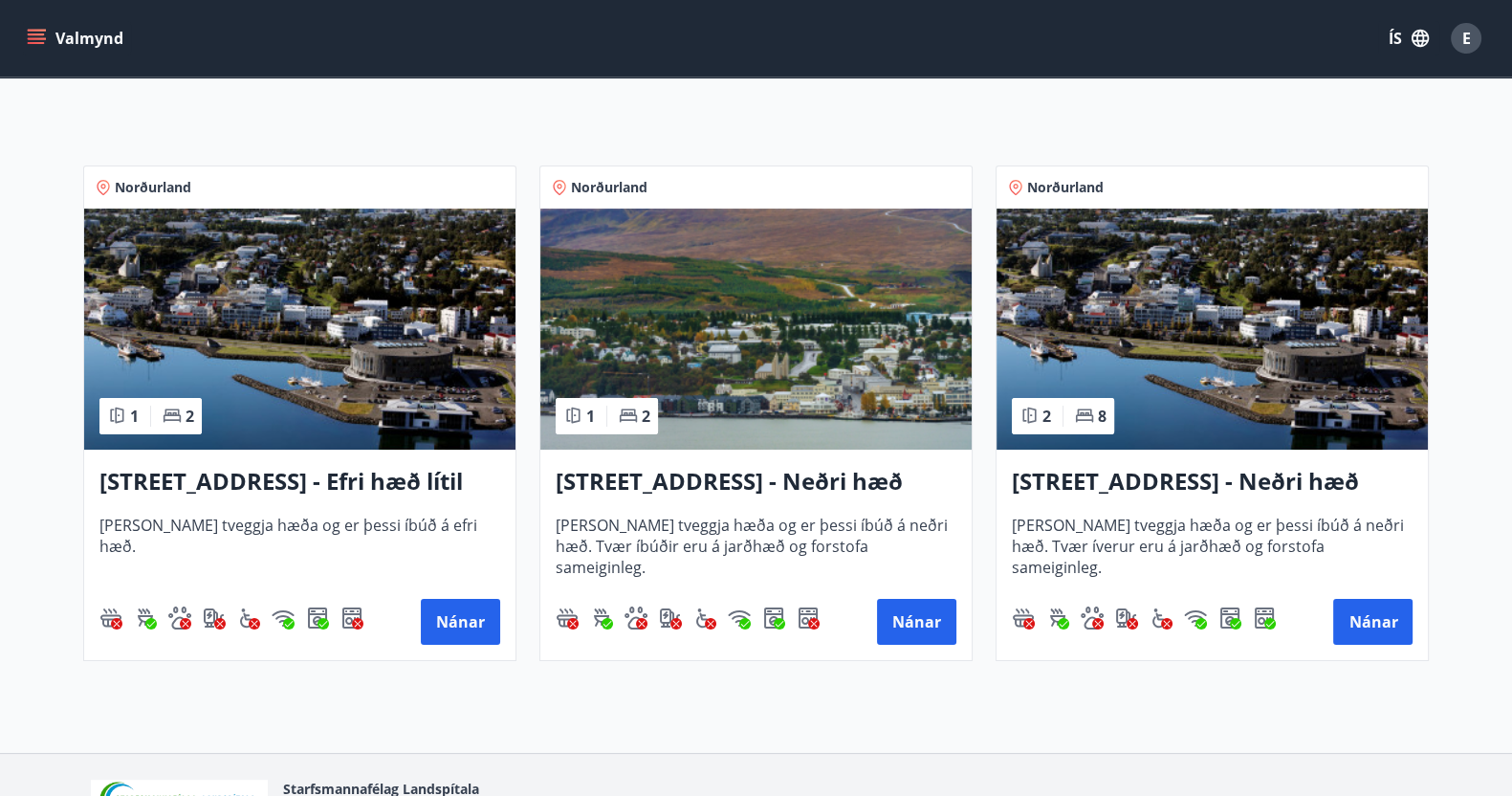 scroll, scrollTop: 319, scrollLeft: 0, axis: vertical 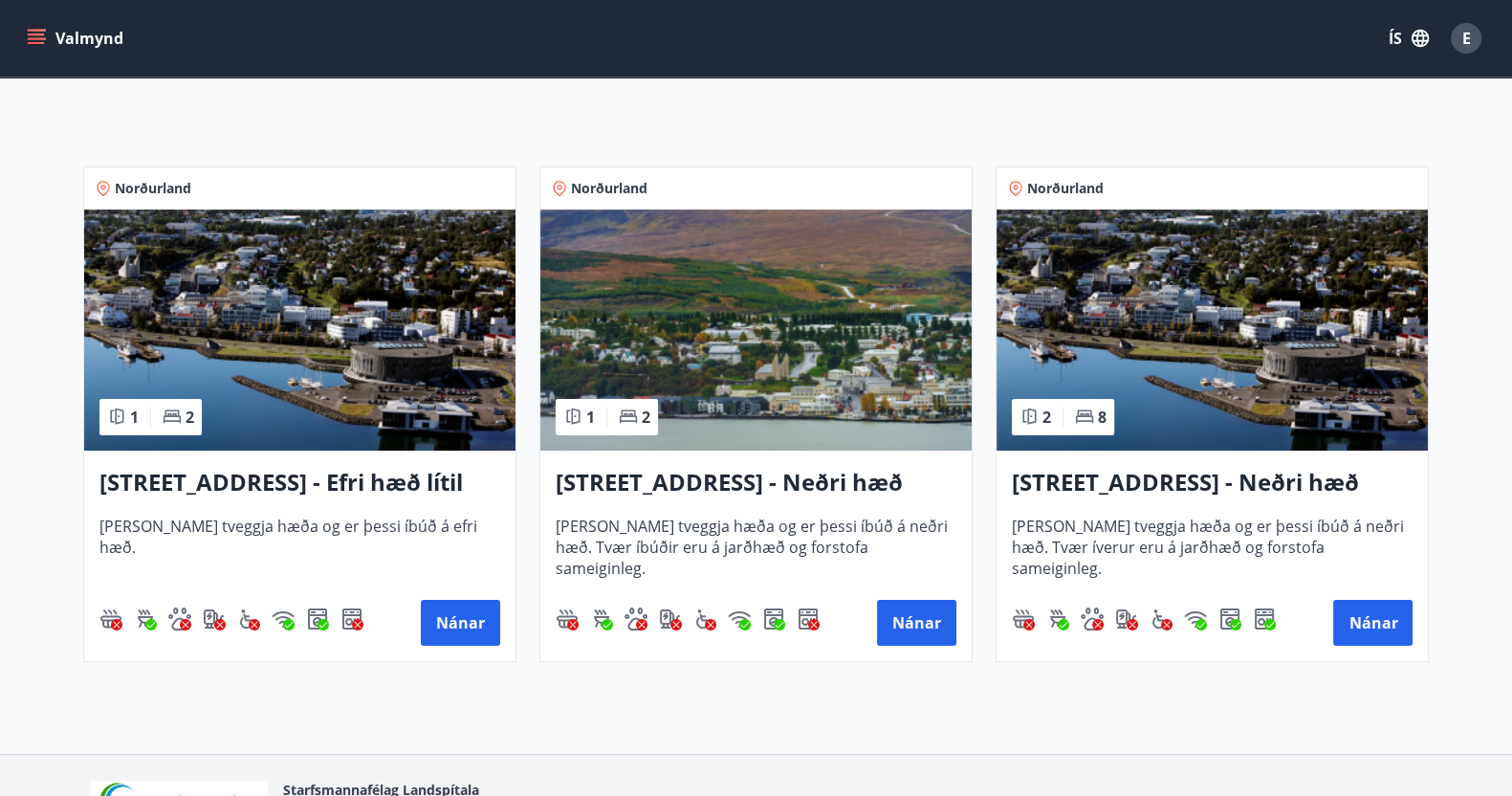 click on "[STREET_ADDRESS] - Efri hæð lítil íbúð 2" at bounding box center [299, 483] 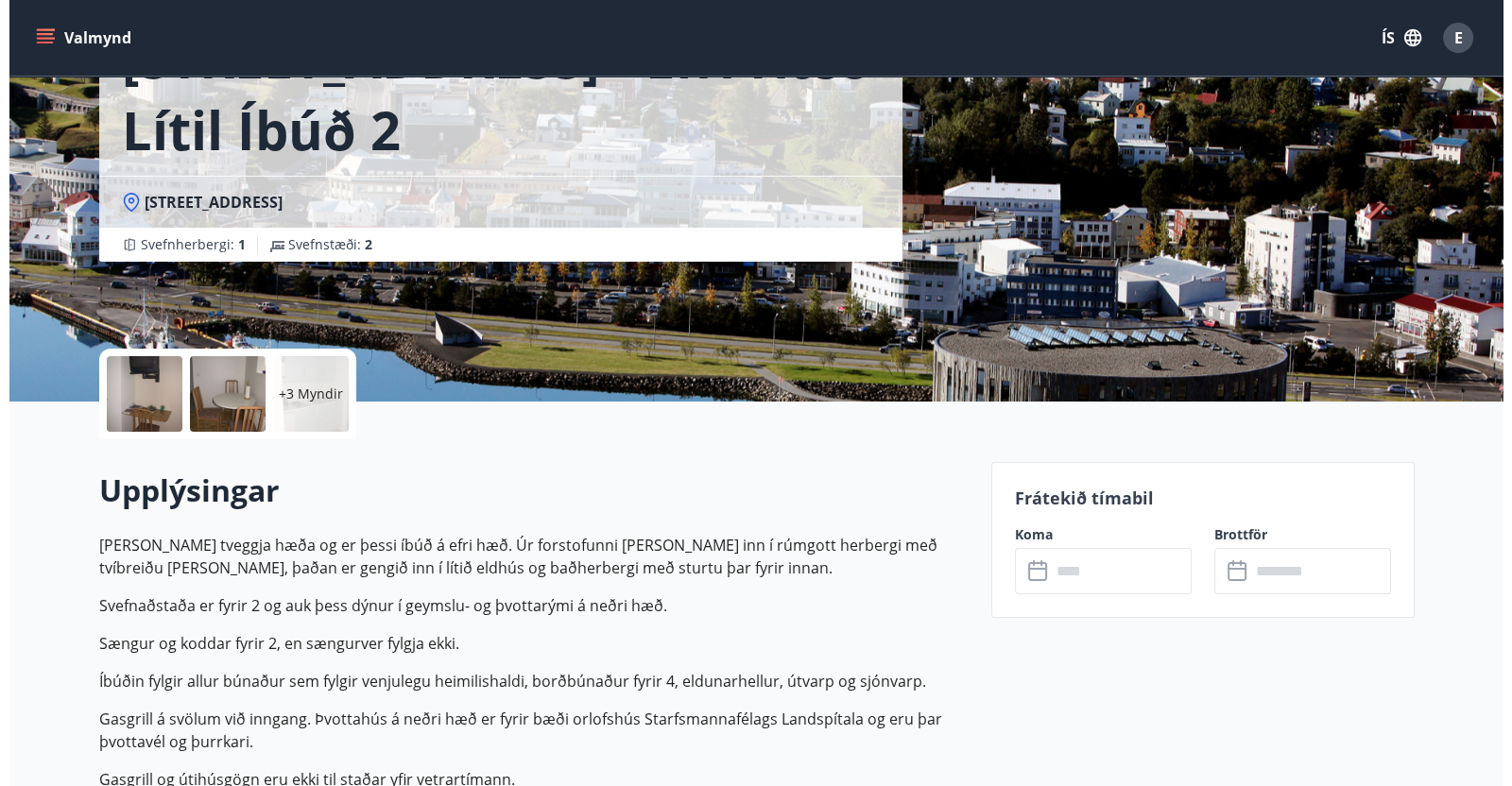 scroll, scrollTop: 128, scrollLeft: 0, axis: vertical 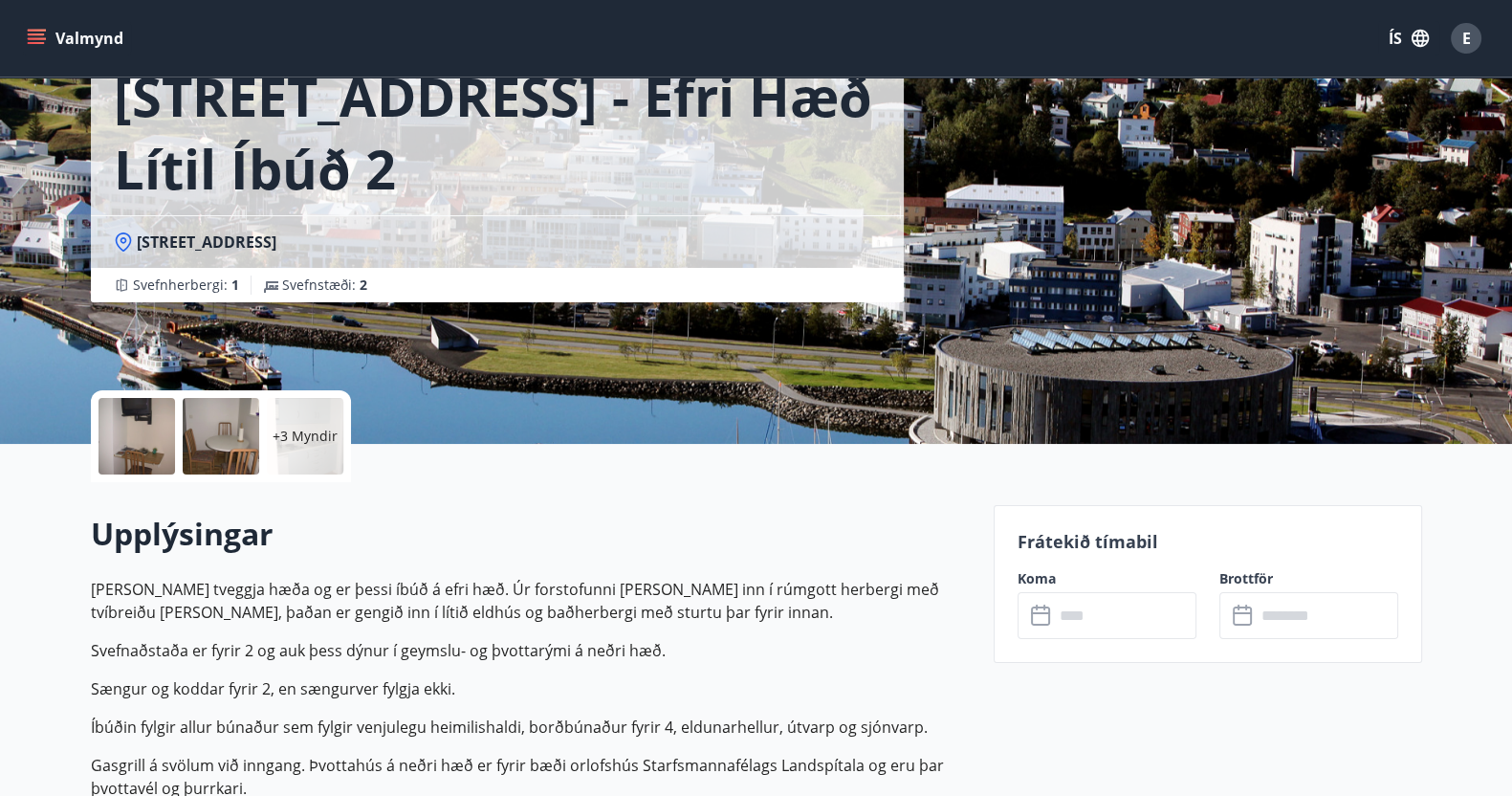click at bounding box center [137, 436] 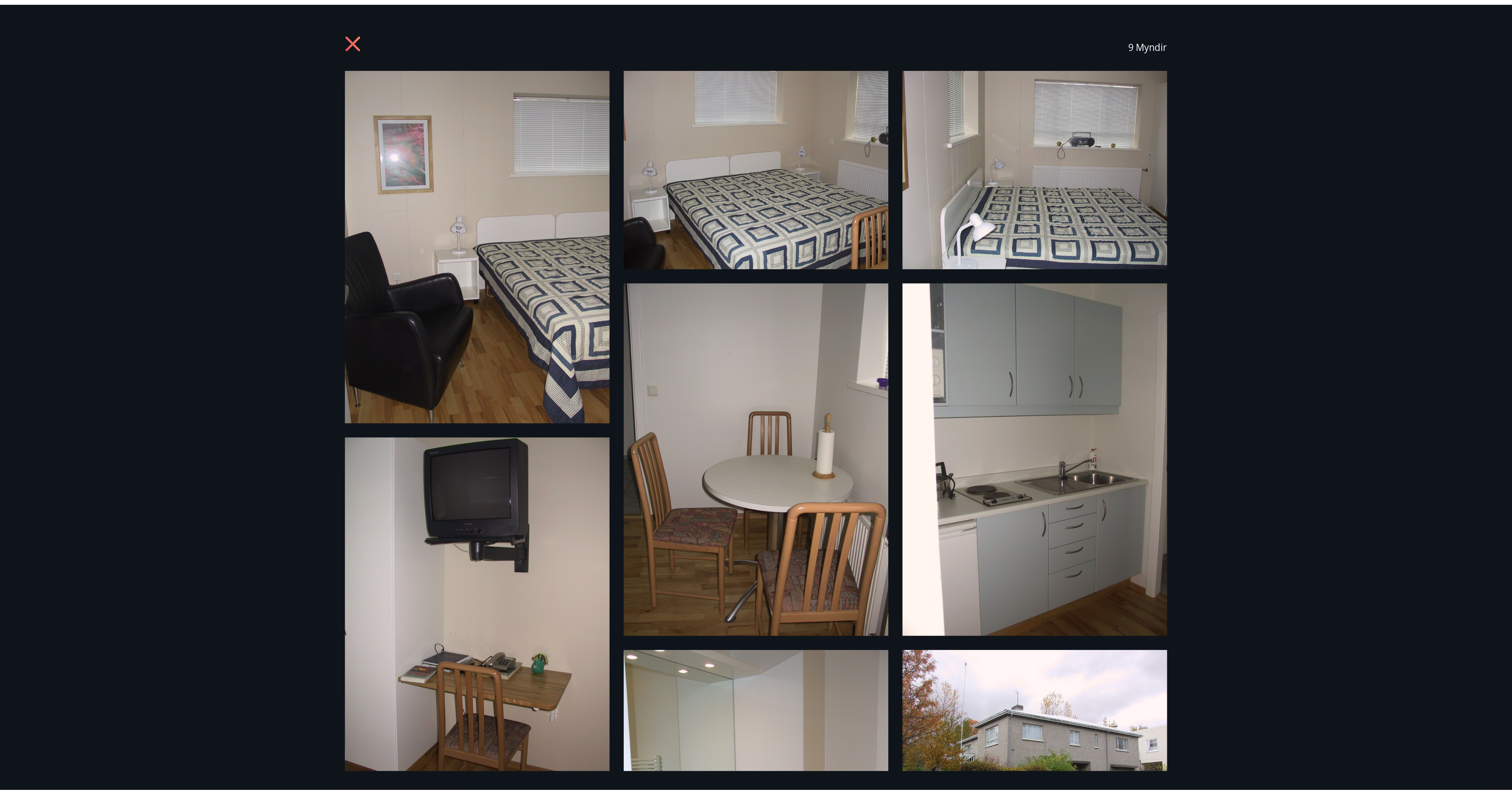 scroll, scrollTop: 55, scrollLeft: 0, axis: vertical 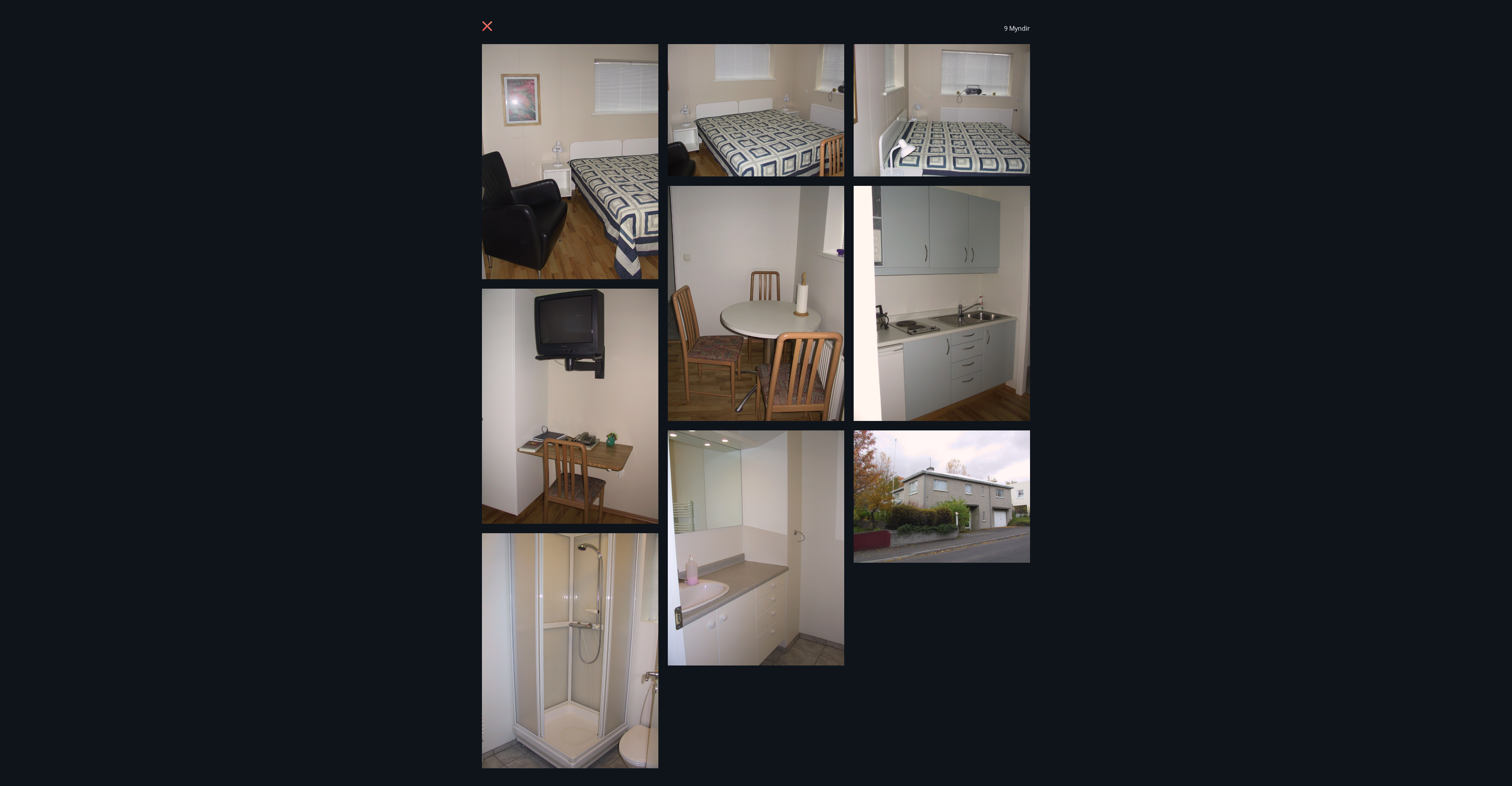 drag, startPoint x: 604, startPoint y: 0, endPoint x: 268, endPoint y: 509, distance: 609.8992 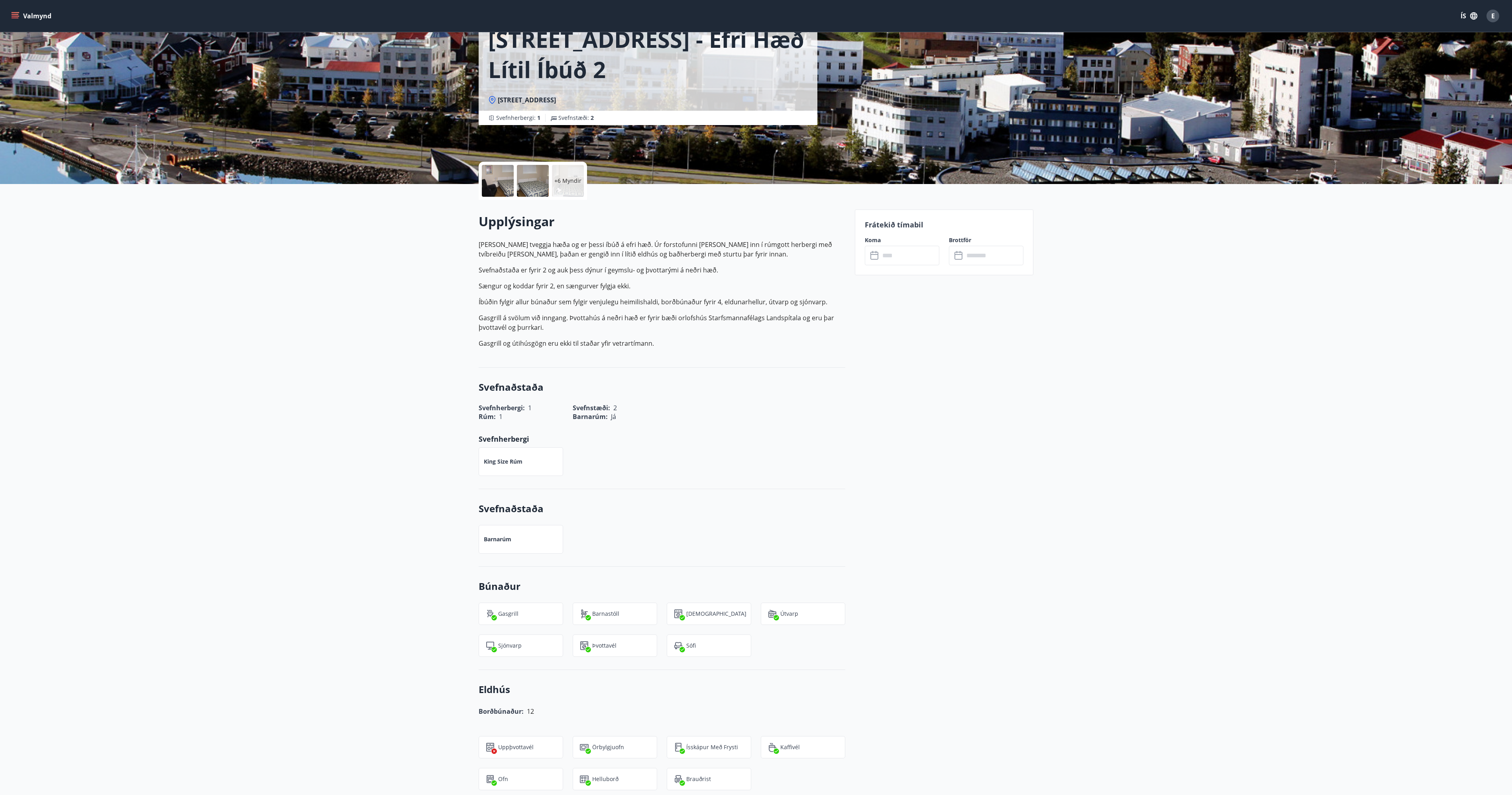 click at bounding box center (498, 181) 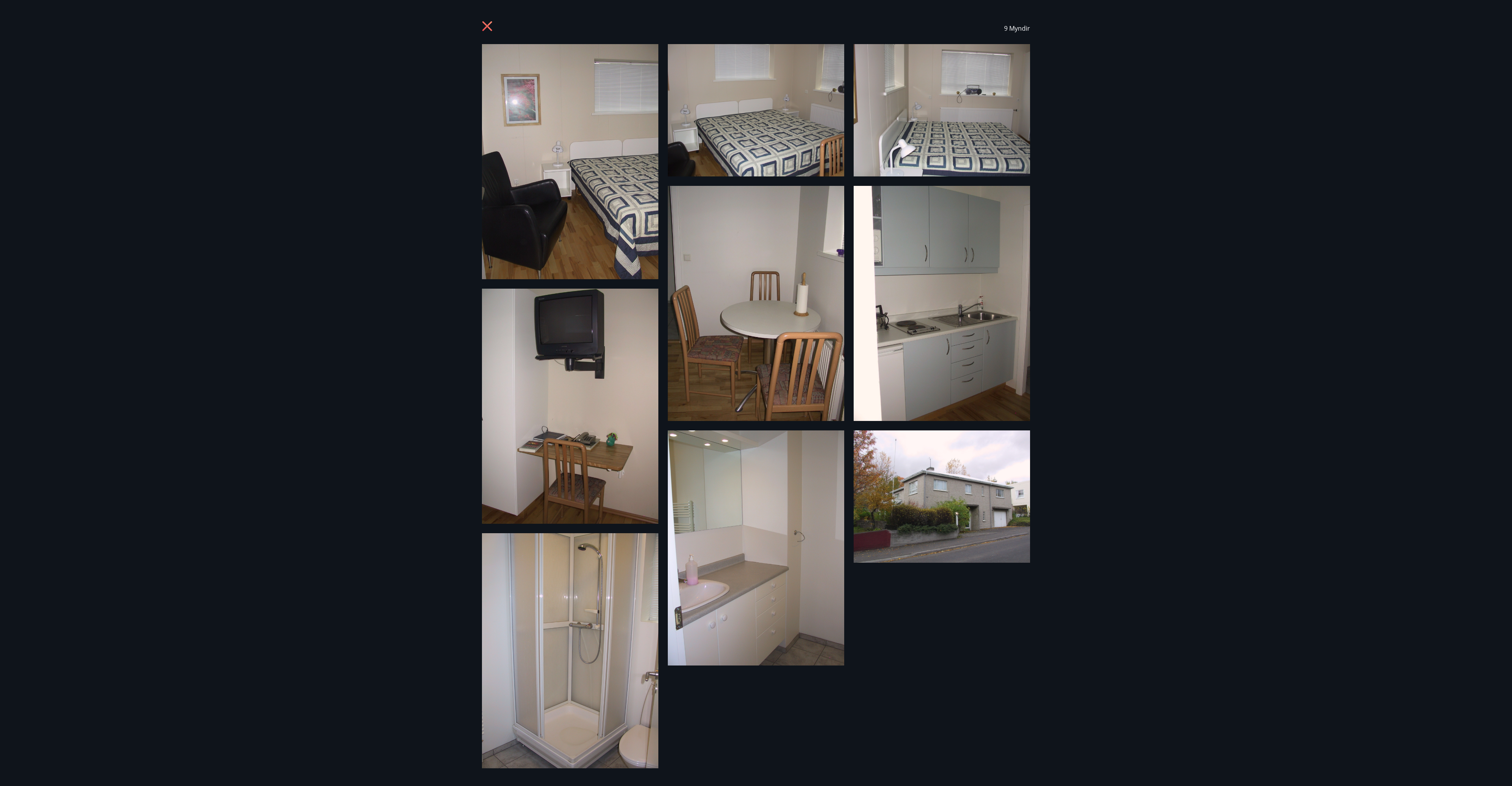 click on "9   Myndir" at bounding box center (756, 393) 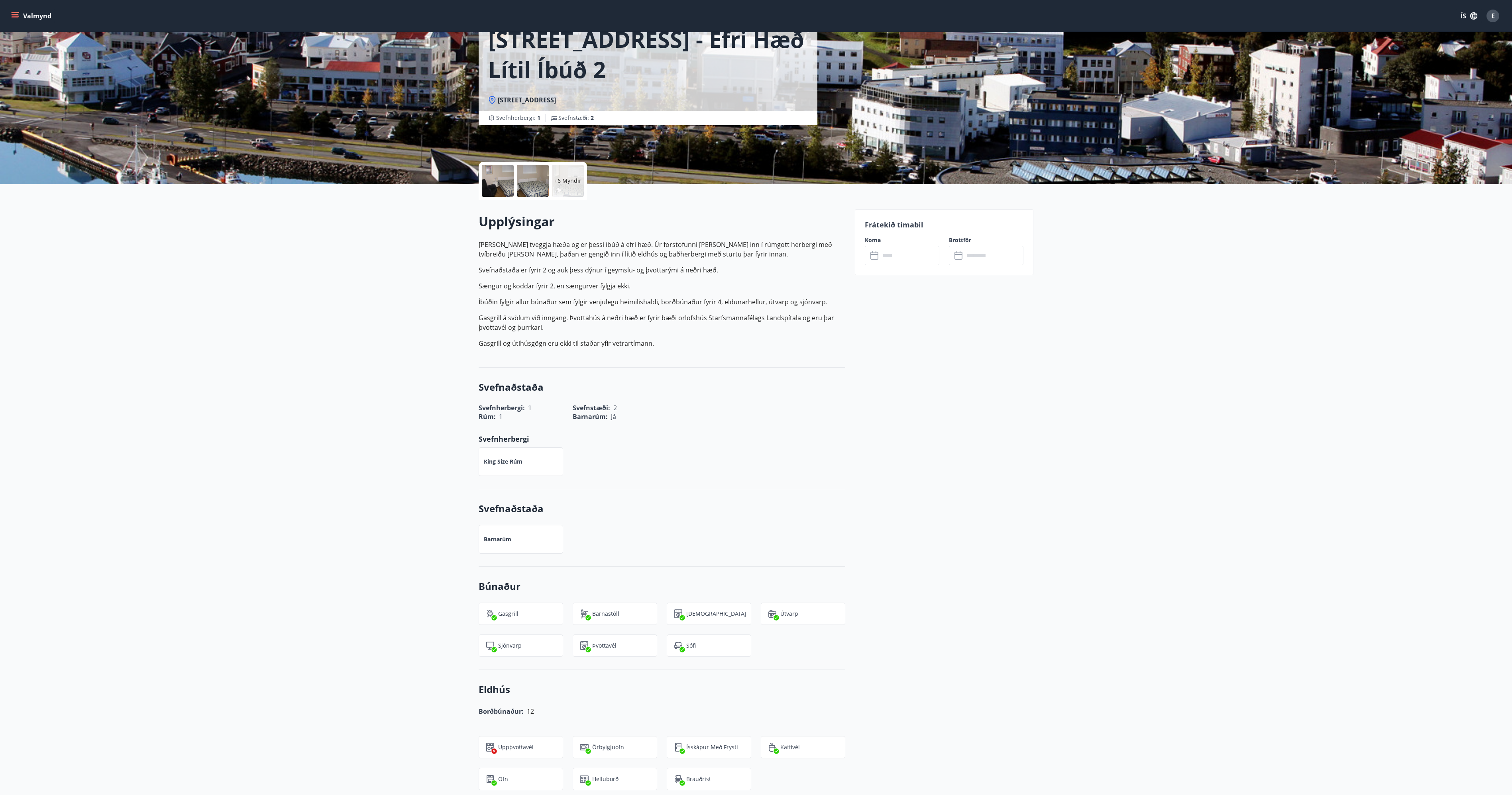 click on "+6 Myndir Upplýsingar Húsið er tveggja hæða og er þessi íbúð á efri hæð. Úr forstofunni er komin inn í rúmgott herbergi með tvíbreiðu rúmi, þaðan er gengið inn í lítið eldhús og baðherbergi með sturtu þar fyrir innan.
Svefnaðstaða er fyrir 2 og auk þess dýnur í geymslu- og þvottarými á neðri hæð.
Sængur og koddar fyrir 2, en sængurver fylgja ekki.
Íbúðin fylgir allur búnaður sem fylgir venjulegu heimilishaldi, borðbúnaður fyrir 4, eldunarhellur, útvarp og sjónvarp.
Gasgrill á svölum við inngang. Þvottahús á neðri hæð er fyrir bæði orlofshús Starfsmannafélags Landspítala og eru þar þvottavél og þurrkari.
Gasgrill og útihúsgögn eru ekki til staðar yfir vetrartímann.
Svefnaðstaða Svefnherbergi : 1 Svefnstæði : 2 Rúm : 1 Barnarúm : Já Svefnherbergi King Size rúm Svefnaðstaða Barnarúm Búnaður Gasgrill Barnastóll Þurrkari Útvarp Sjónvarp Þvottavél Sófi Eldhús Borðbúnaður: 12 Kaffivél +" at bounding box center (756, 755) 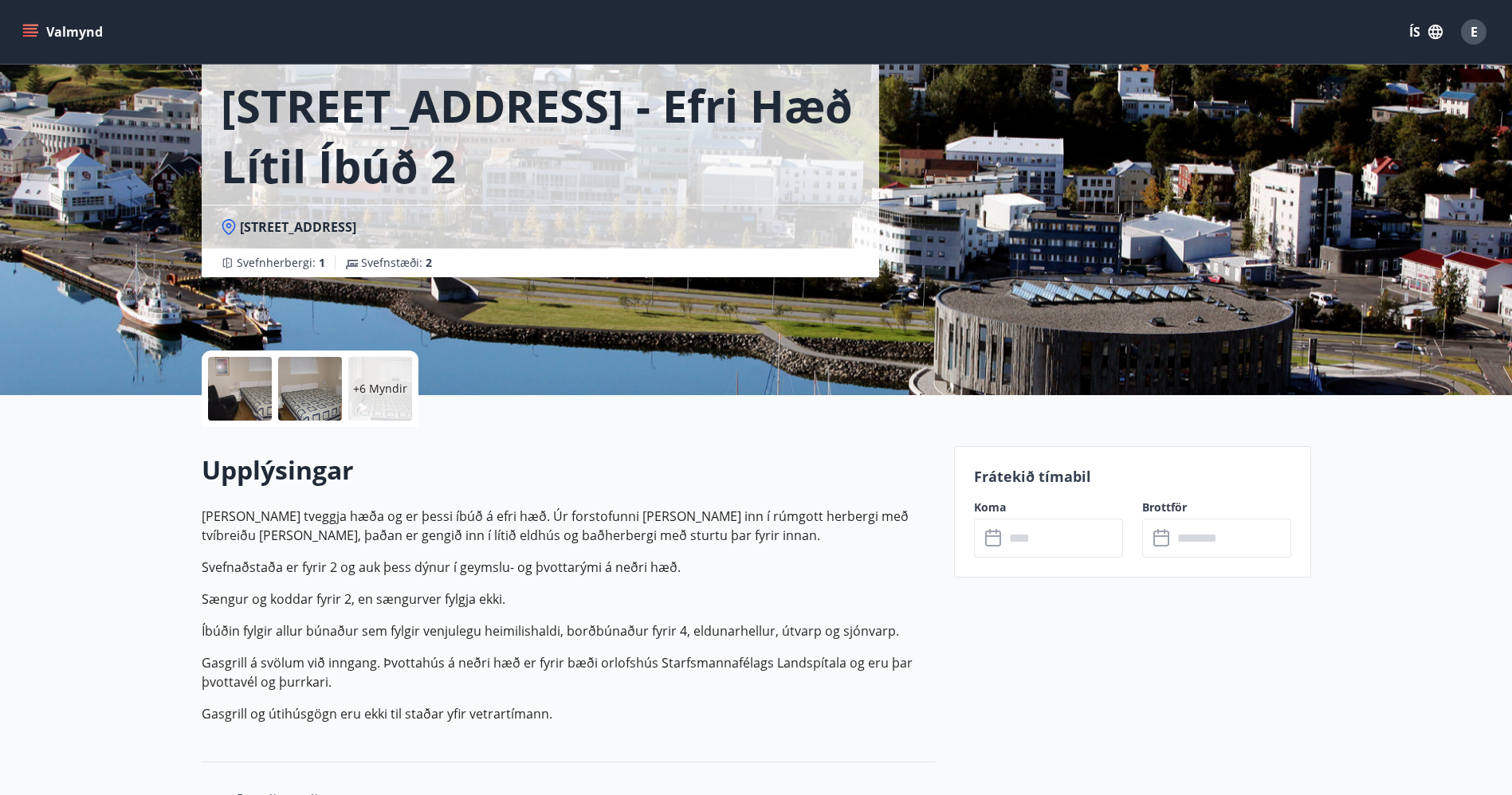 scroll, scrollTop: 82, scrollLeft: 0, axis: vertical 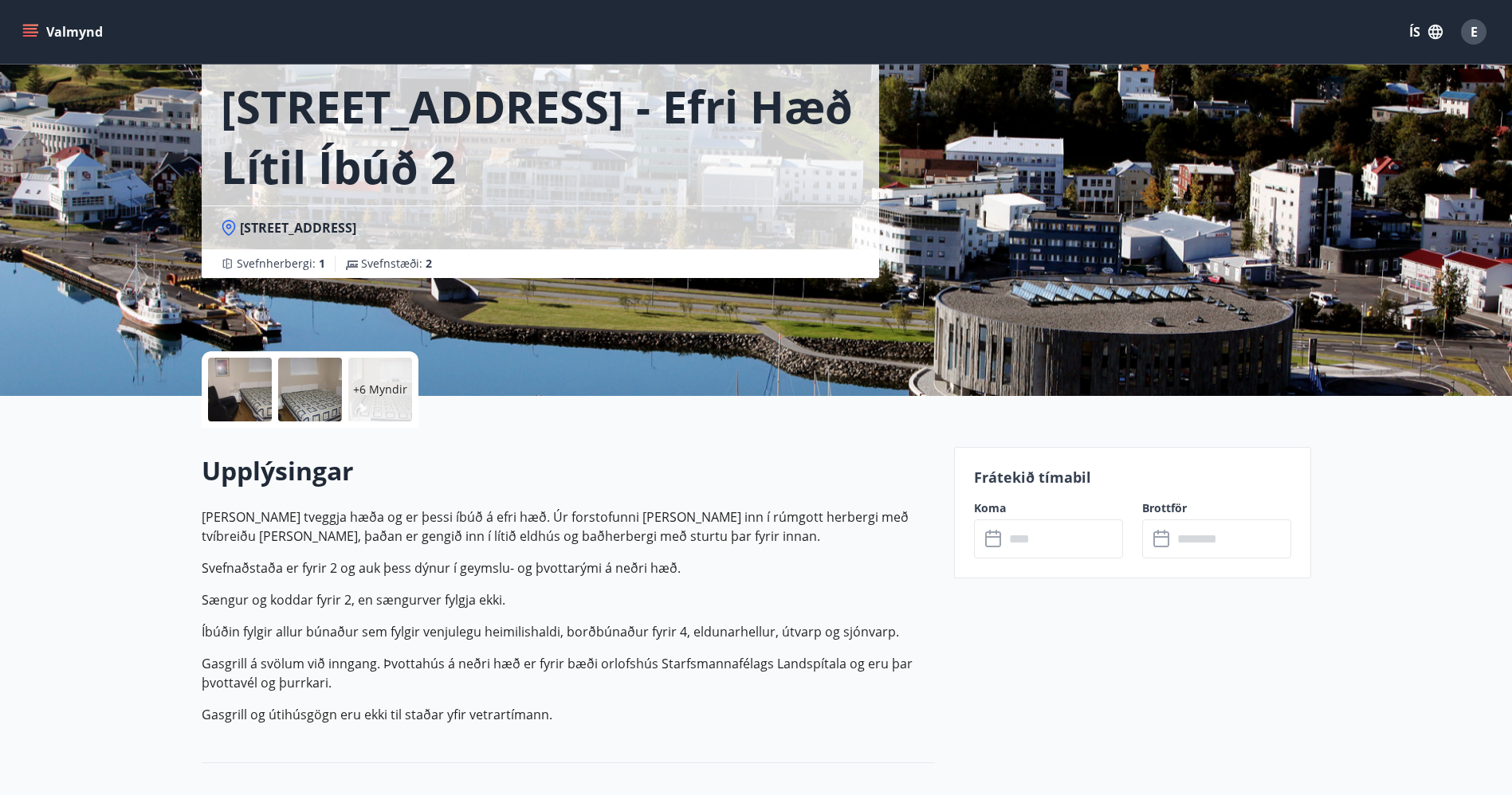 click on "Frátekið tímabil Koma ​ ​ Brottför ​ ​" at bounding box center (1133, 1589) 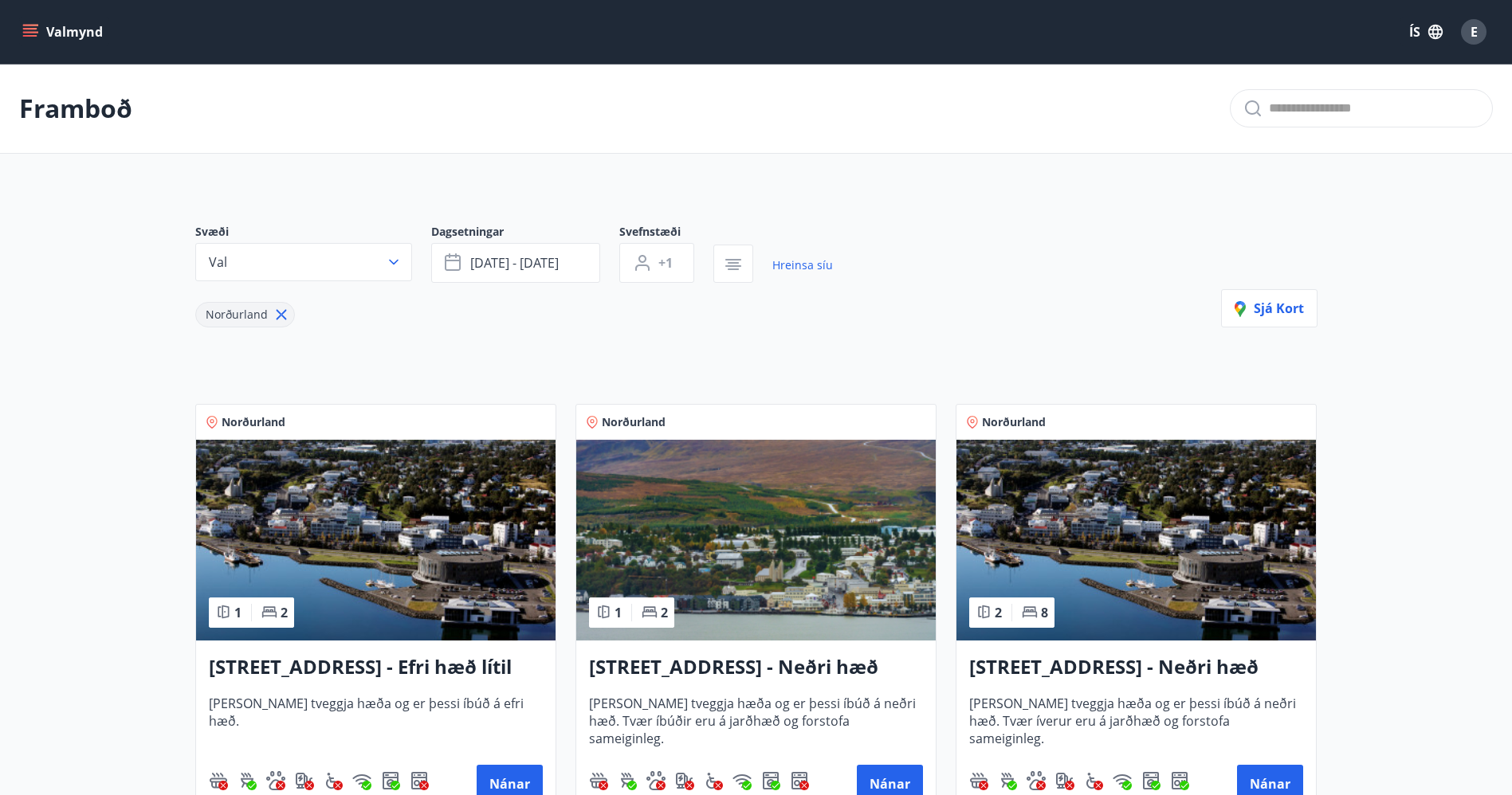 scroll, scrollTop: 135, scrollLeft: 0, axis: vertical 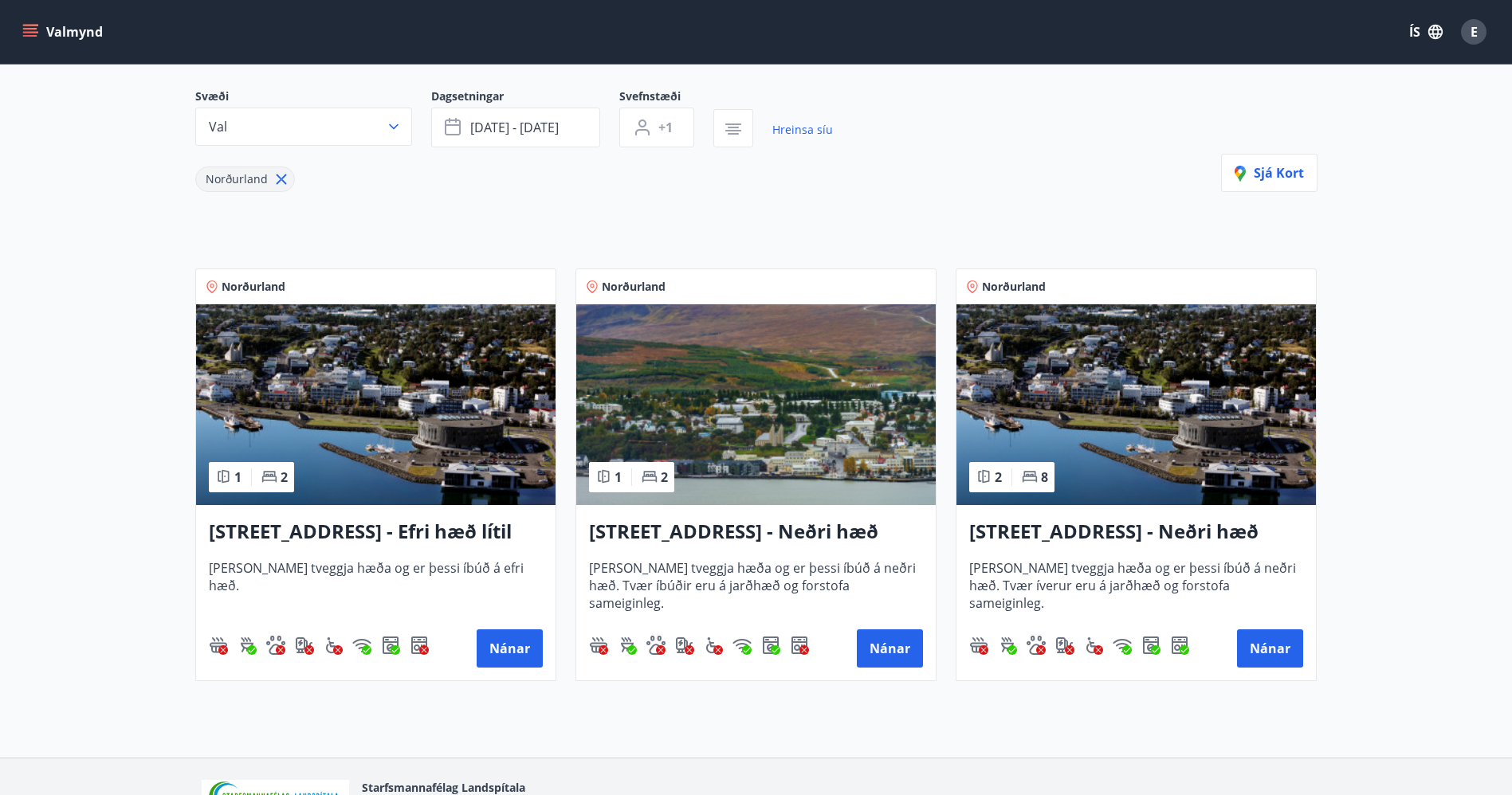 click at bounding box center (756, 405) 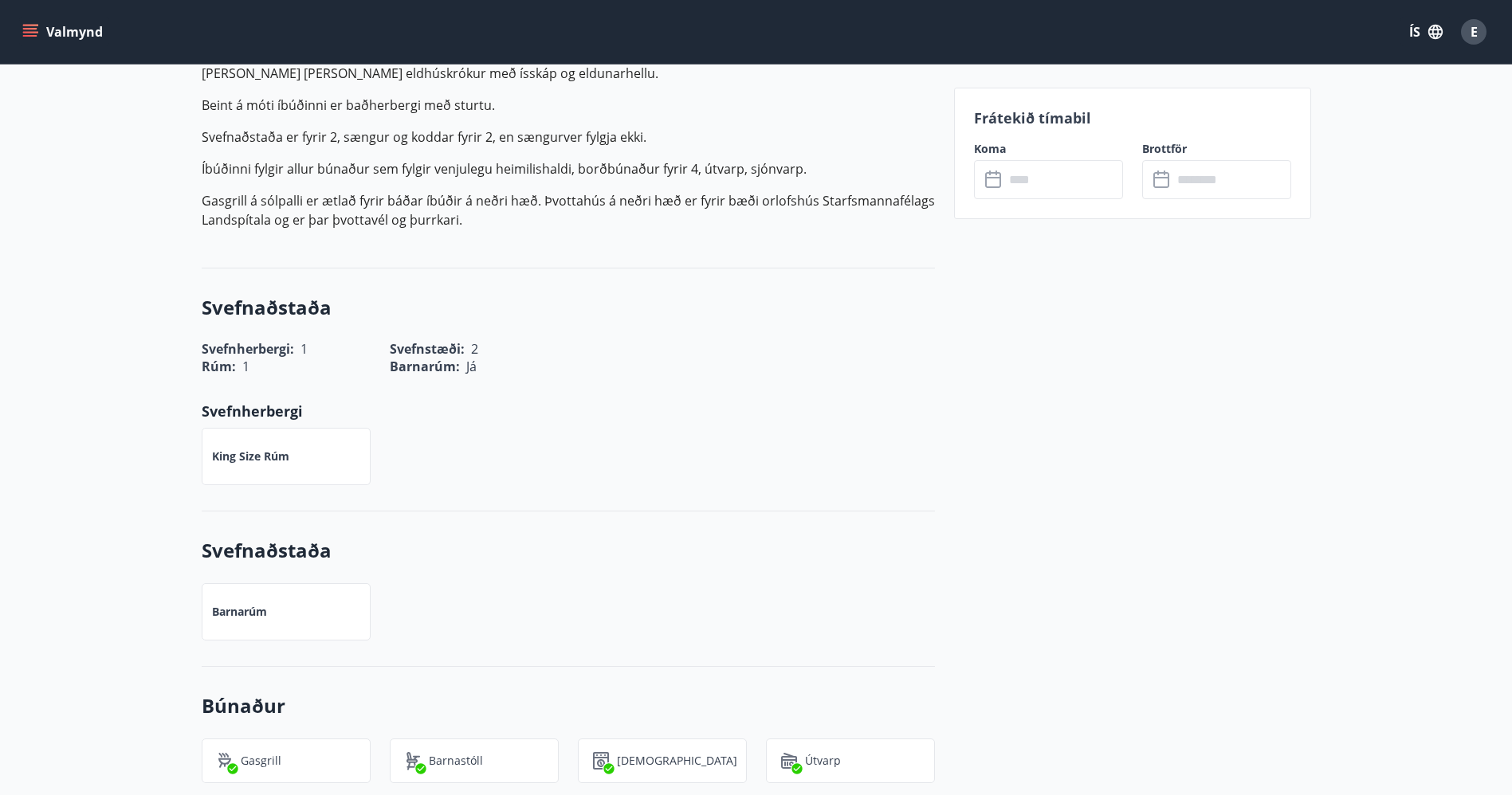 scroll, scrollTop: 0, scrollLeft: 0, axis: both 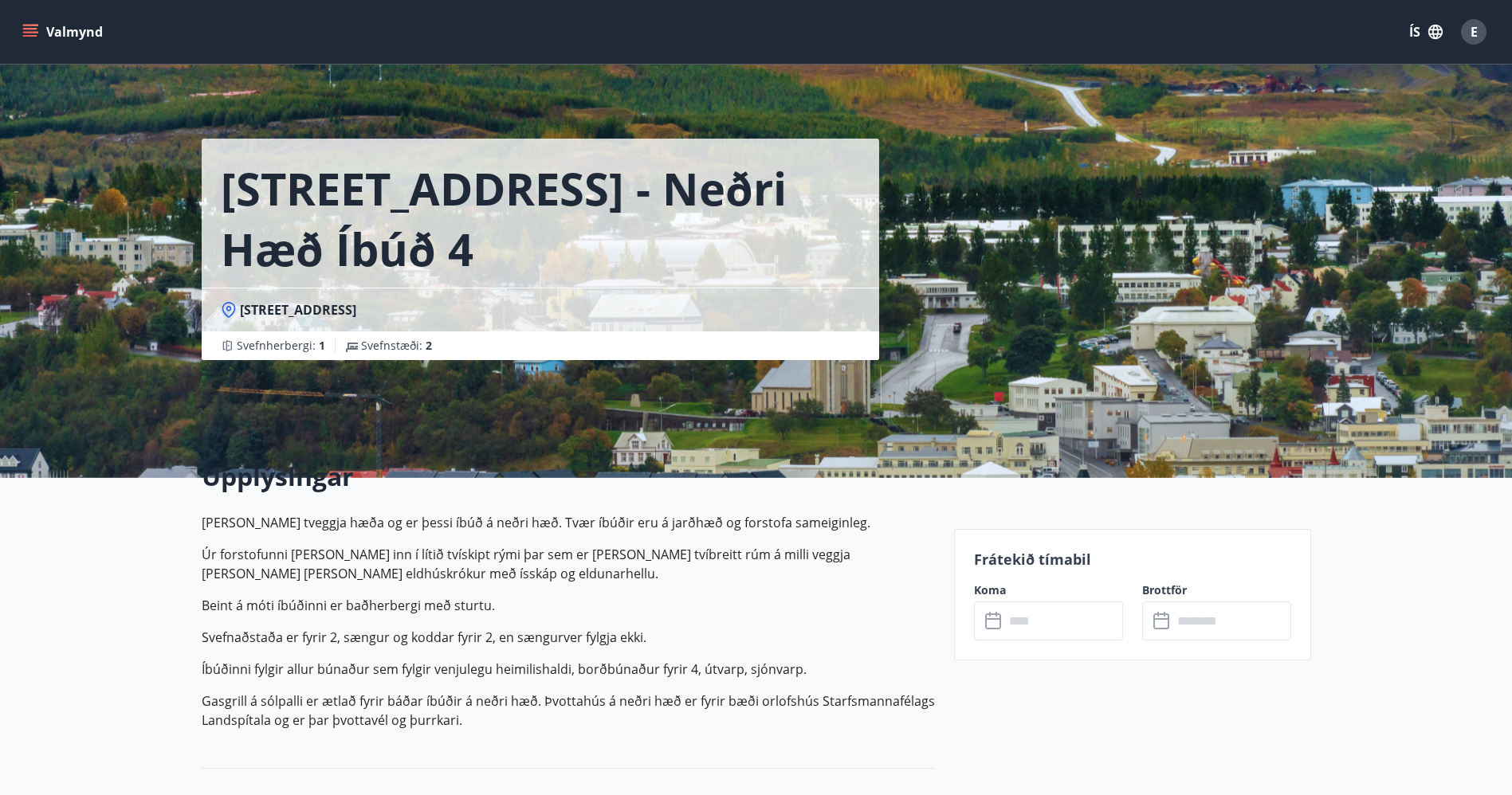 click on "Frátekið tímabil Koma ​ ​ Brottför ​ ​" at bounding box center (1133, 1633) 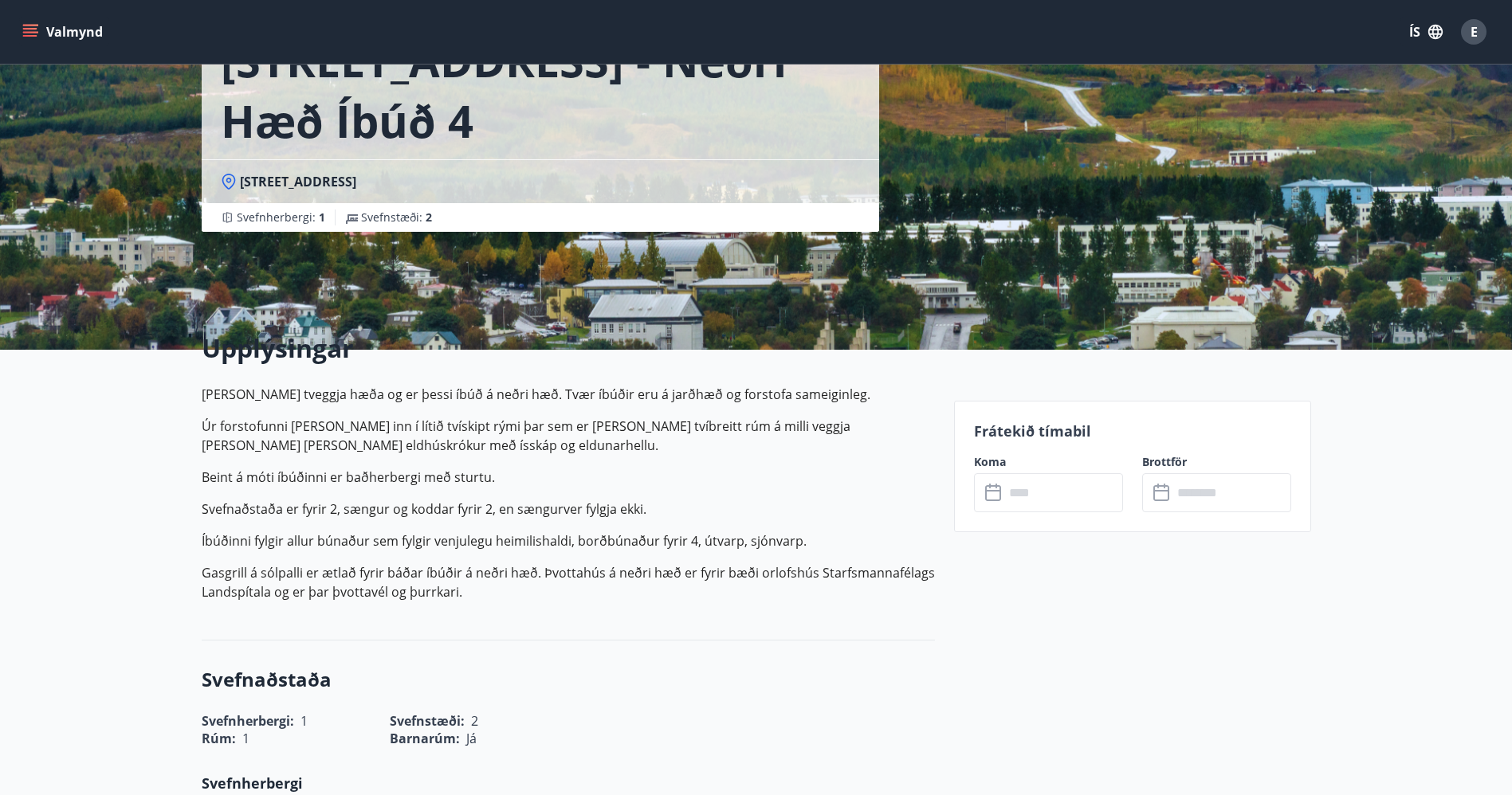 scroll, scrollTop: 0, scrollLeft: 0, axis: both 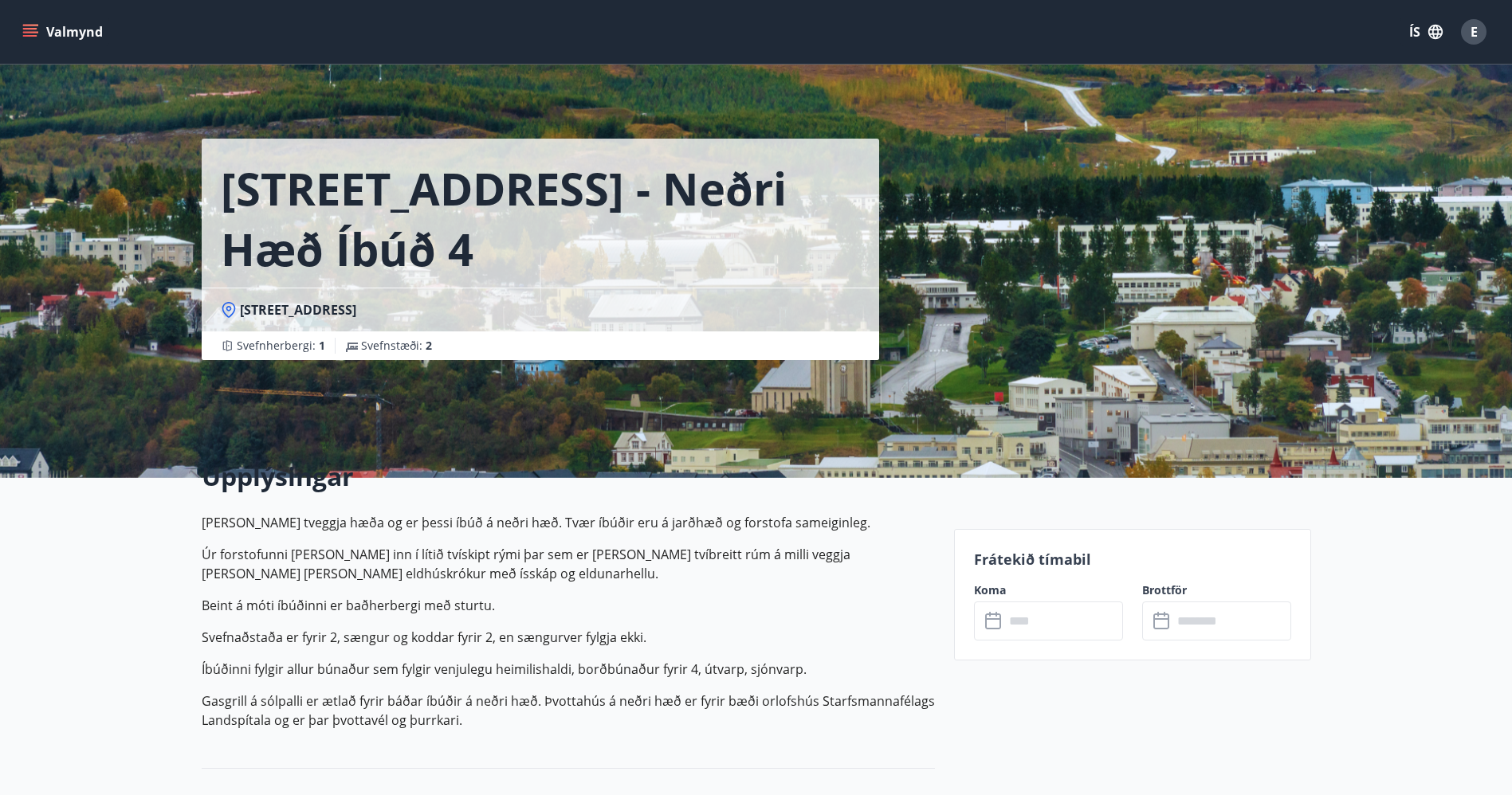 click on "Íbúðinni fylgir allur búnaður sem fylgir venjulegu heimilishaldi, borðbúnaður fyrir 4, útvarp, sjónvarp." at bounding box center [568, 669] 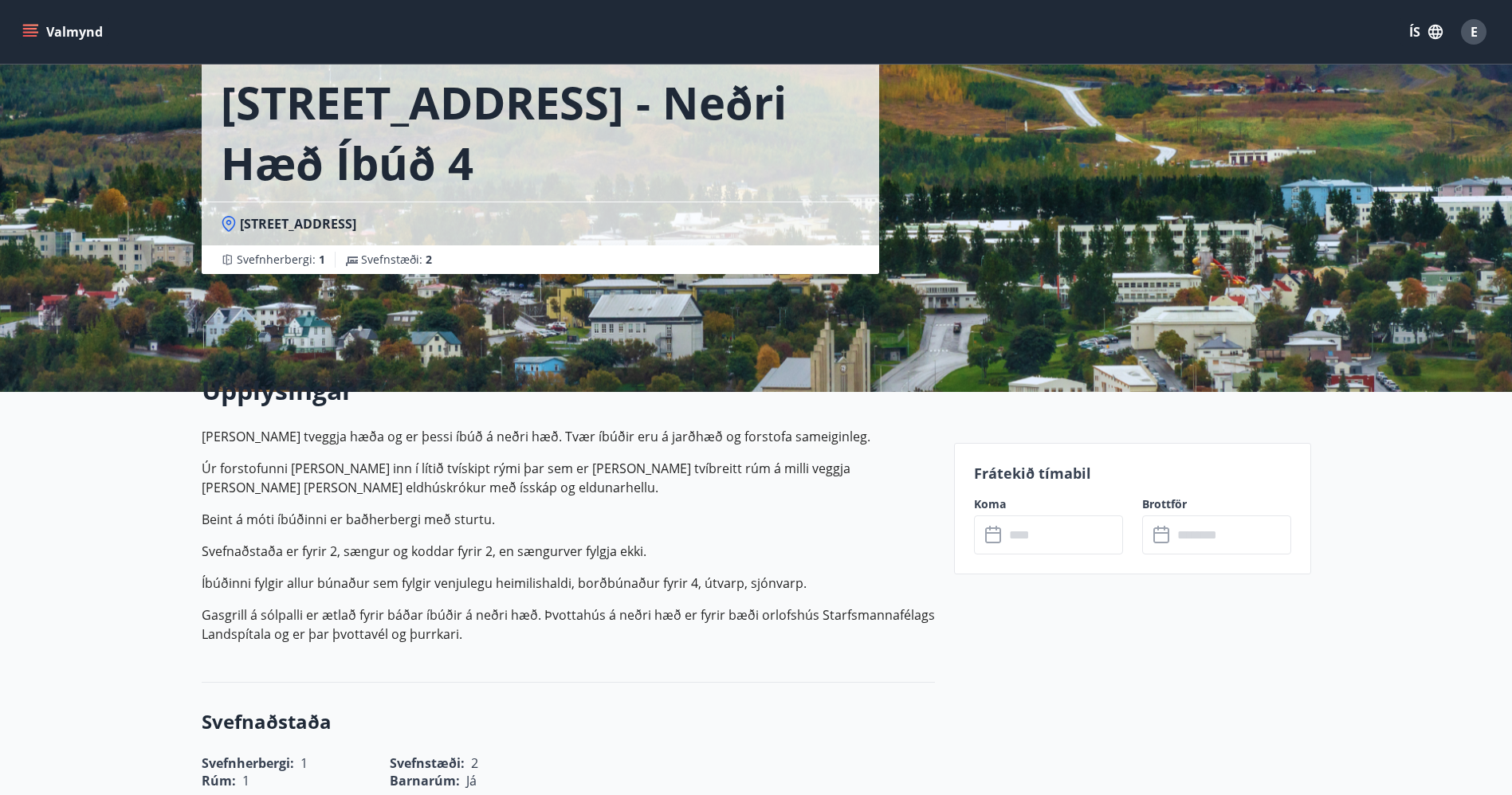 scroll, scrollTop: 88, scrollLeft: 0, axis: vertical 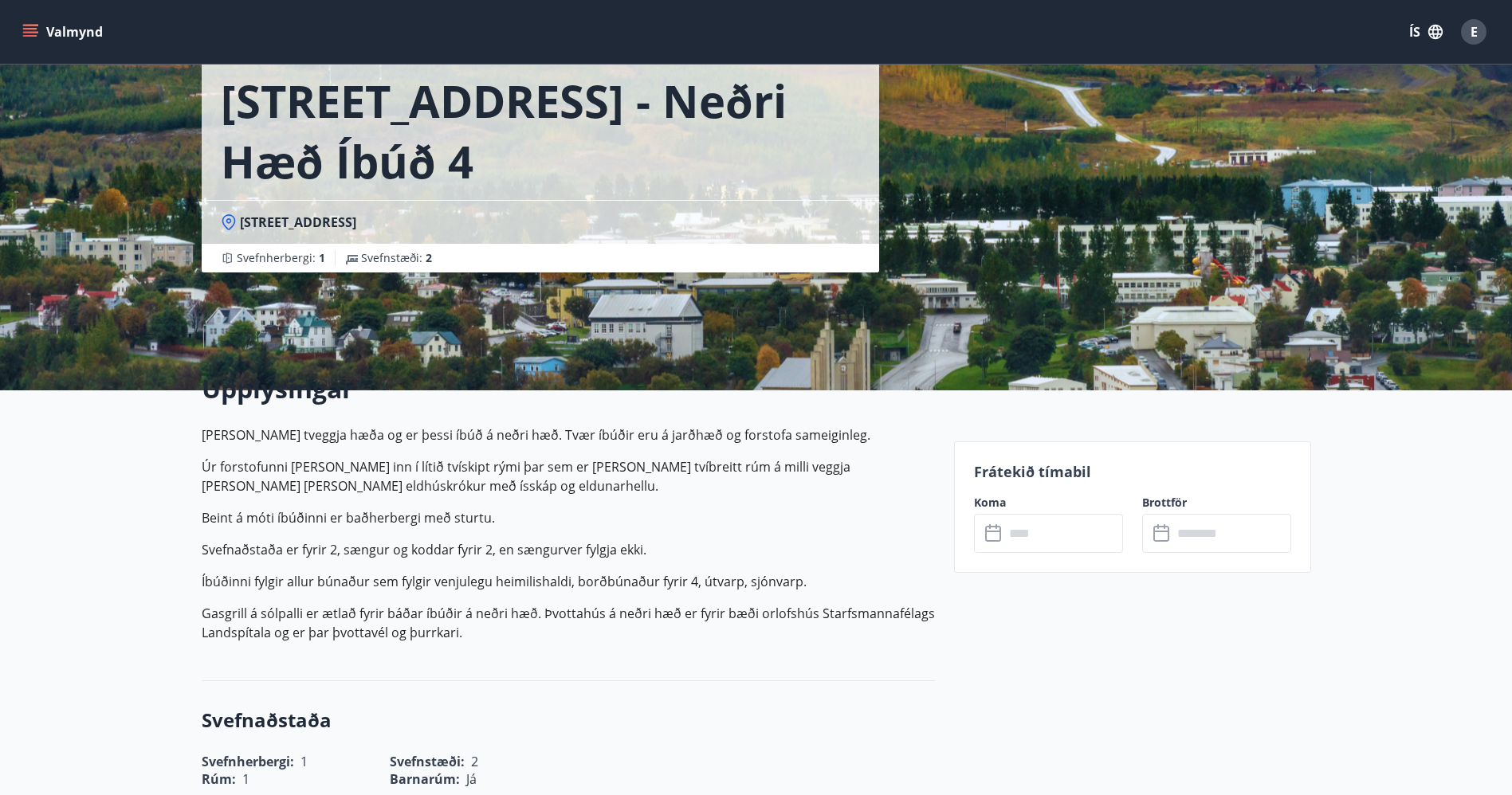 click on "Upplýsingar Húsið er tveggja hæða og er þessi íbúð á neðri hæð. Tvær íbúðir eru á jarðhæð og forstofa sameiginleg.
Úr forstofunni er komin inn í lítið tvískipt rými þar sem er annar vegar tvíbreitt rúm á milli veggja og hins vegar eldhúskrókur með ísskáp og eldunarhellu.
Beint á móti íbúðinni er baðherbergi með sturtu.
Svefnaðstaða er fyrir 2, sængur og koddar fyrir 2, en sængurver fylgja ekki.
Íbúðinni fylgir allur búnaður sem fylgir venjulegu heimilishaldi, borðbúnaður fyrir 4, útvarp, sjónvarp.
Gasgrill á sólpalli er ætlað fyrir báðar íbúðir á neðri hæð. Þvottahús á neðri hæð er fyrir bæði orlofshús Starfsmannafélags Landspítala og er þar þvottavél og þurrkari.
Svefnaðstaða Svefnherbergi : 1 Svefnstæði : 2 Rúm : 1 Barnarúm : Já Svefnherbergi King Size rúm Svefnaðstaða Barnarúm Búnaður Gasgrill Barnastóll Þurrkari Útvarp Sjónvarp Þvottavél Sófi Eldhús Borðbúnaður:" at bounding box center [756, 1494] 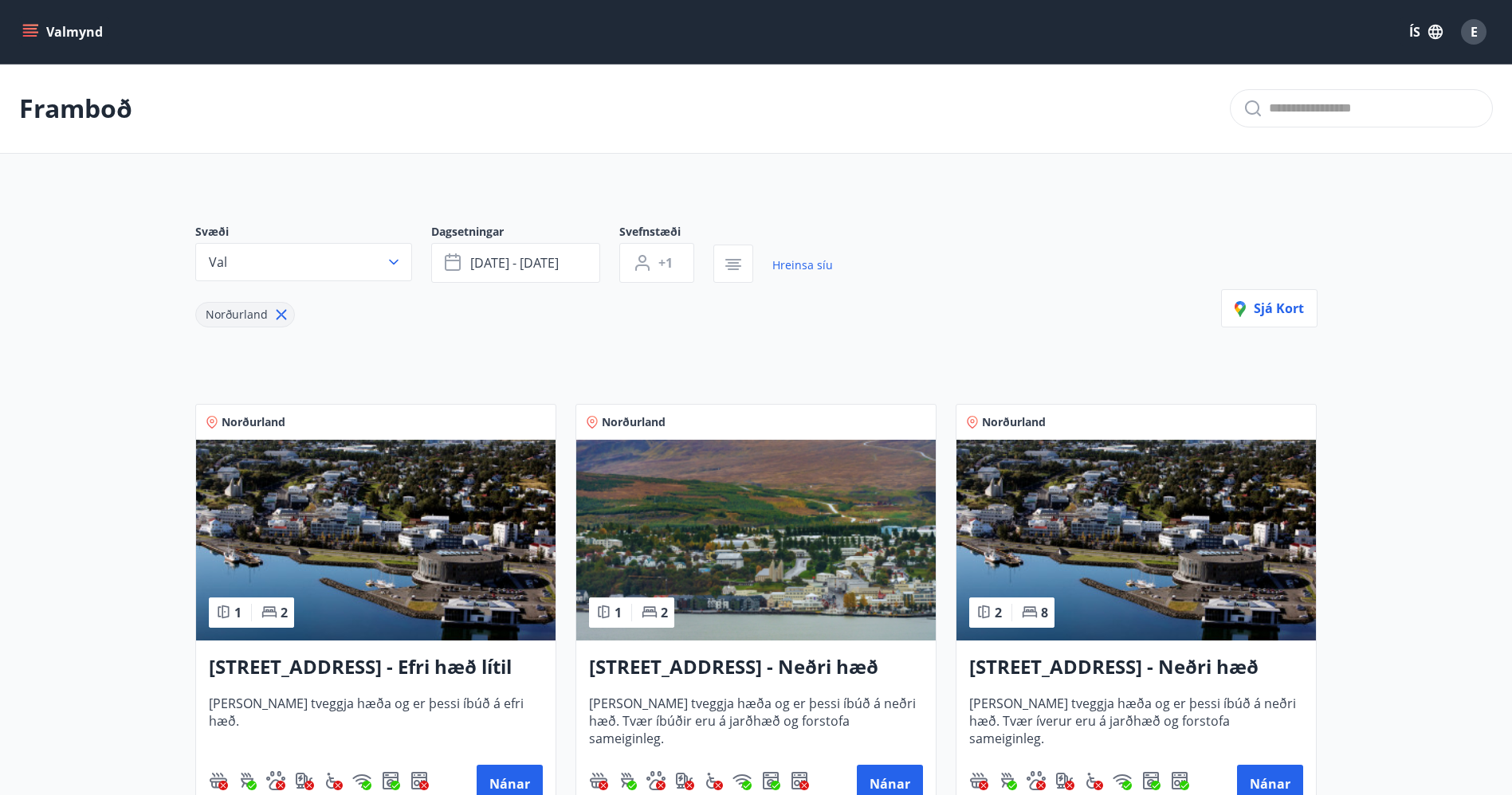 scroll, scrollTop: 232, scrollLeft: 0, axis: vertical 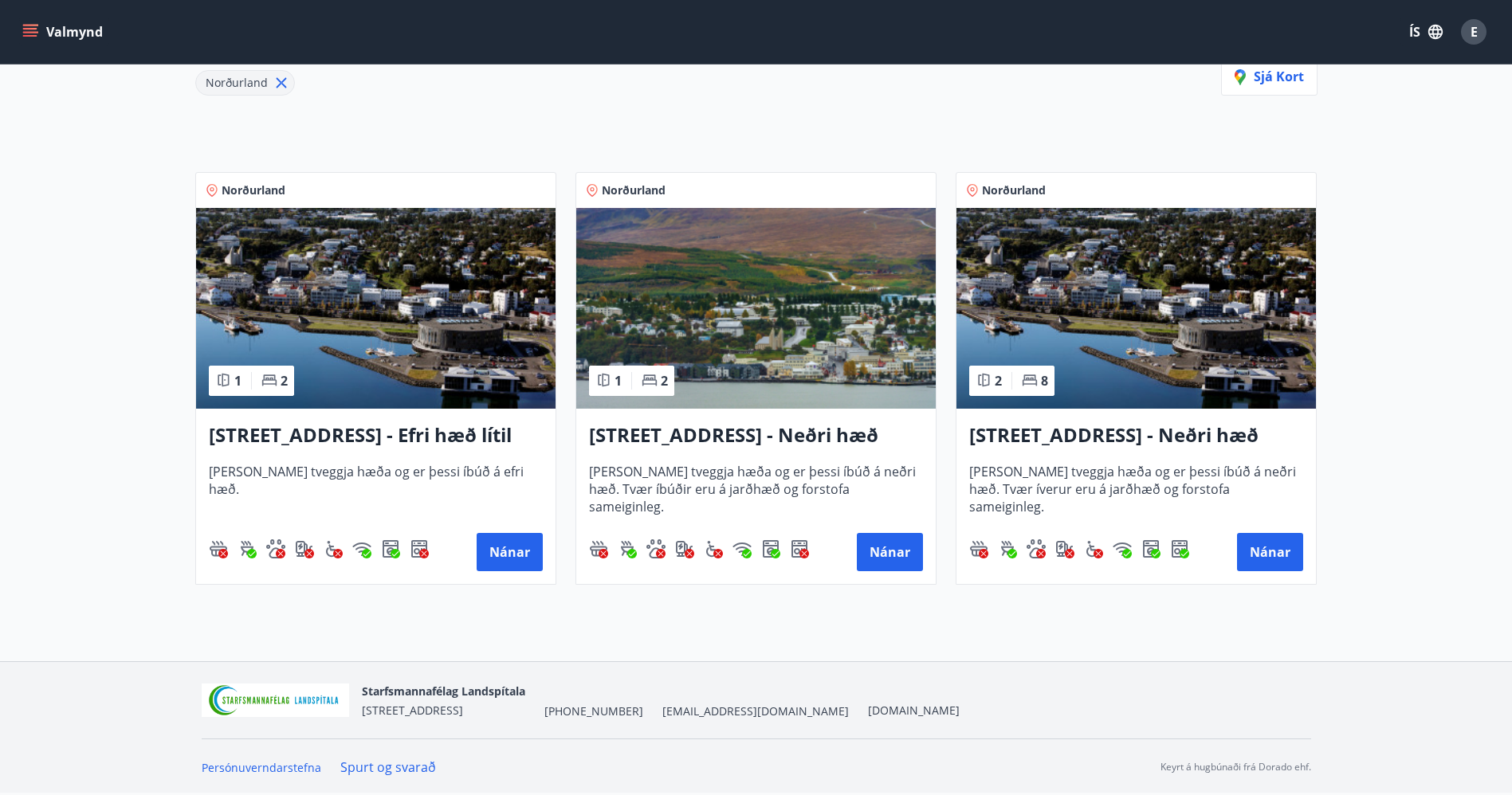 click at bounding box center (1136, 308) 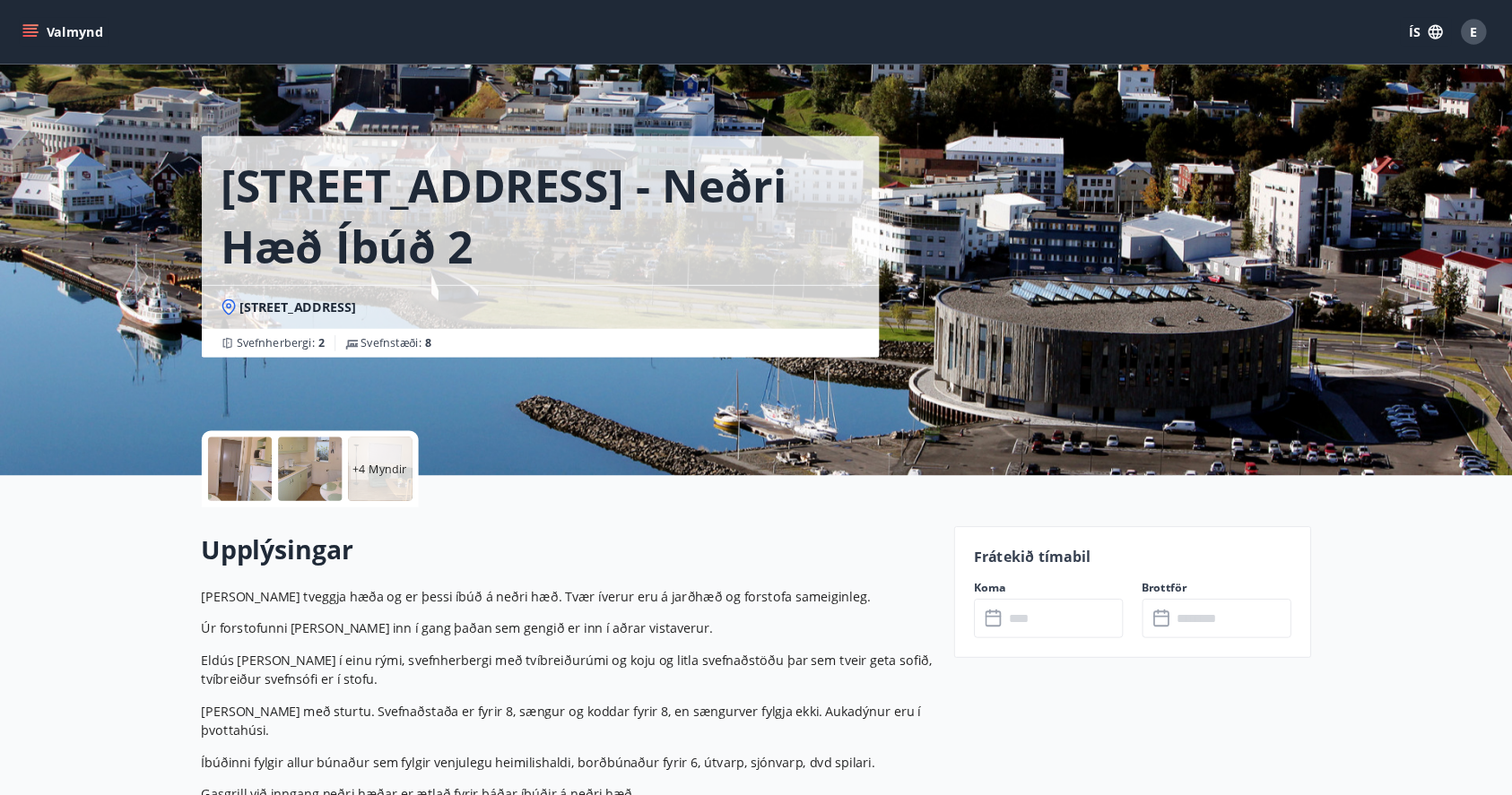 scroll, scrollTop: 0, scrollLeft: 0, axis: both 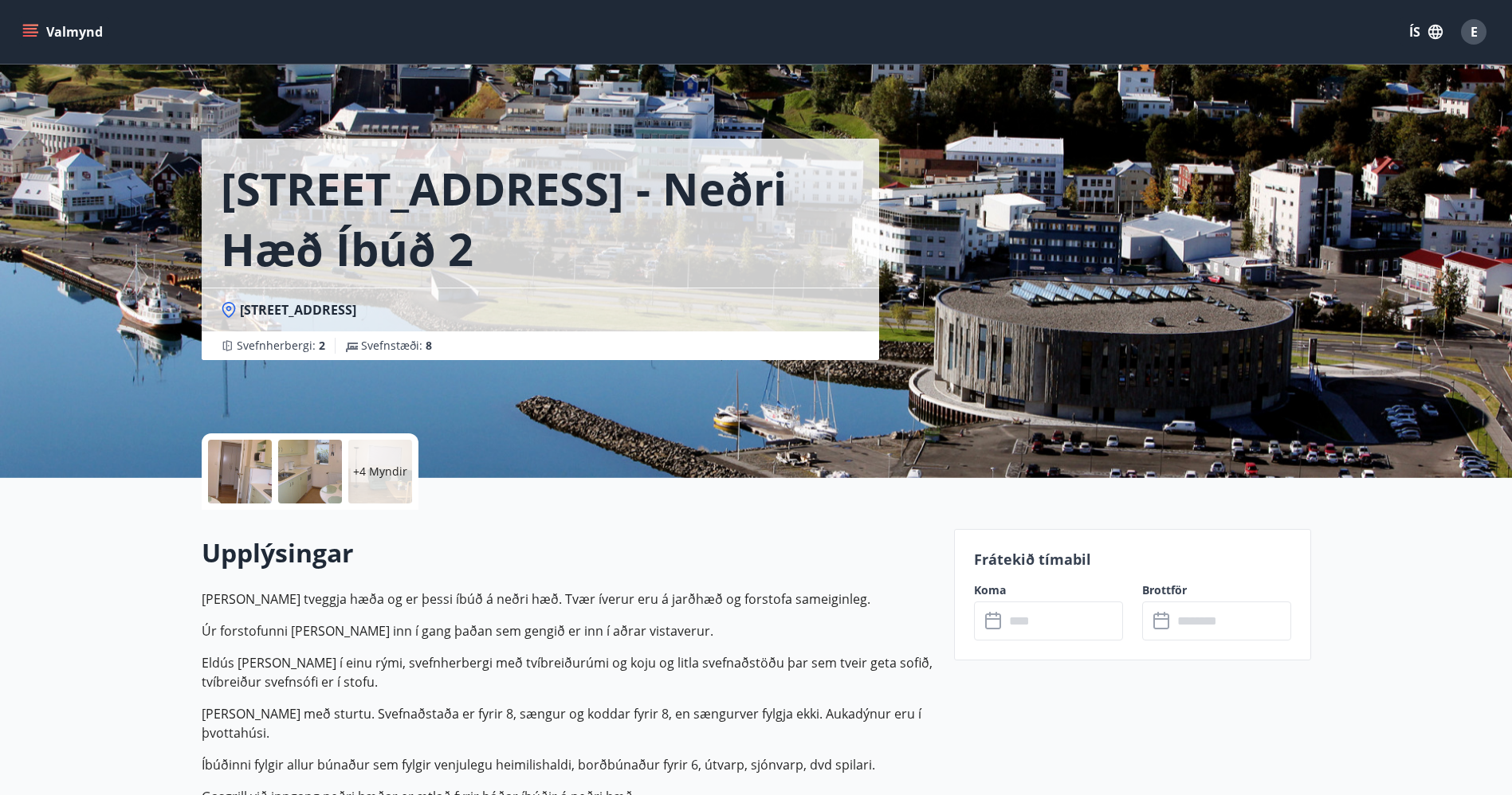 click at bounding box center [240, 472] 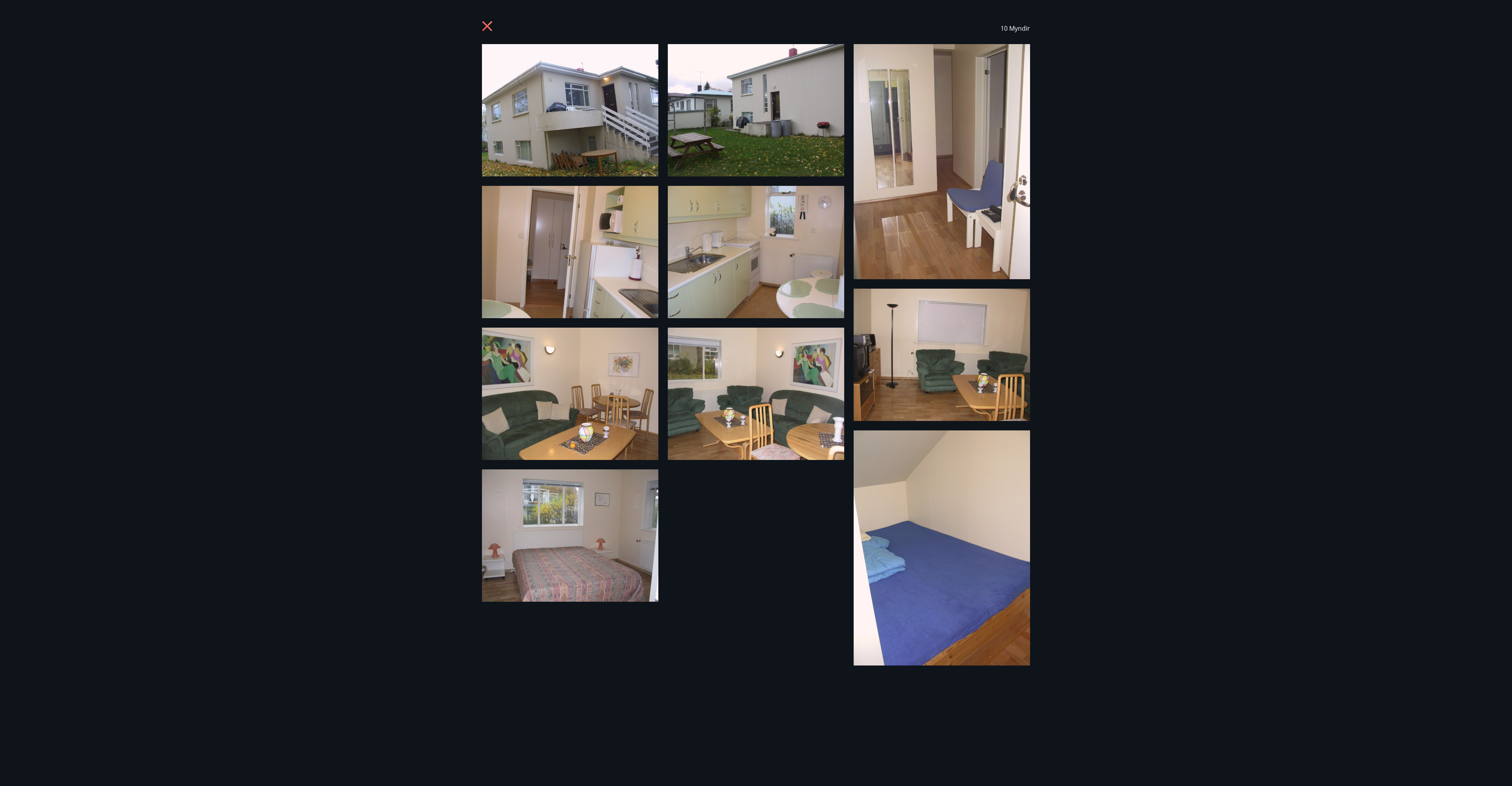 drag, startPoint x: 735, startPoint y: 0, endPoint x: 1088, endPoint y: 462, distance: 581.4233 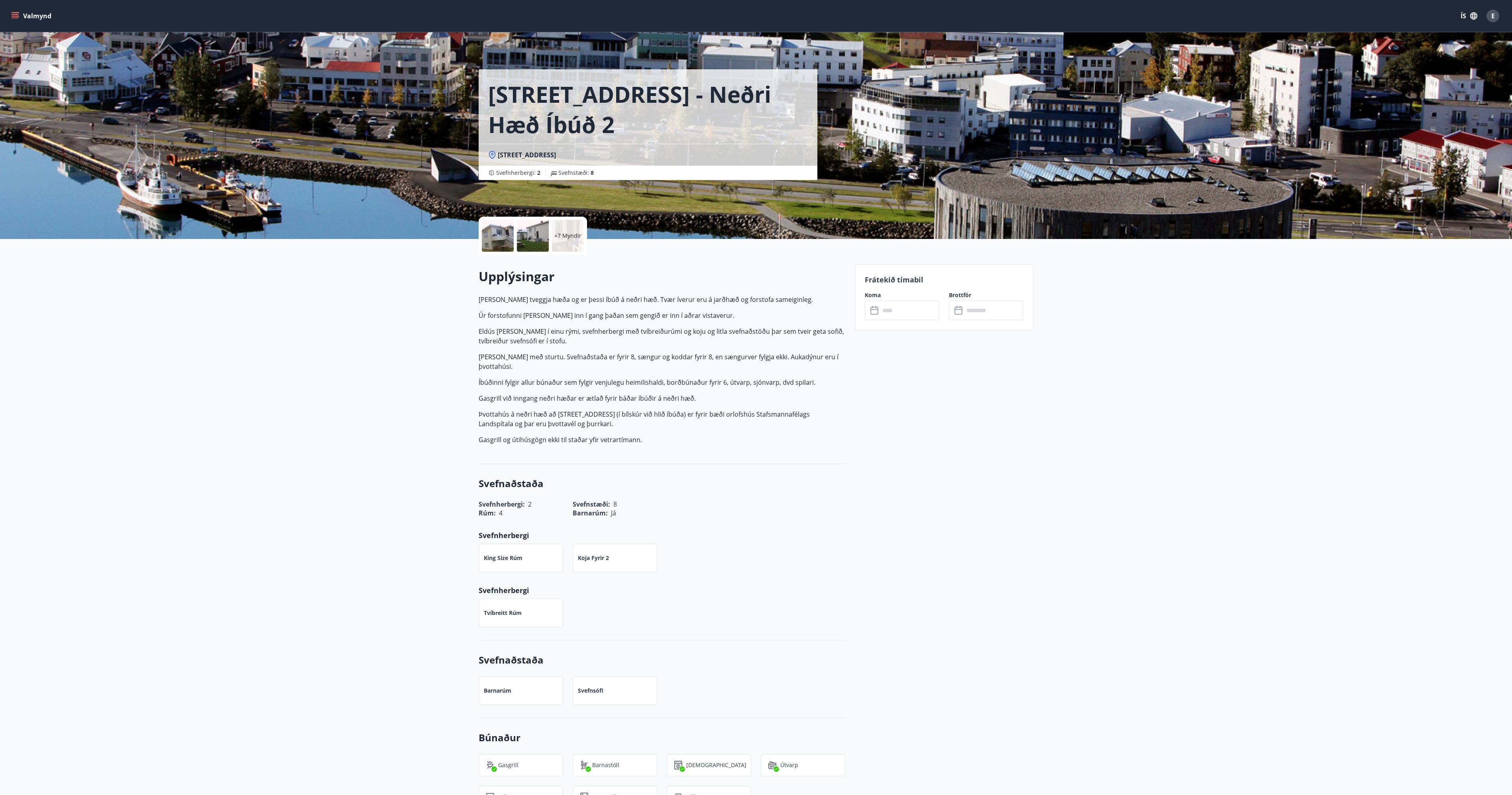 click at bounding box center (498, 236) 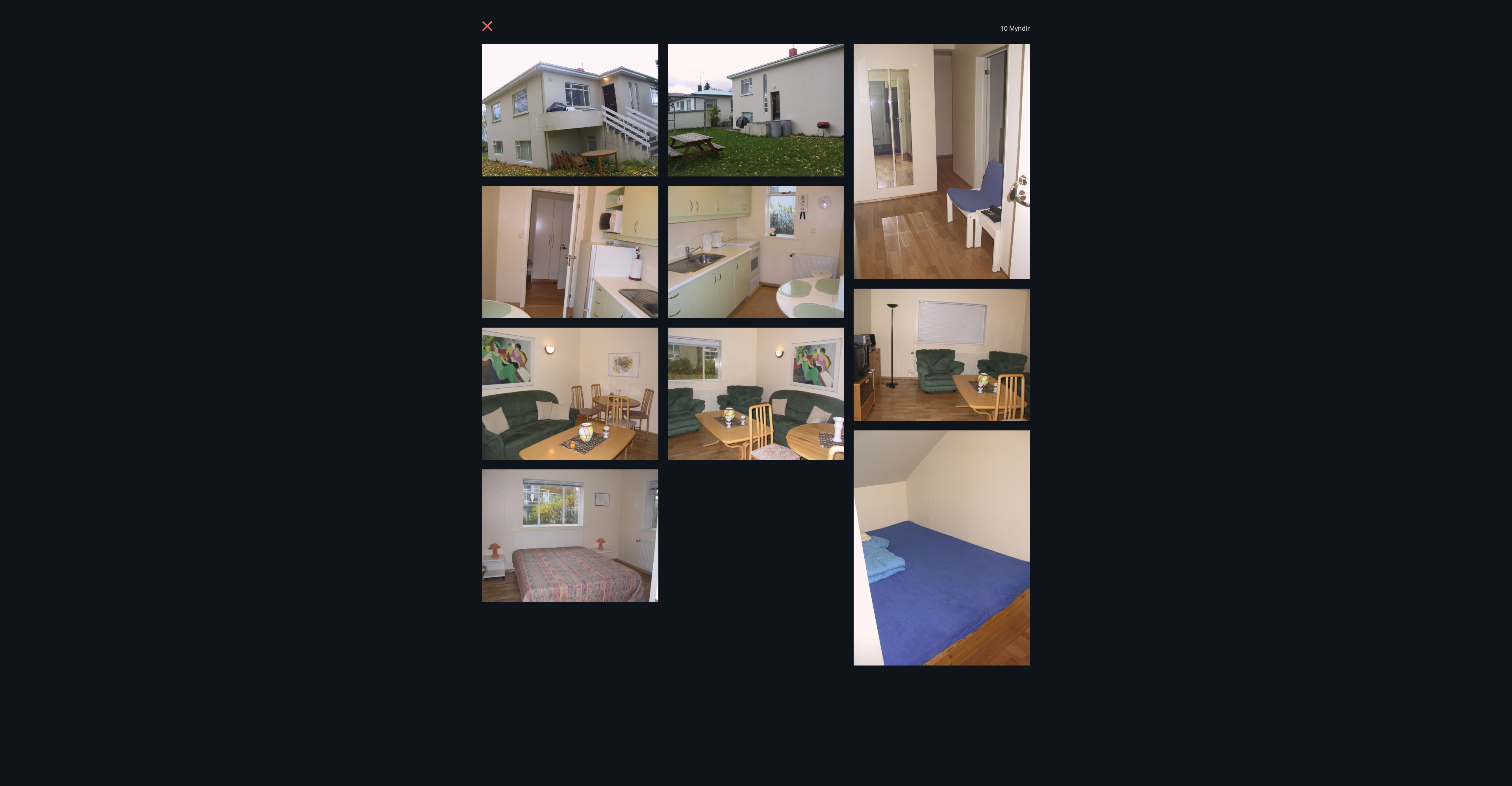 click 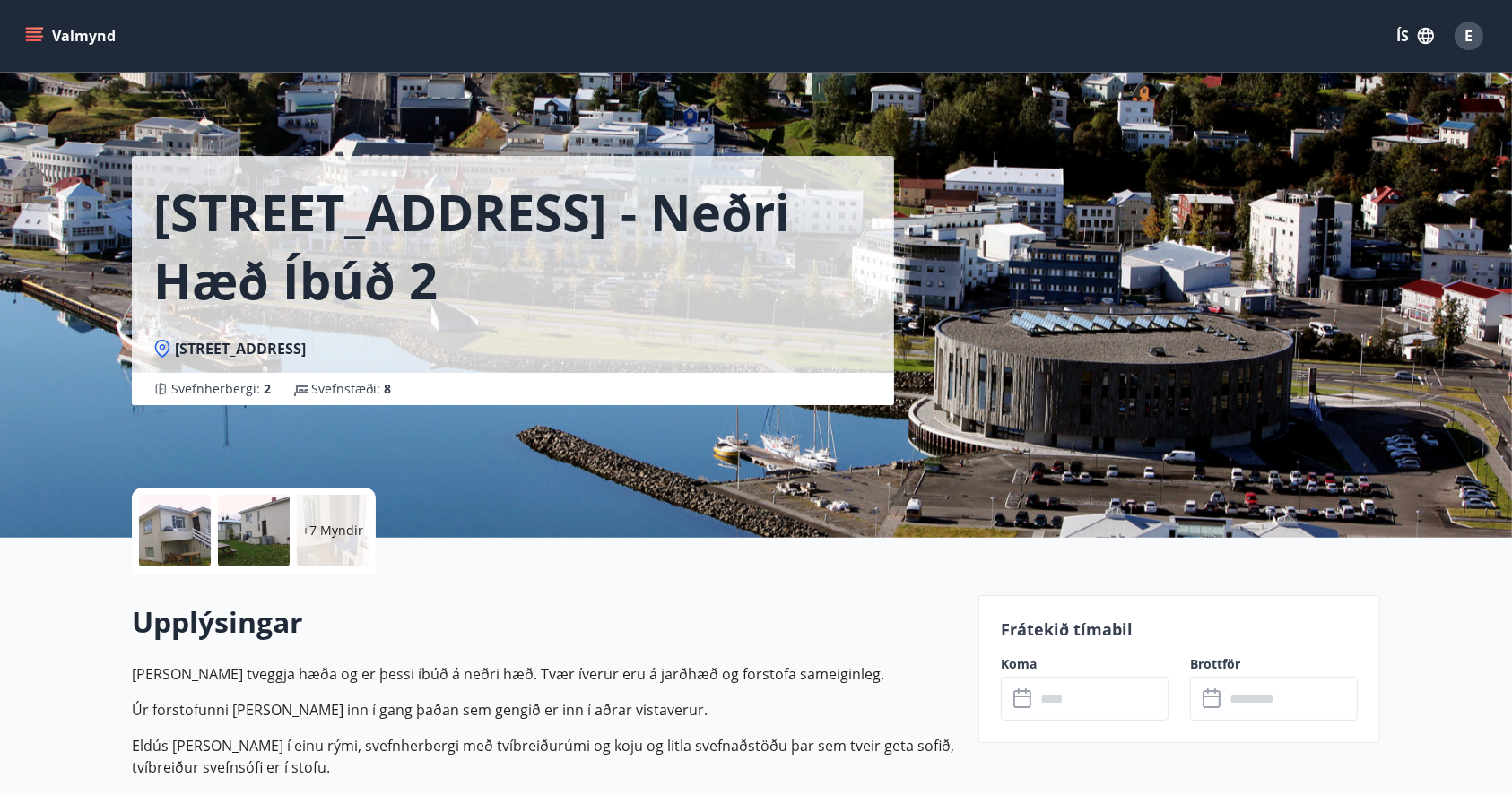 drag, startPoint x: 3370, startPoint y: 1, endPoint x: 749, endPoint y: 504, distance: 2668.8293 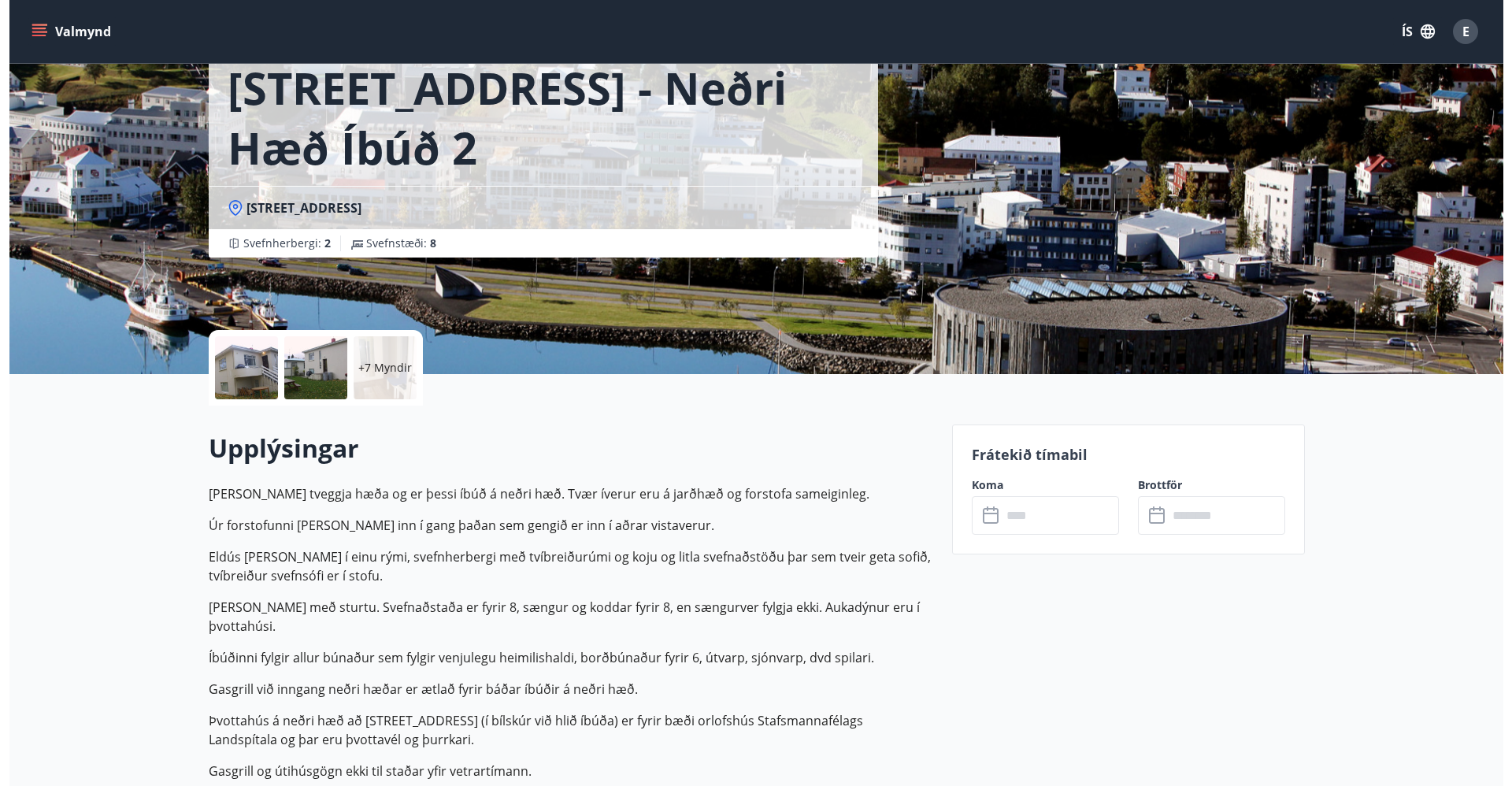 scroll, scrollTop: 99, scrollLeft: 0, axis: vertical 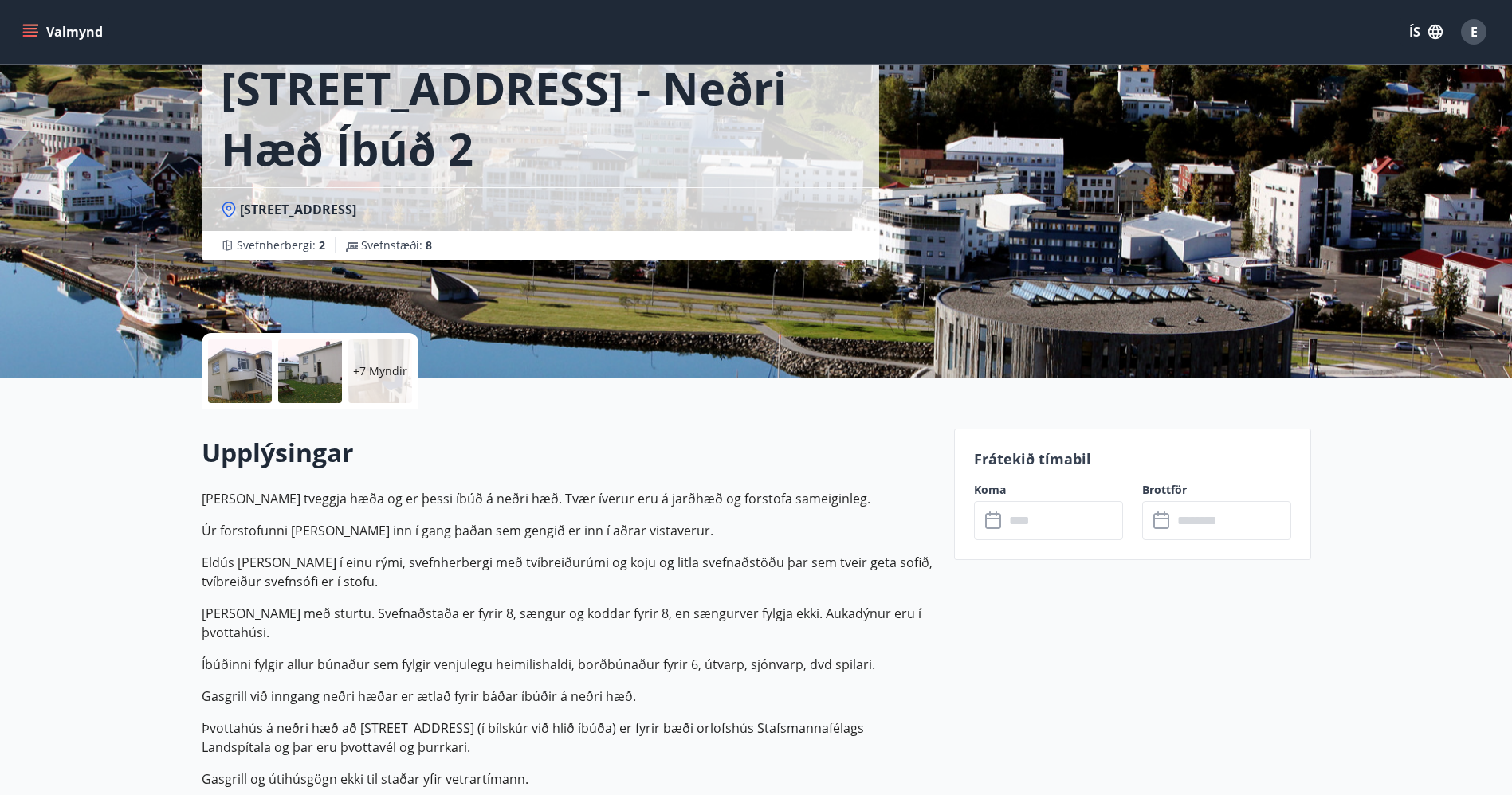 click at bounding box center [240, 371] 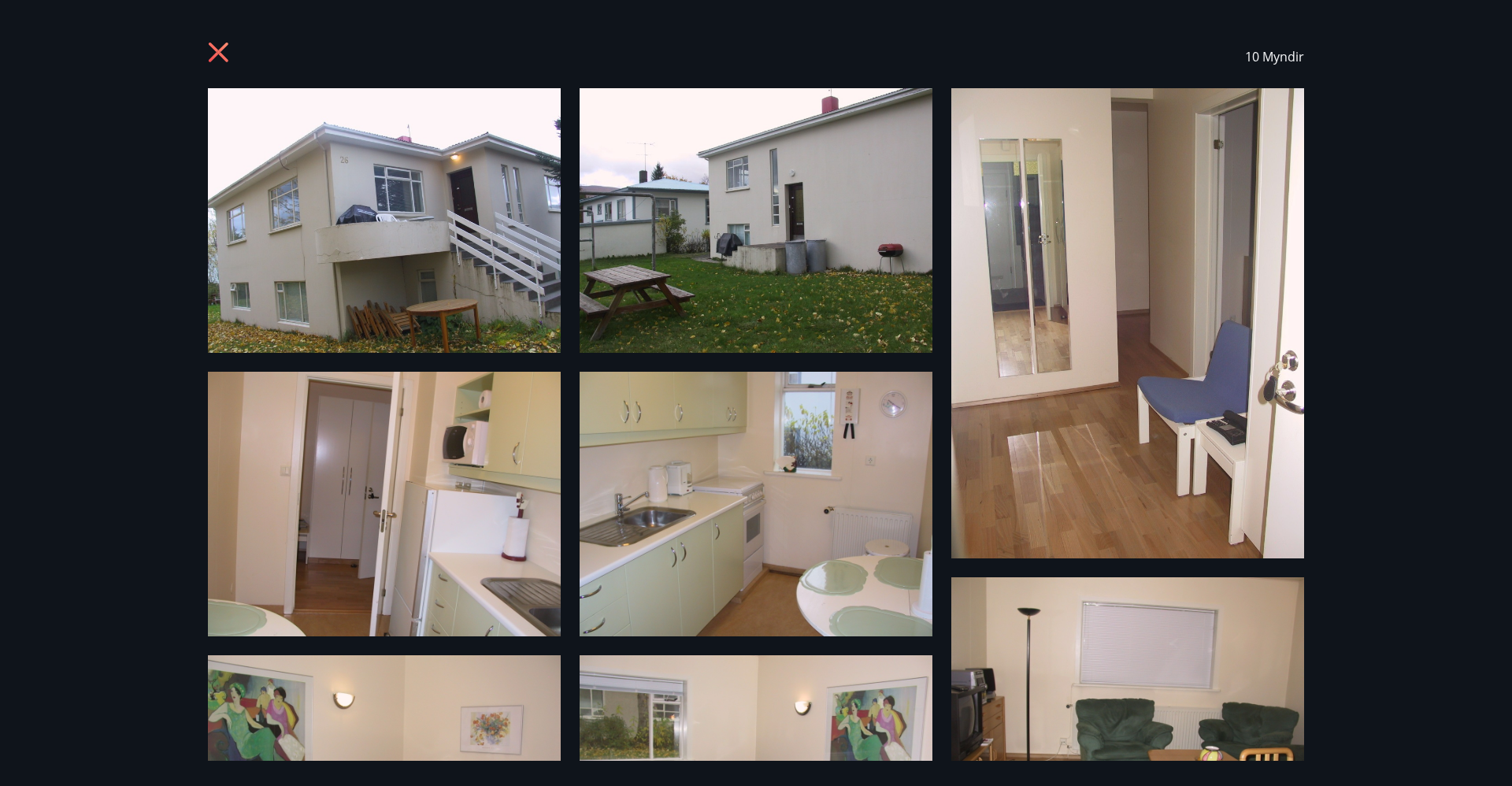 click on "10   Myndir" at bounding box center (756, 393) 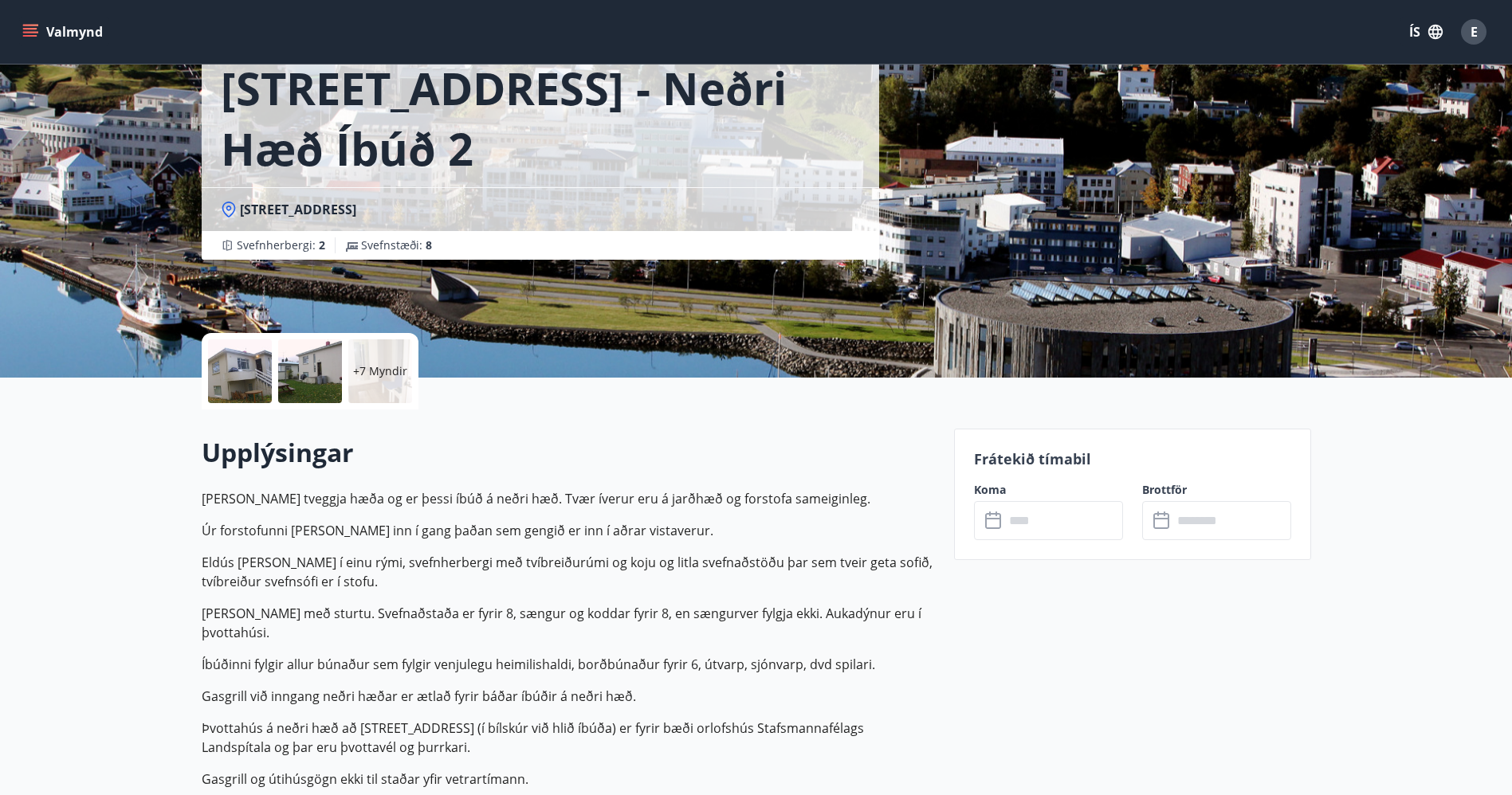 click at bounding box center (240, 371) 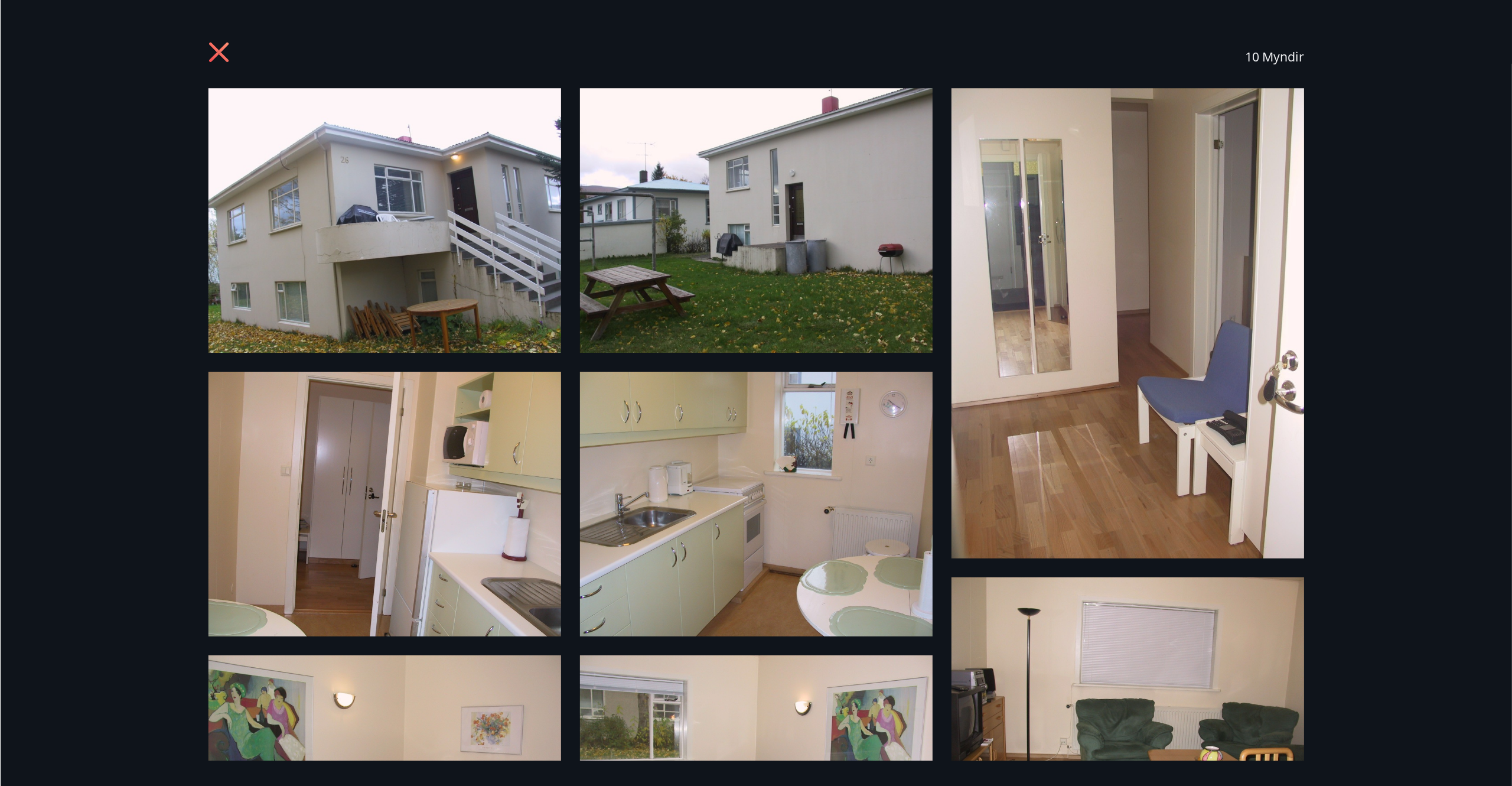 scroll, scrollTop: 74, scrollLeft: 0, axis: vertical 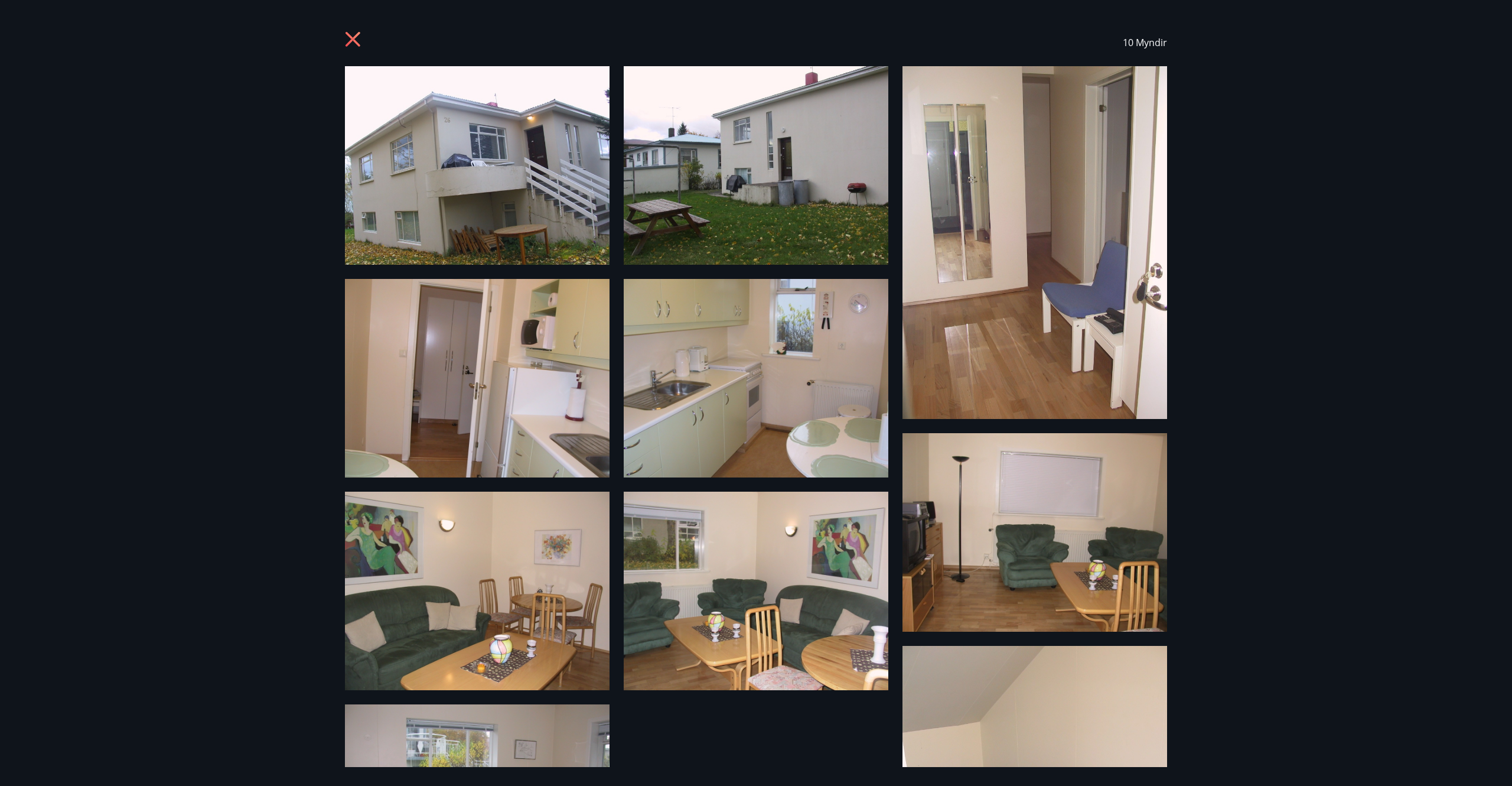 drag, startPoint x: 1012, startPoint y: 8, endPoint x: 209, endPoint y: 465, distance: 923.9361 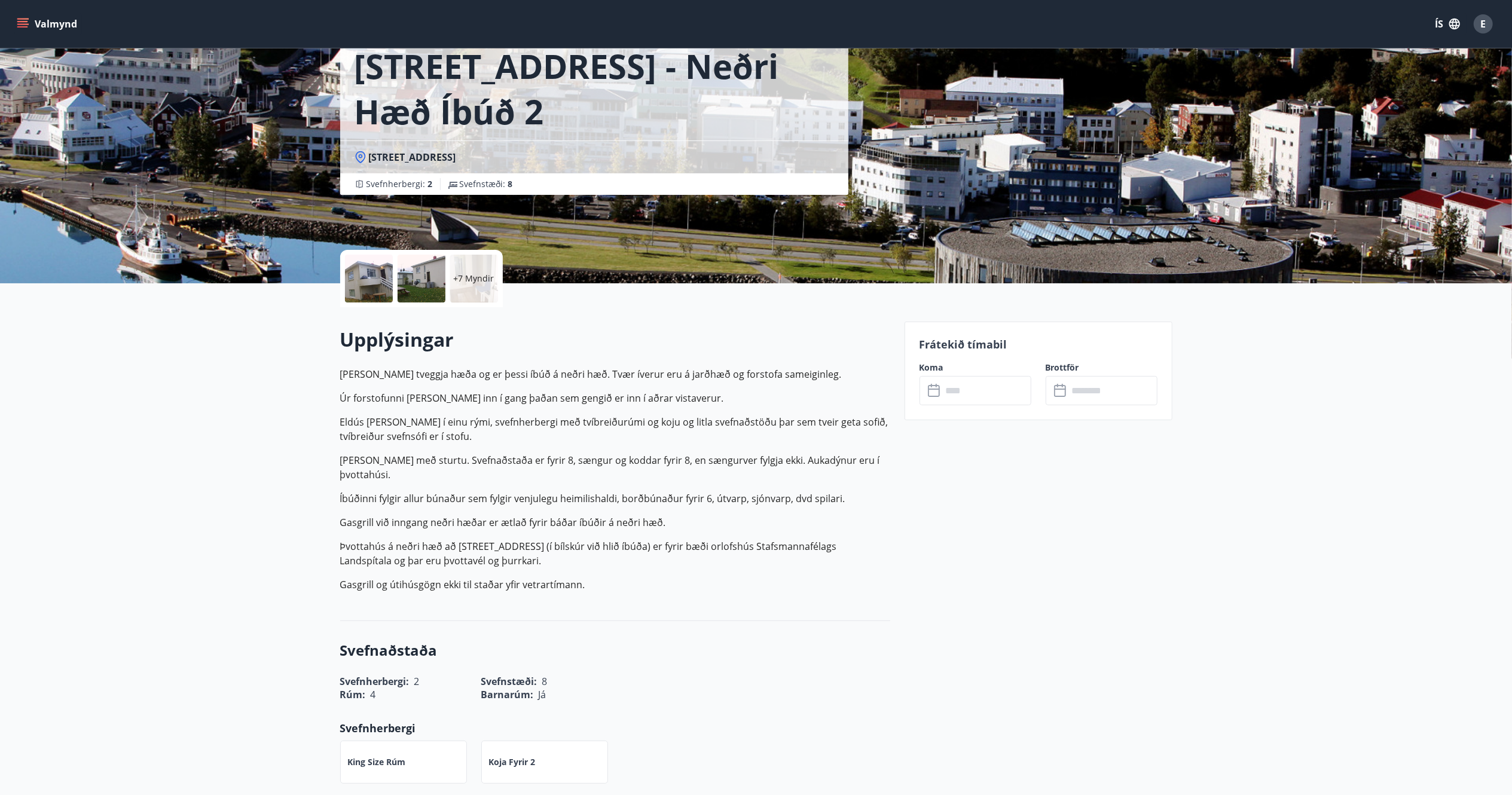 click at bounding box center [369, 279] 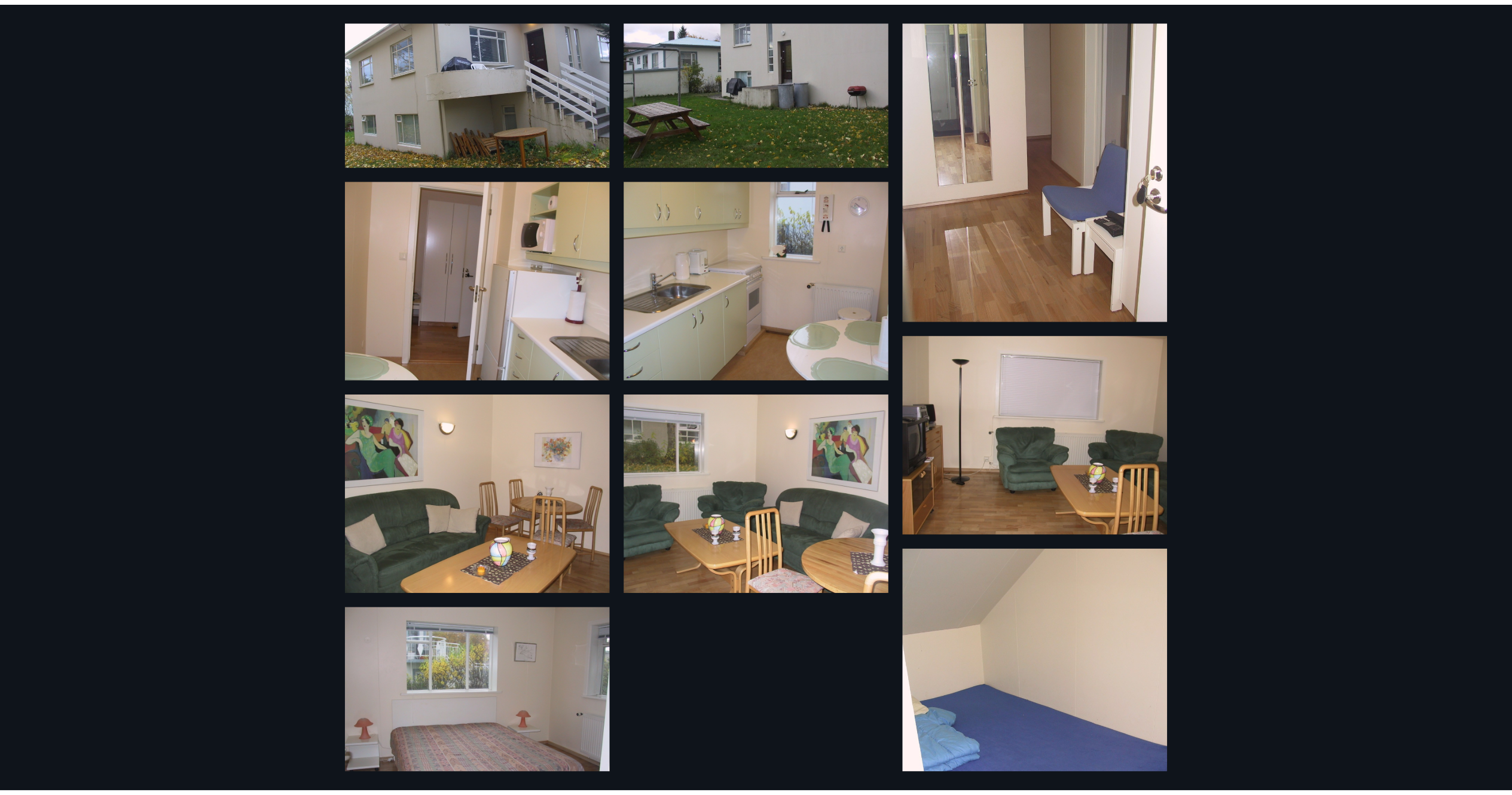 scroll, scrollTop: 100, scrollLeft: 0, axis: vertical 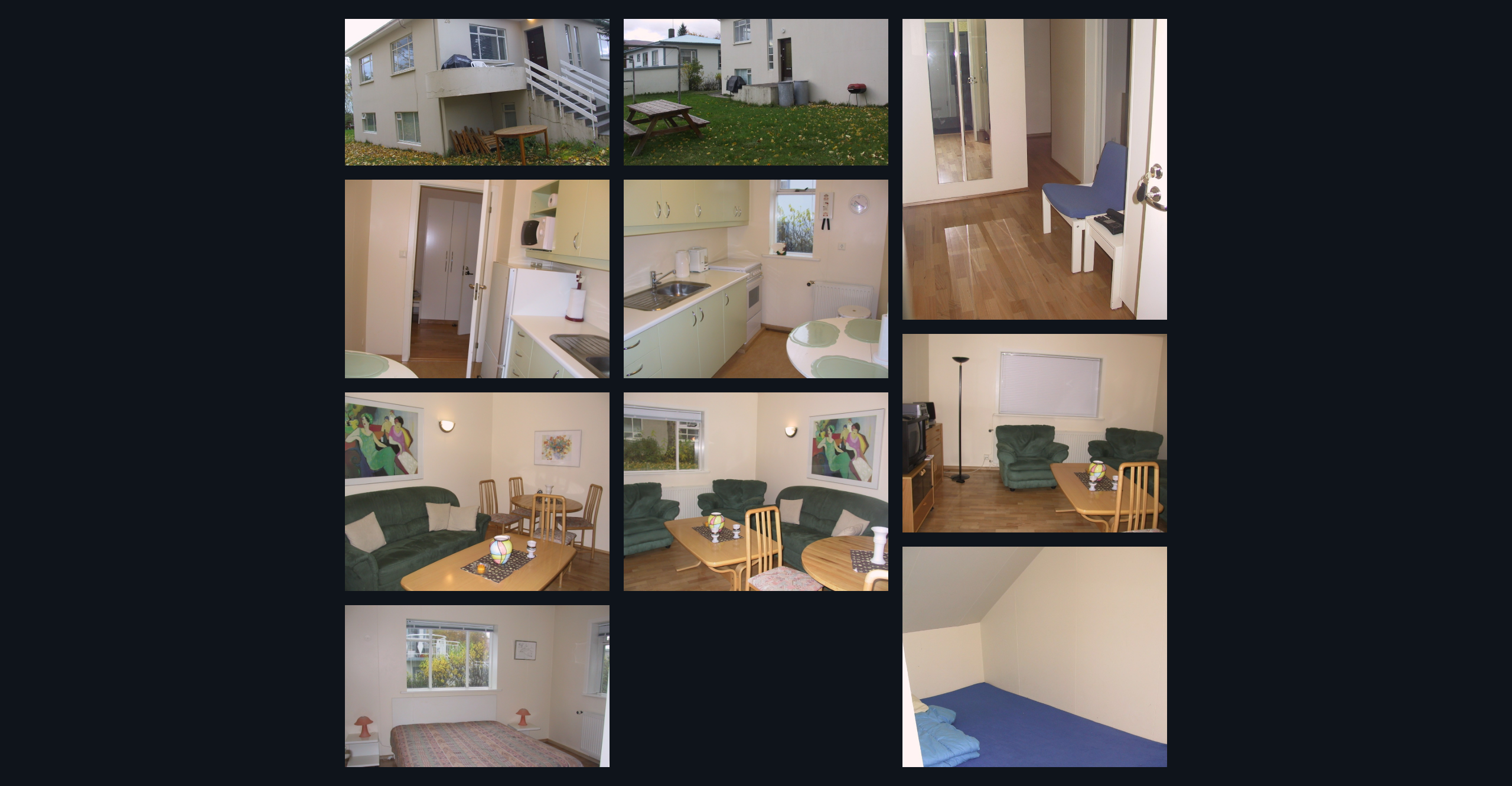 click on "10   Myndir" at bounding box center [756, 393] 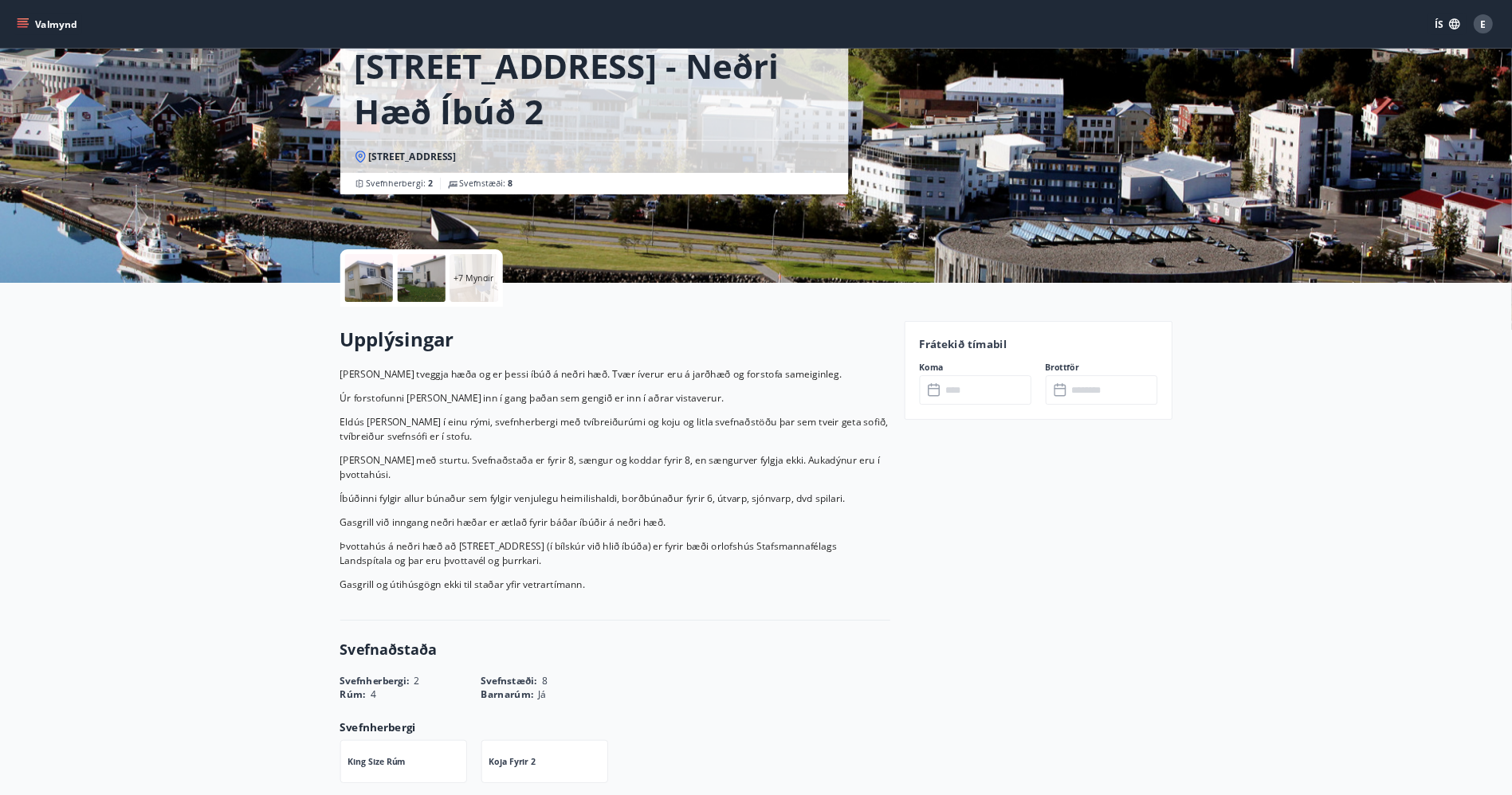 scroll, scrollTop: 101, scrollLeft: 0, axis: vertical 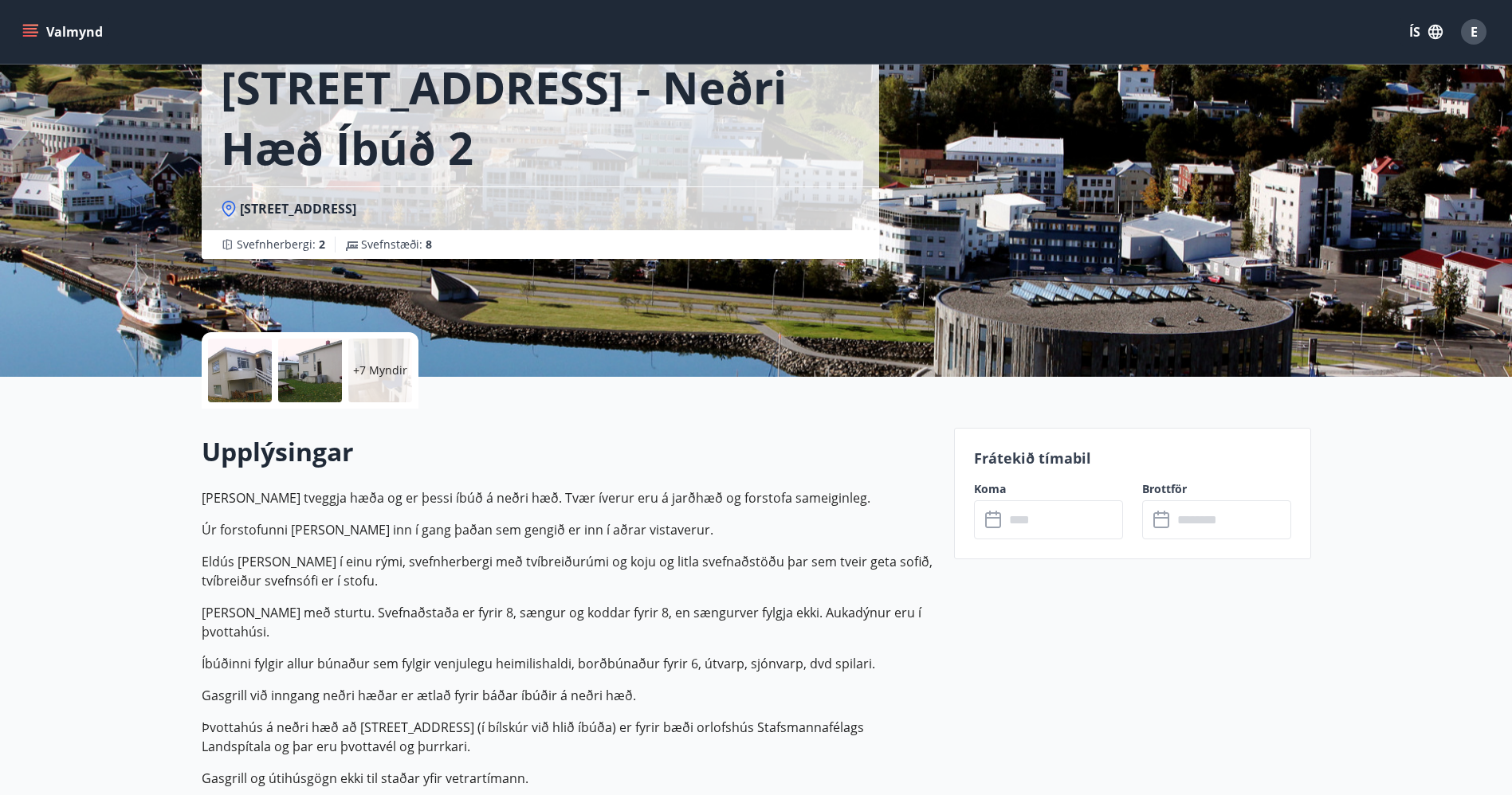 click on "Valmynd" at bounding box center [64, 32] 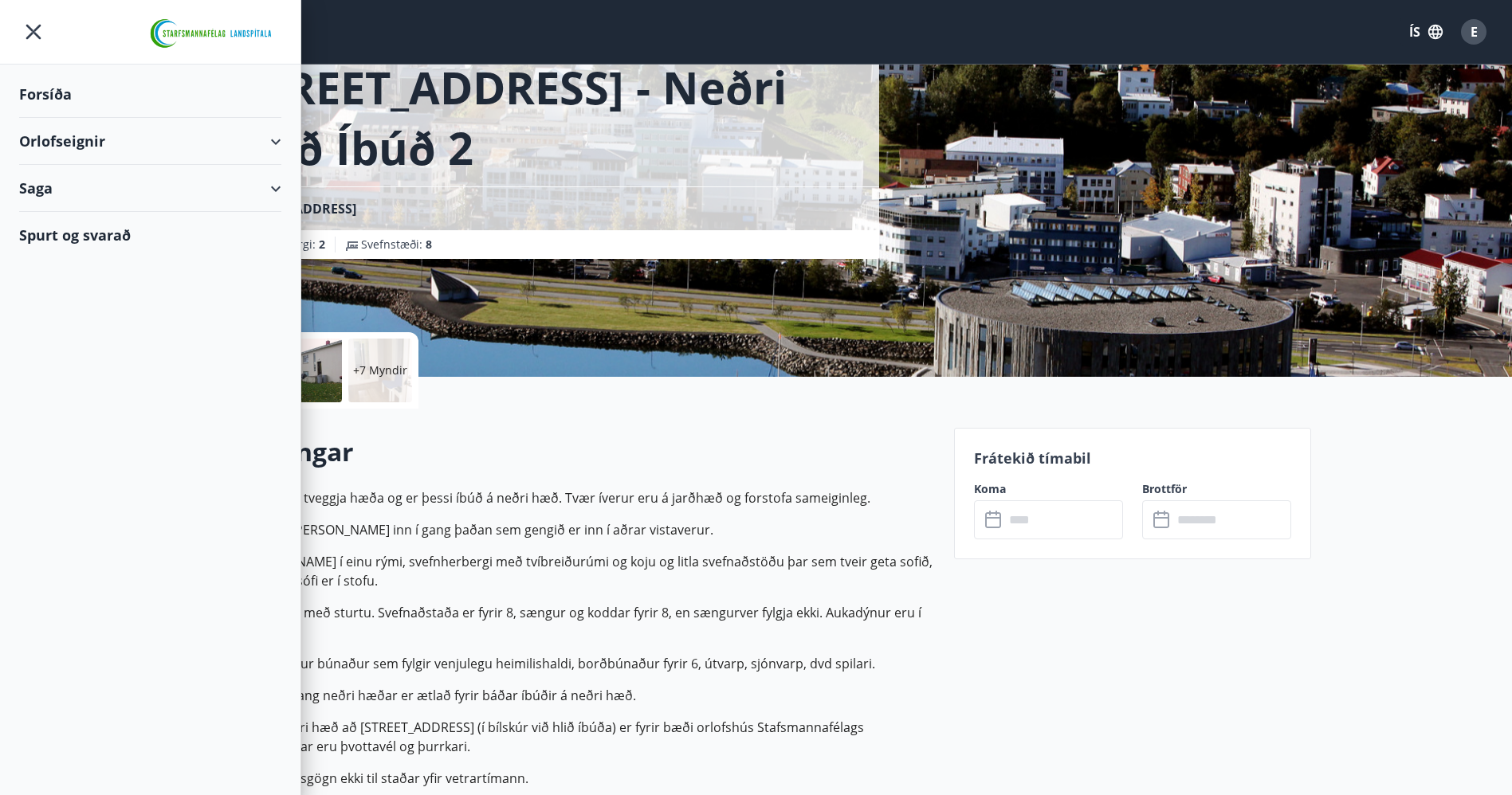 click on "Orlofseignir" at bounding box center (150, 141) 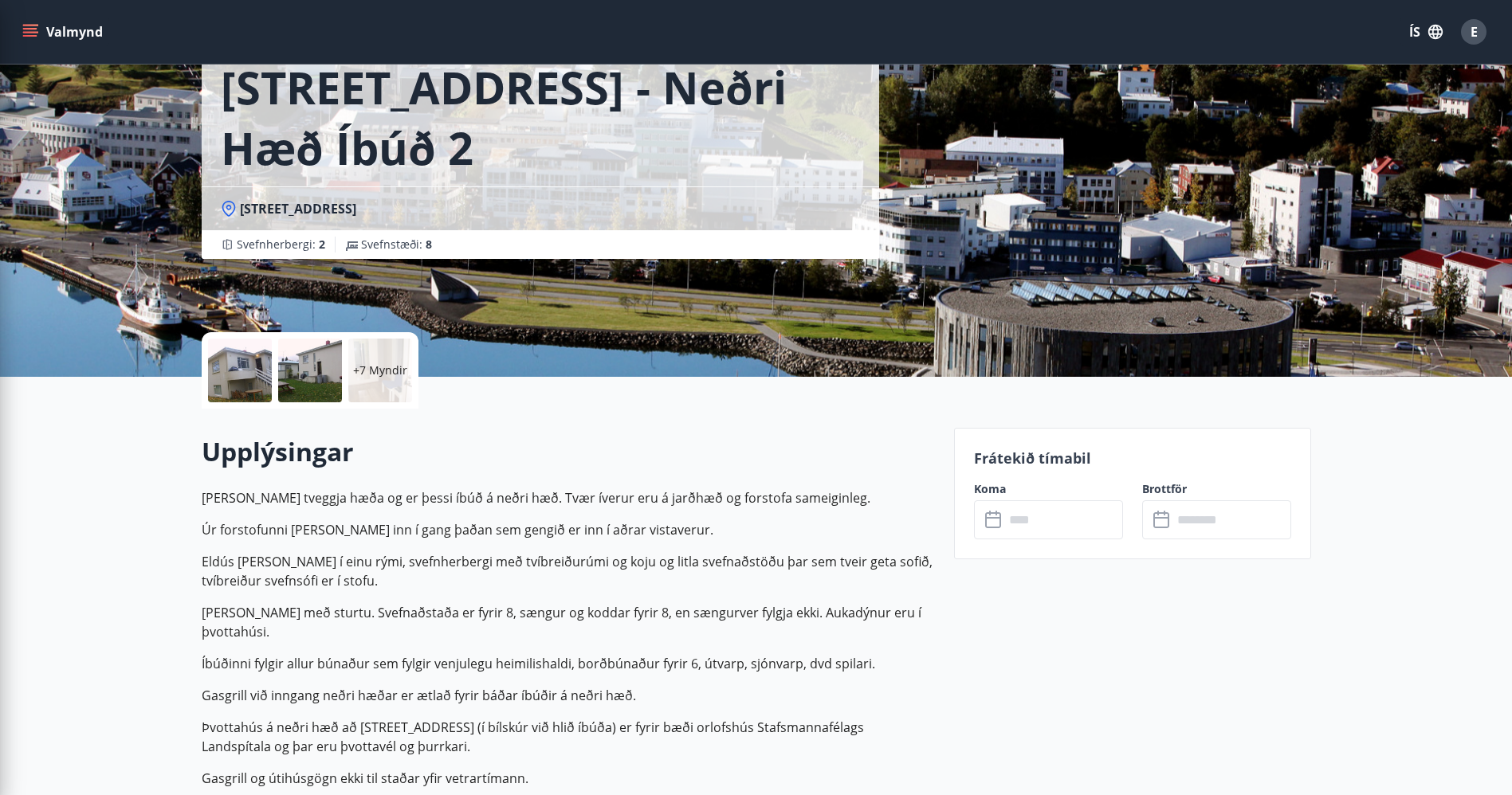 click on "Eldús og stofa í einu rými, svefnherbergi með tvíbreiðurúmi og koju og litla svefnaðstöðu þar sem tveir geta sofið, tvíbreiður svefnsófi er í stofu." at bounding box center [568, 571] 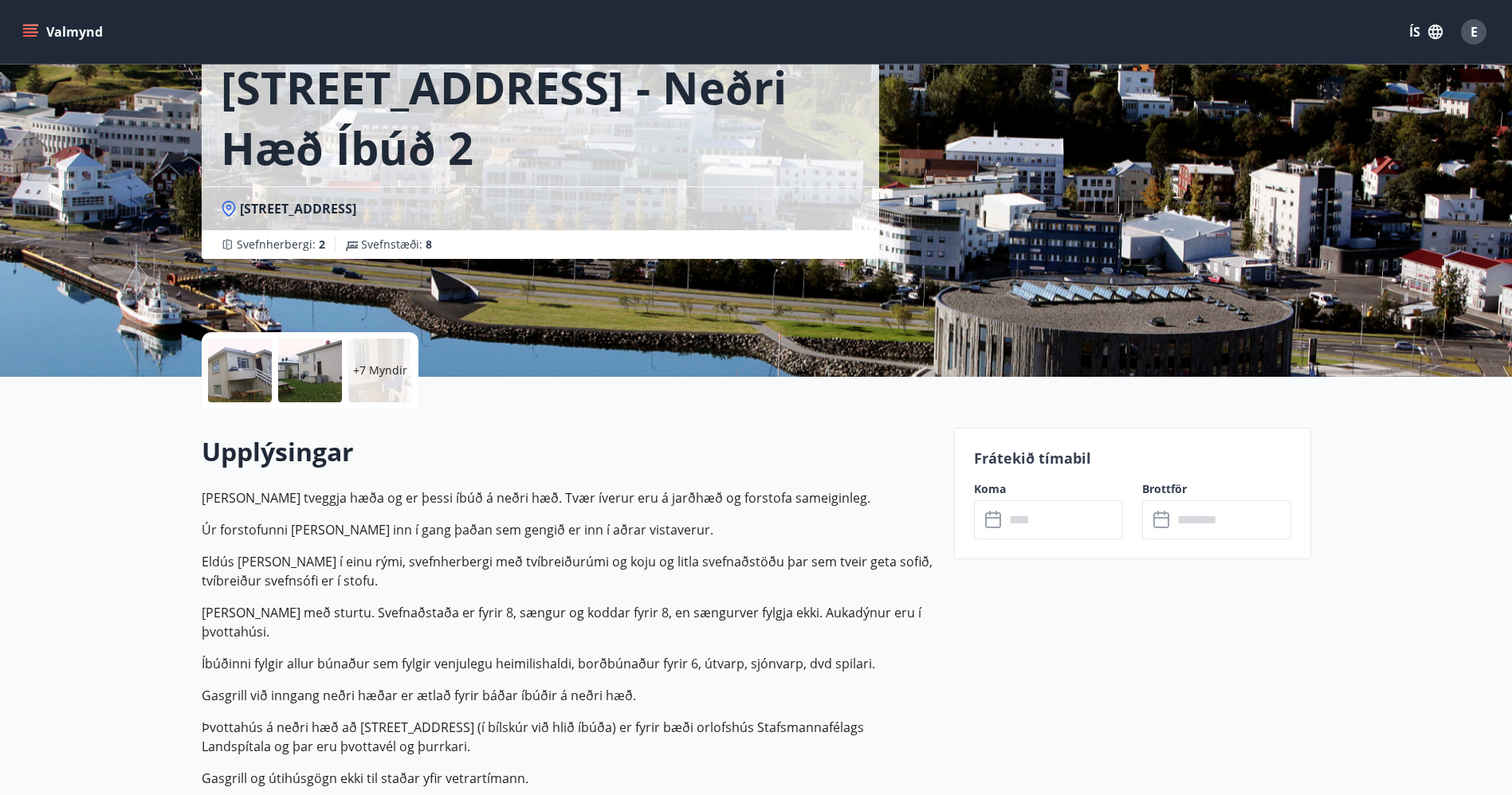 click on "Valmynd" at bounding box center (64, 32) 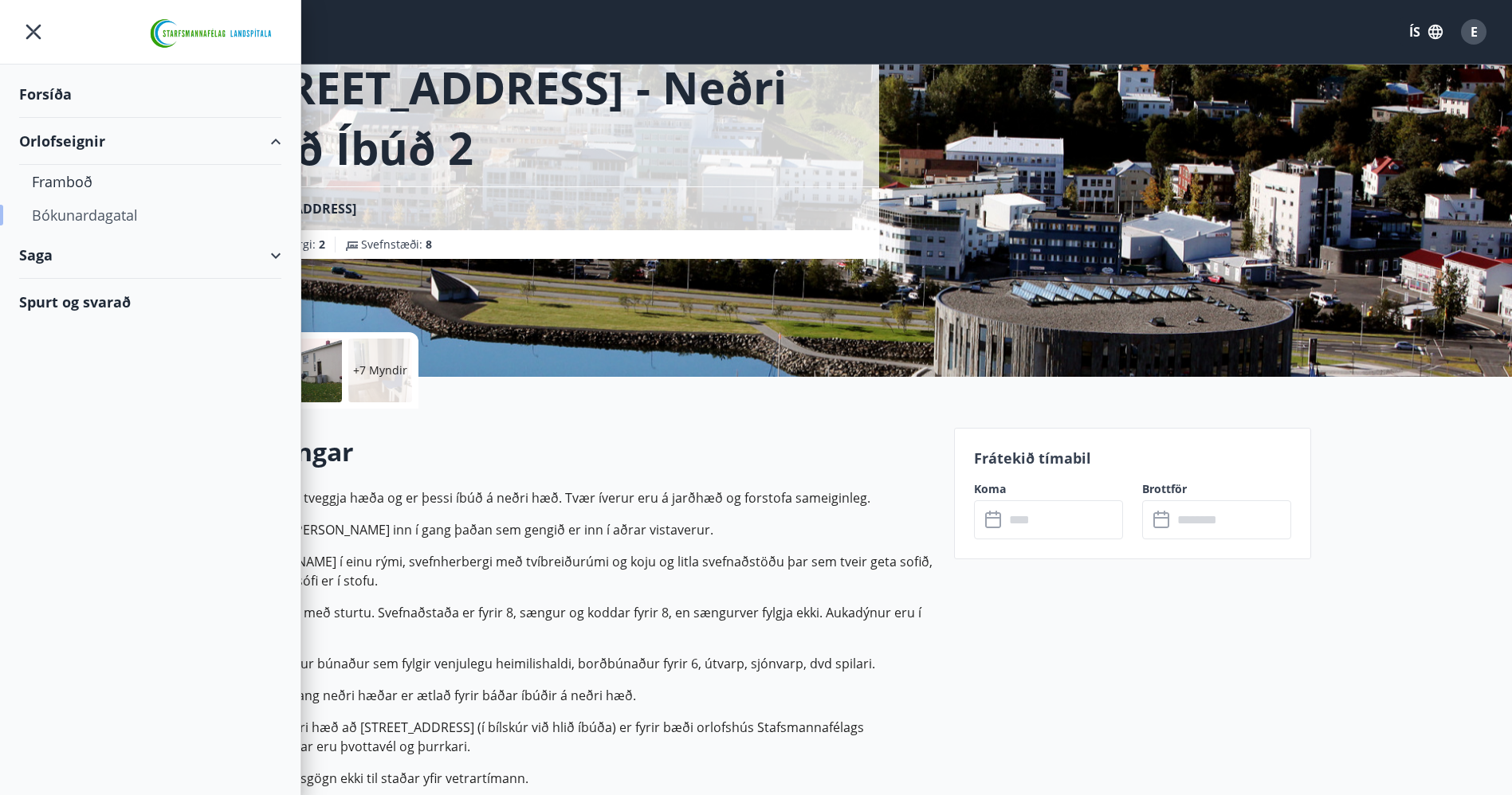 click on "Bókunardagatal" at bounding box center [150, 215] 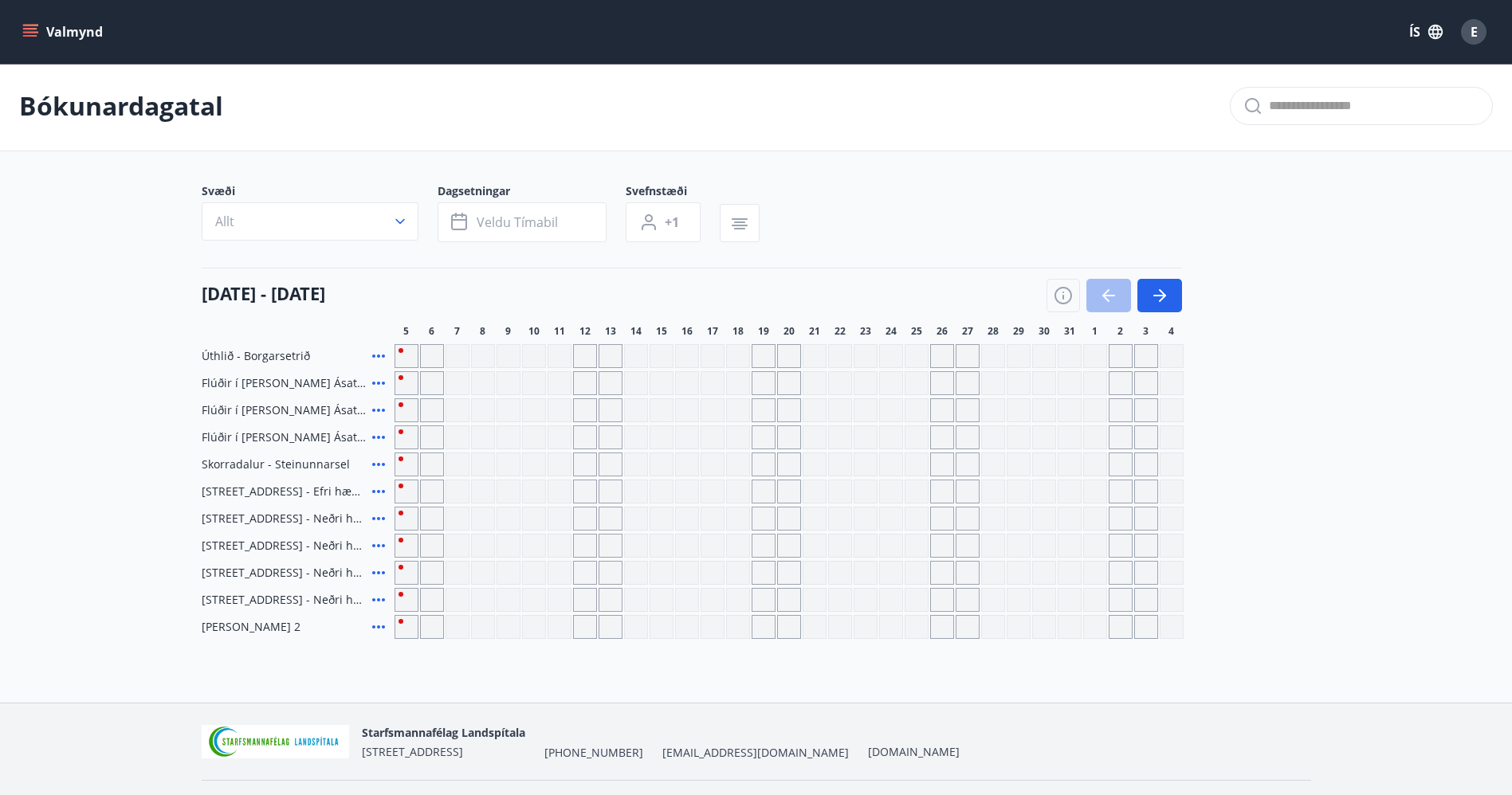 scroll, scrollTop: 44, scrollLeft: 0, axis: vertical 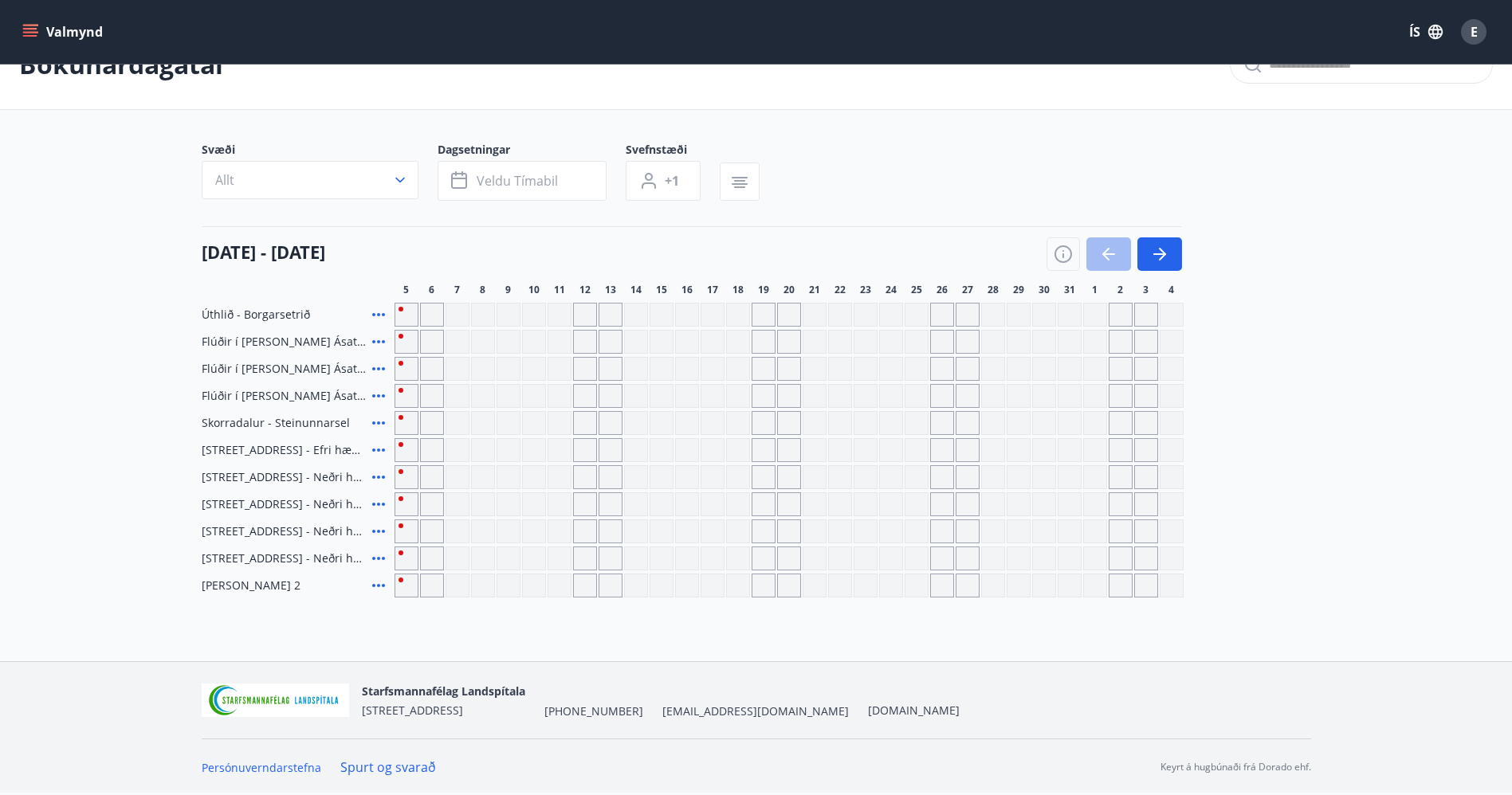 click 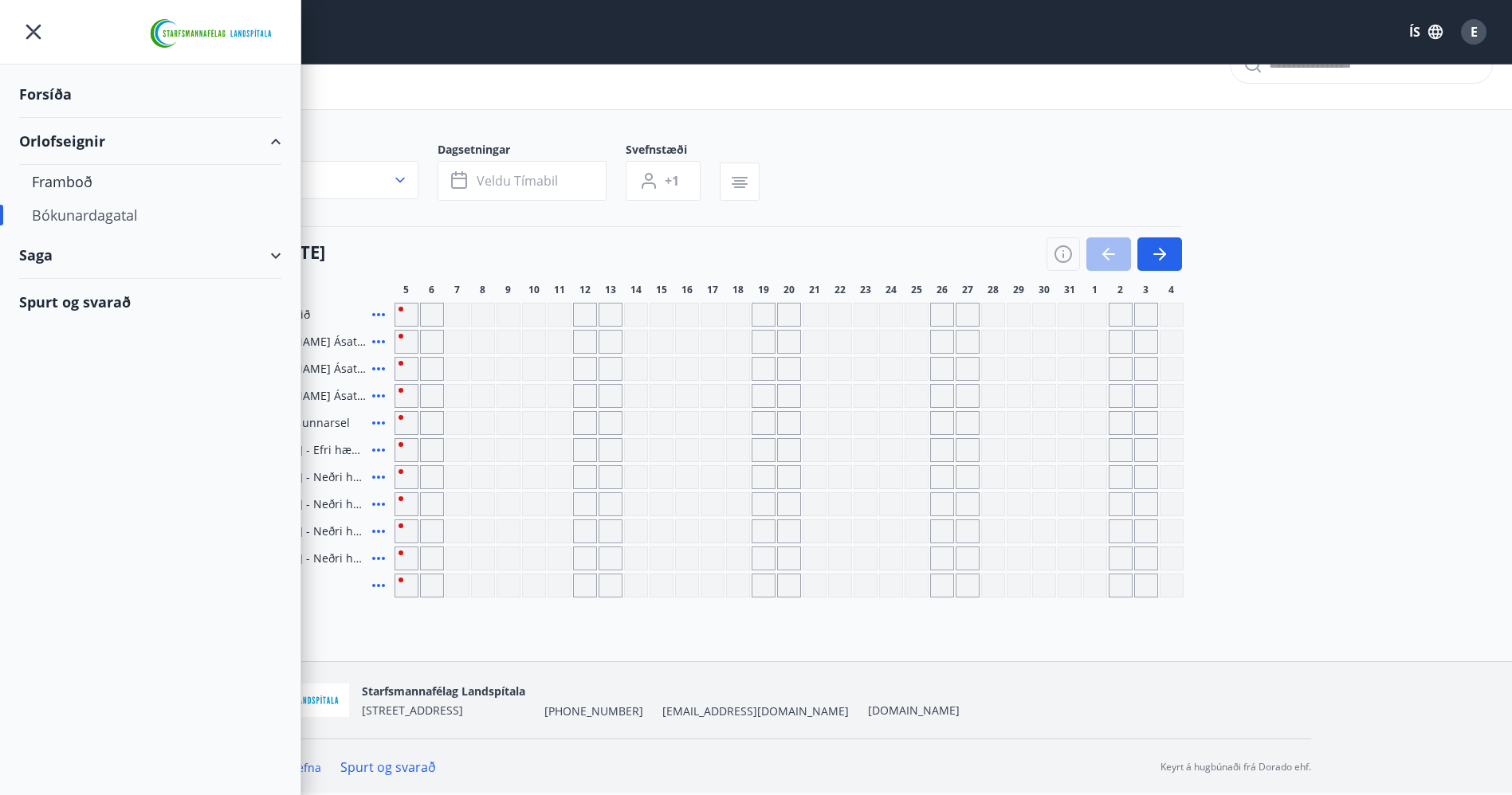 click on "Bókunardagatal Svæði Allt Dagsetningar Veldu tímabil Svefnstæði +1 05 júlí - 04 ágúst 5 6 7 8 9 10 11 12 13 14 15 16 17 18 19 20 21 22 23 24 25 26 27 28 29 30 31 1 2 3 4 Úthlið - Borgarsetrið Flúðir í landi Ásatúns hús 2 - í Stórheiði E Flúðir í landi Ásatúns hús 3 - í Móadal Flúðir í landi Ásatúns hús 4 - í Þverlág Skorradalur - Steinunnarsel Hrafnagilsstræti 23 - Efri hæð lítil íbúð 2 Hrafnagilsstræti 23 - Neðri hæð íbúð 3 Hrafnagilsstræti 23 - Neðri hæð íbúð 4 Hrafnagilsstræti 26 - Neðri hæð íbúð 2 Hrafnagilsstræti 26 - Neðri hæð íbúð 3 Dalvík - Lynghólar 2" at bounding box center [756, 308] 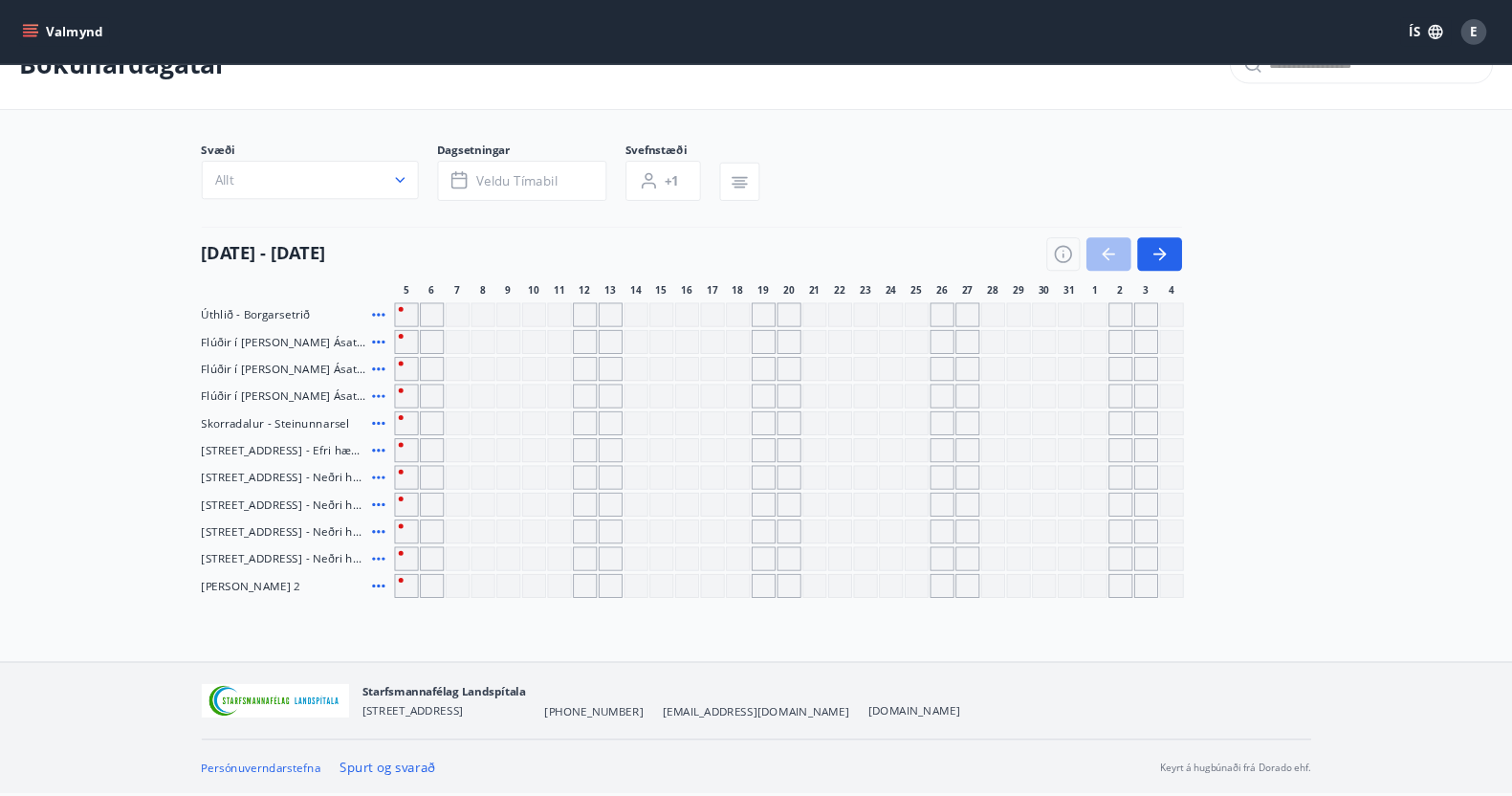 scroll, scrollTop: 0, scrollLeft: 0, axis: both 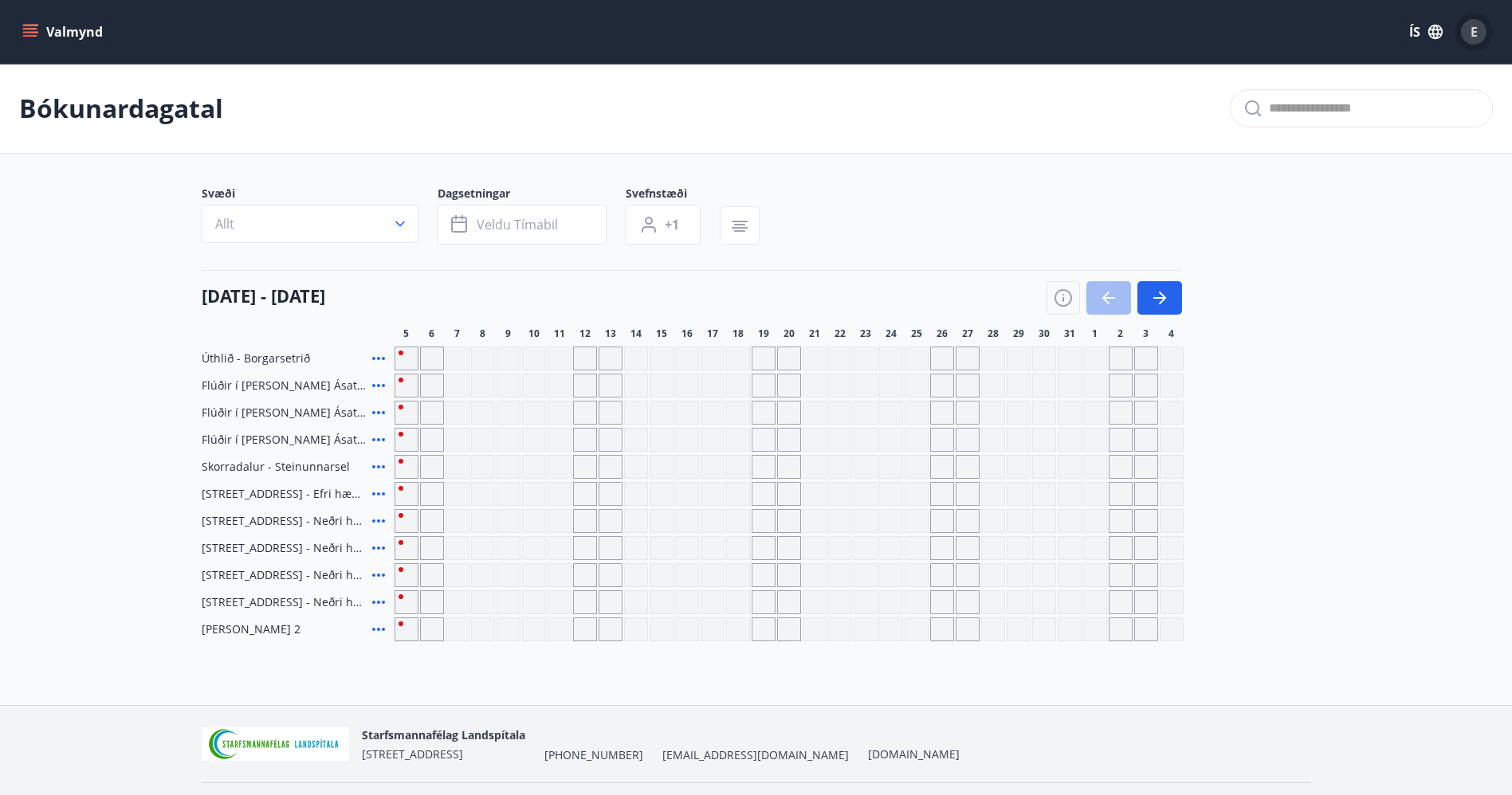 click on "E" at bounding box center (1474, 32) 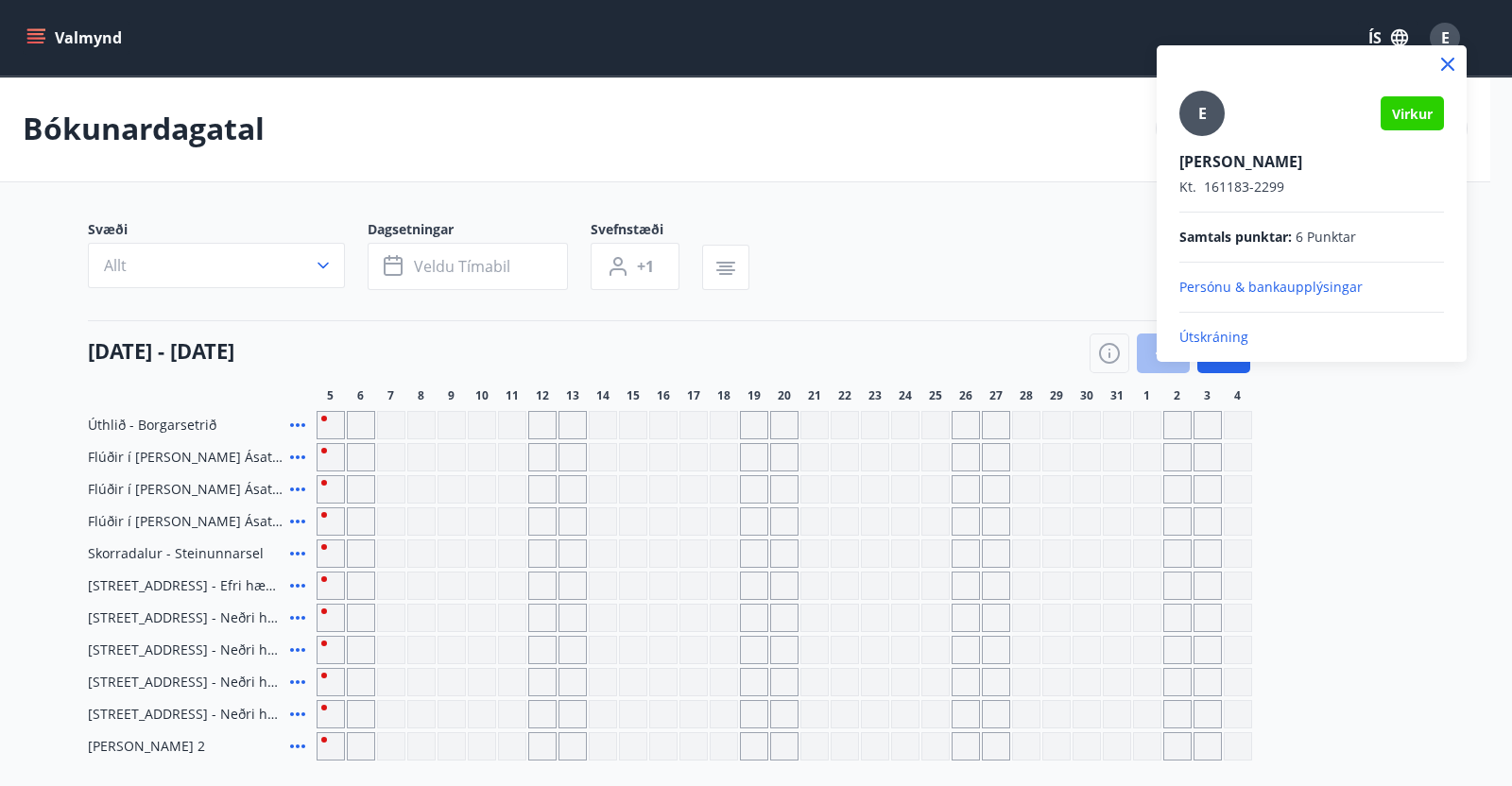 drag, startPoint x: 1774, startPoint y: 2, endPoint x: 844, endPoint y: 264, distance: 966.20081 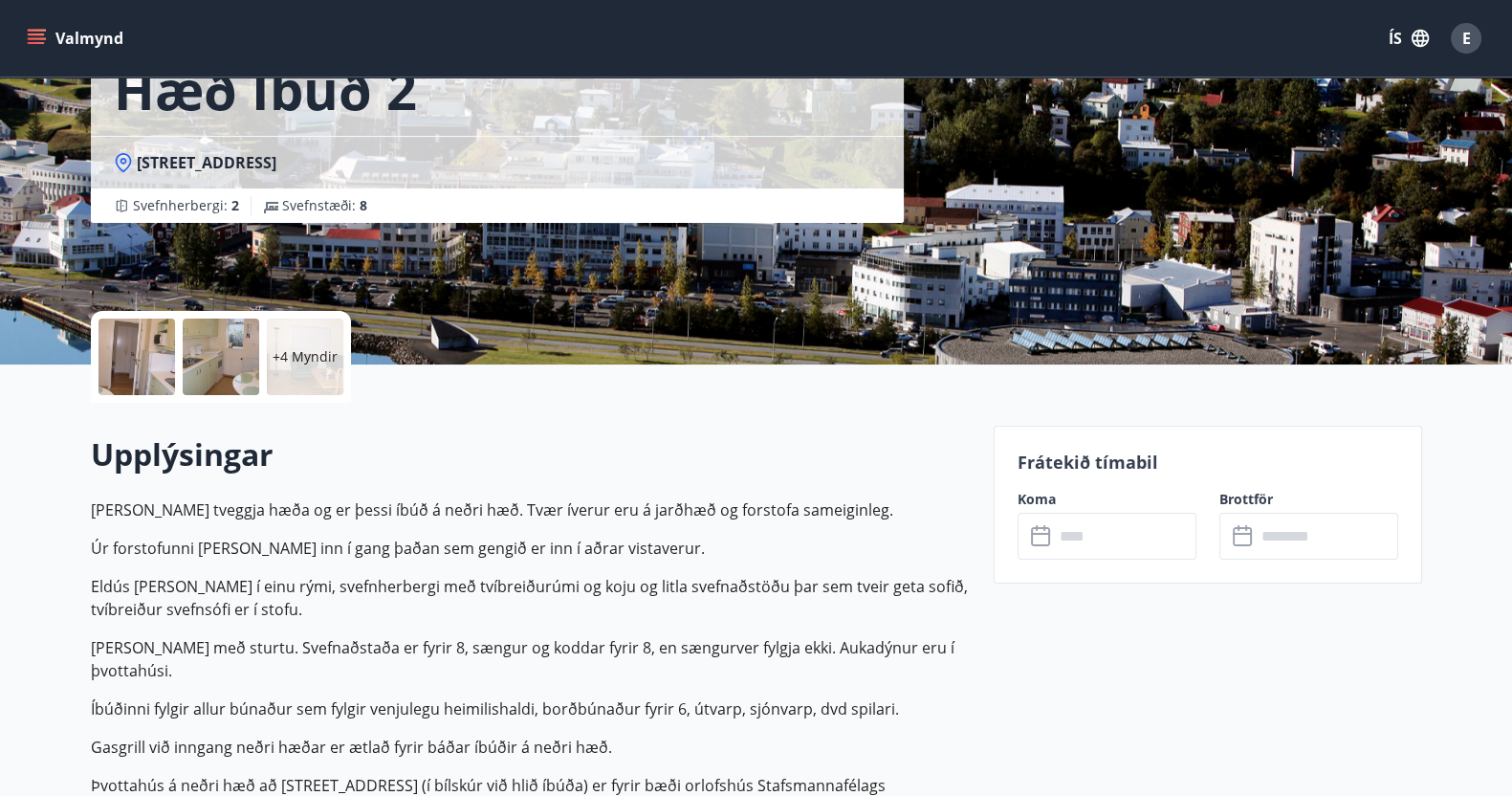 scroll, scrollTop: 0, scrollLeft: 0, axis: both 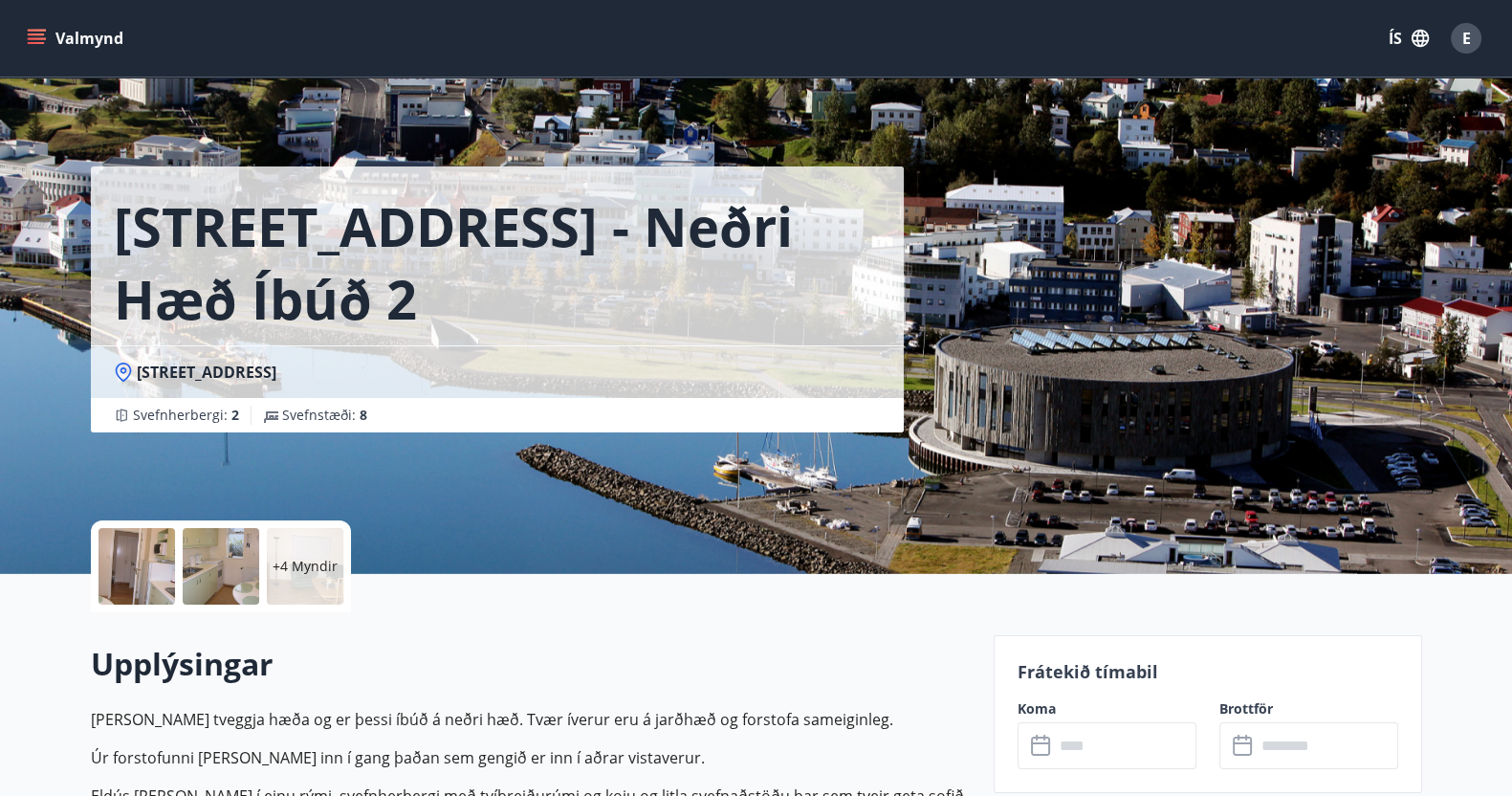 click 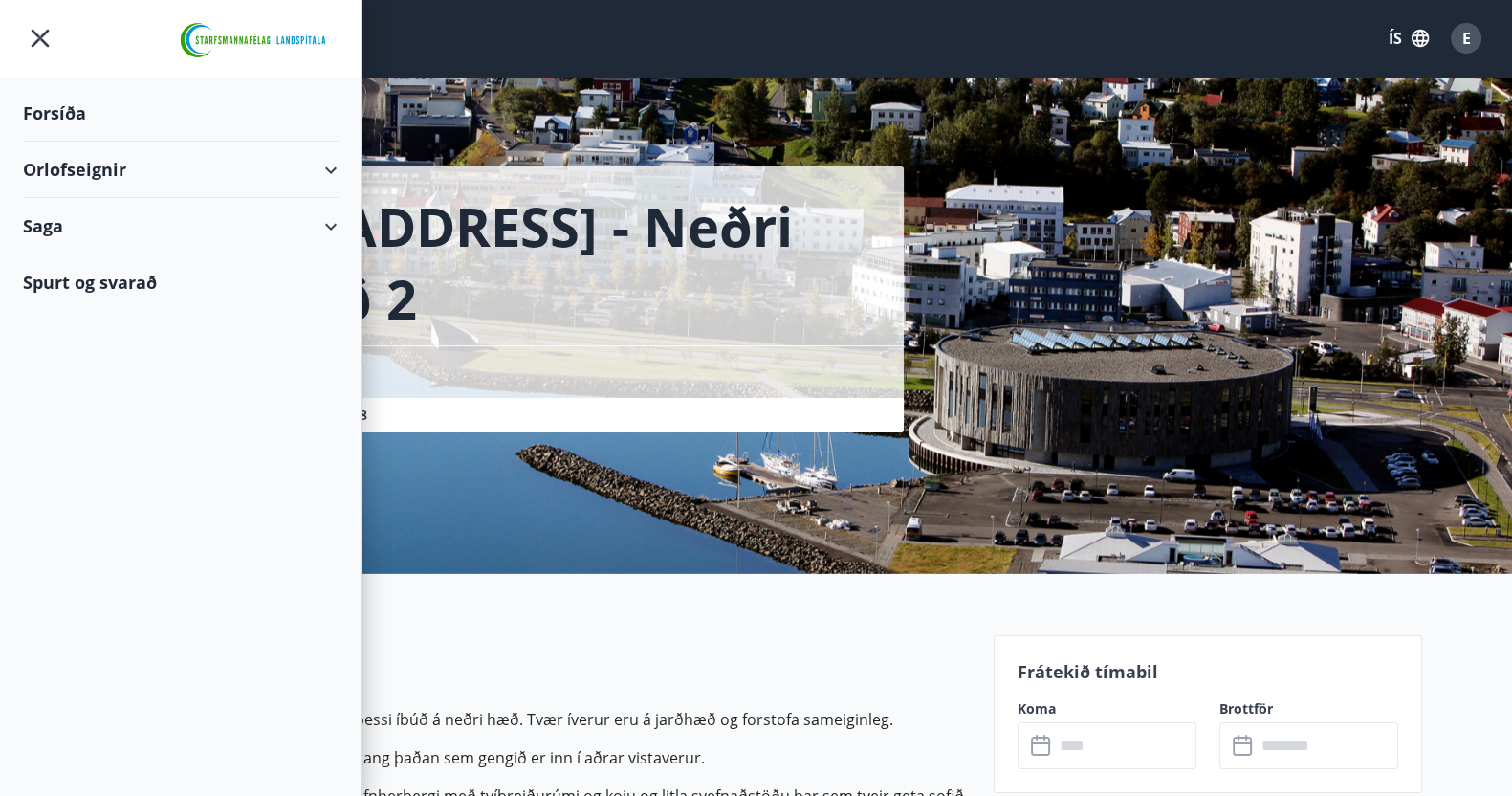 click on "Orlofseignir" at bounding box center [180, 169] 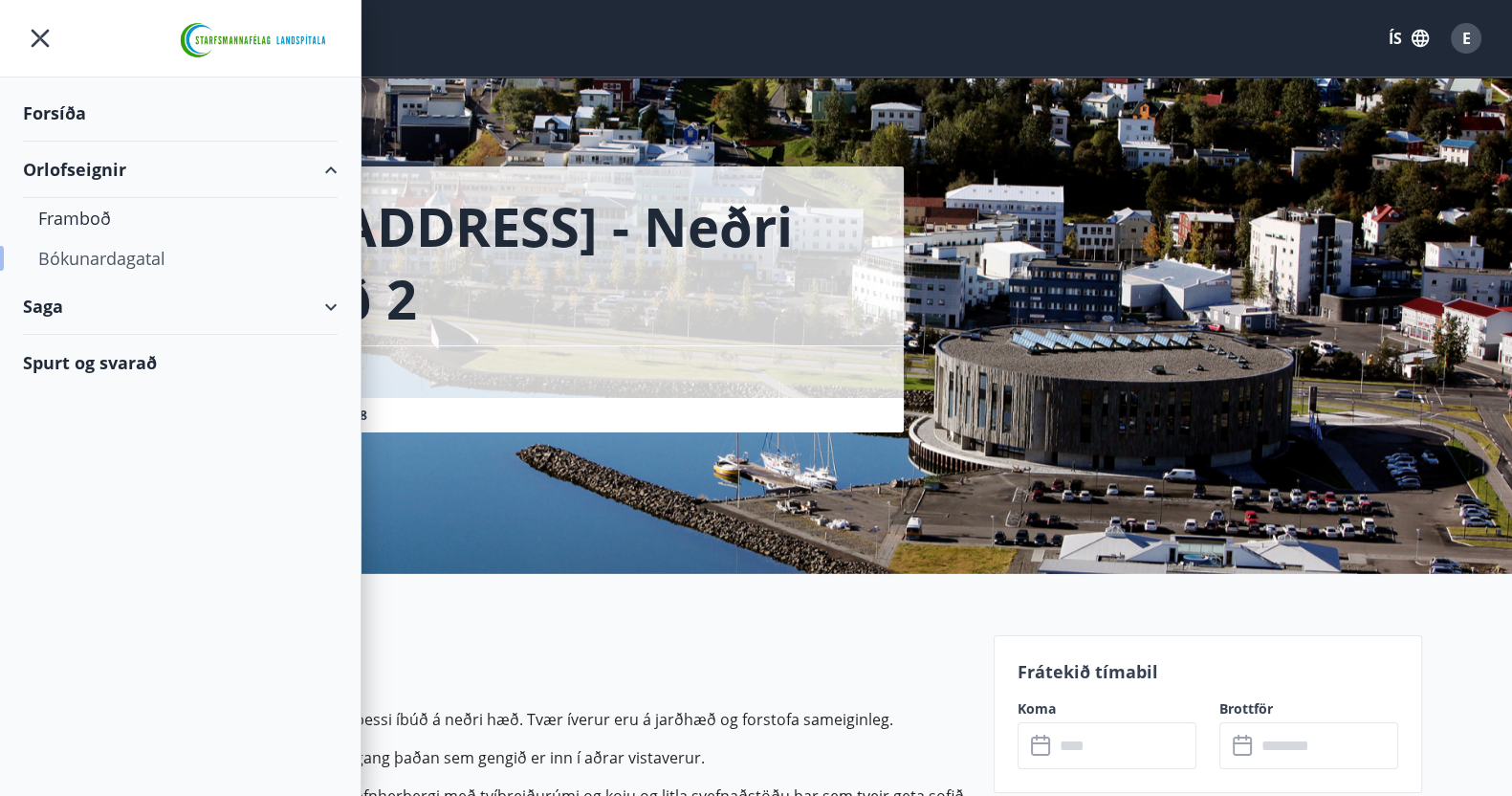 click on "Bókunardagatal" at bounding box center [180, 258] 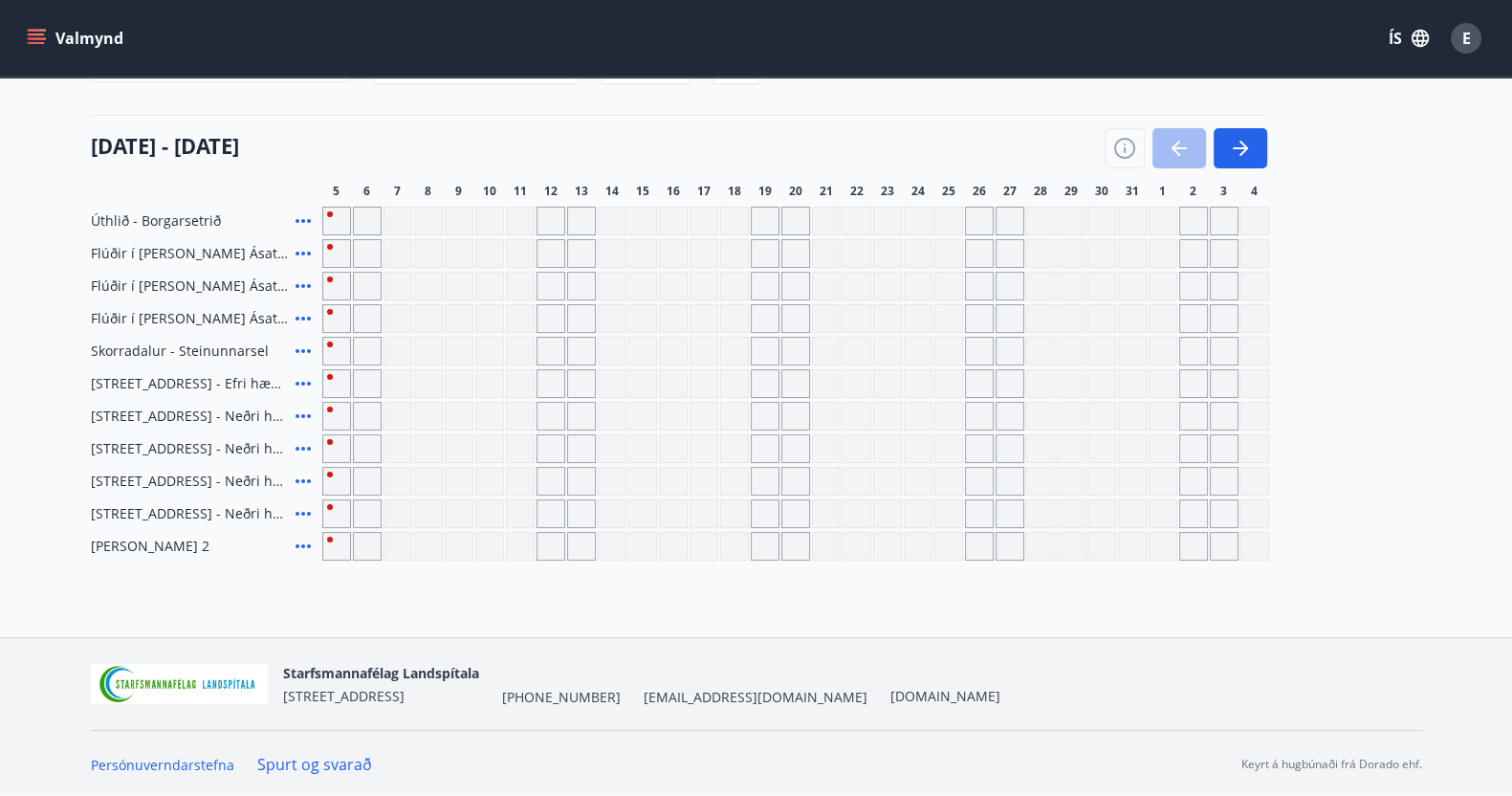 scroll, scrollTop: 0, scrollLeft: 0, axis: both 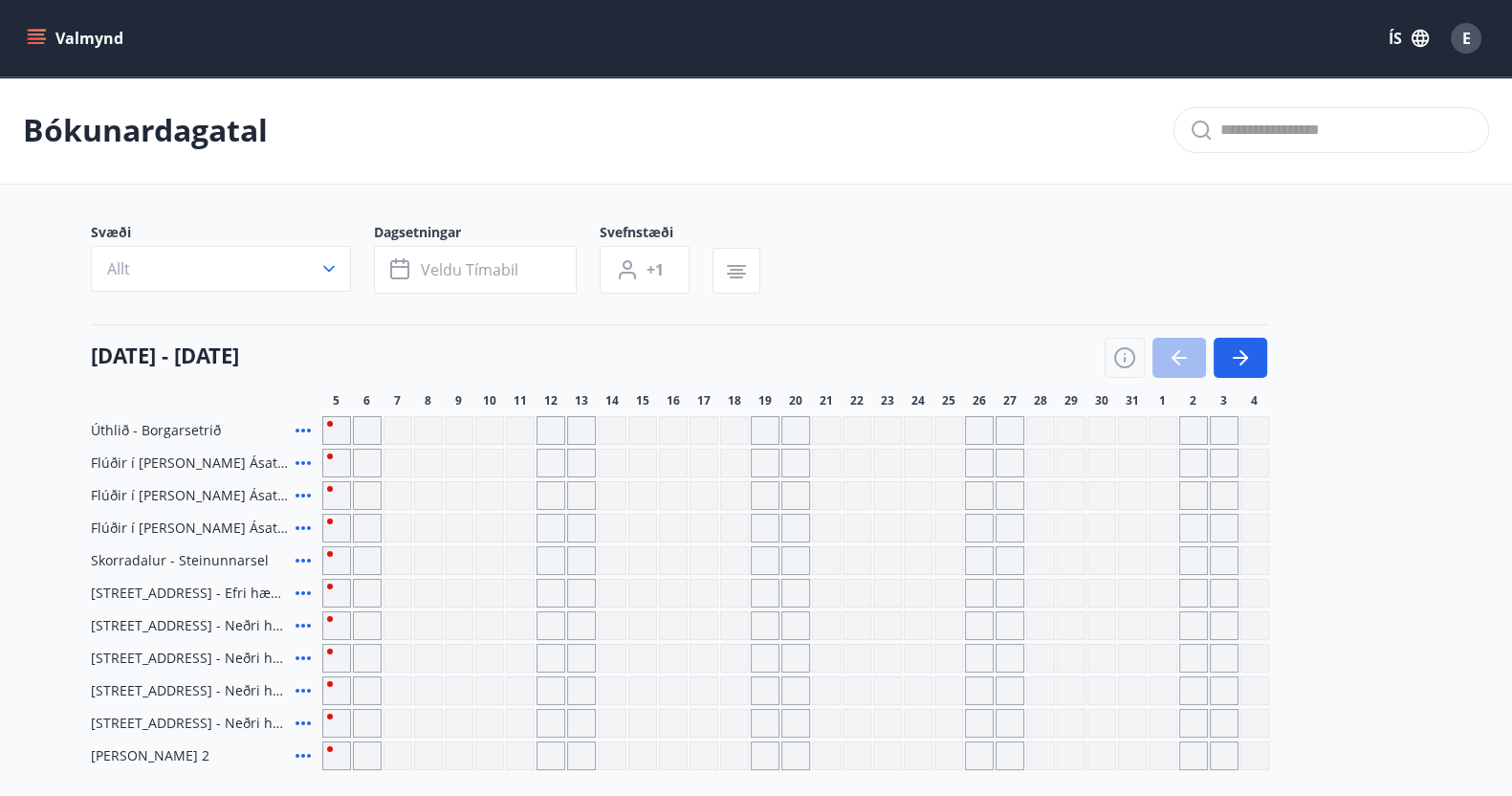 click 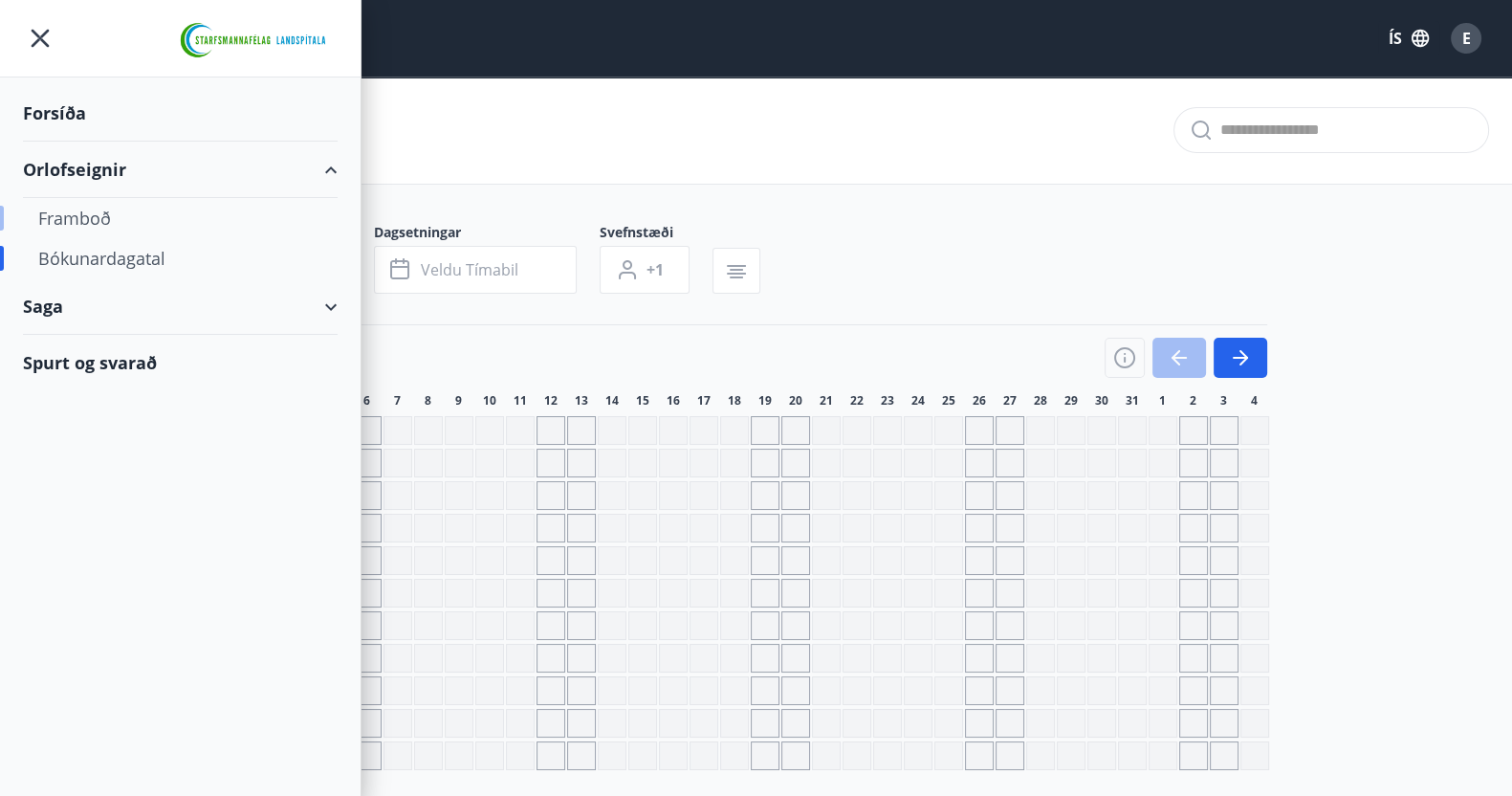 click on "Framboð" at bounding box center [180, 218] 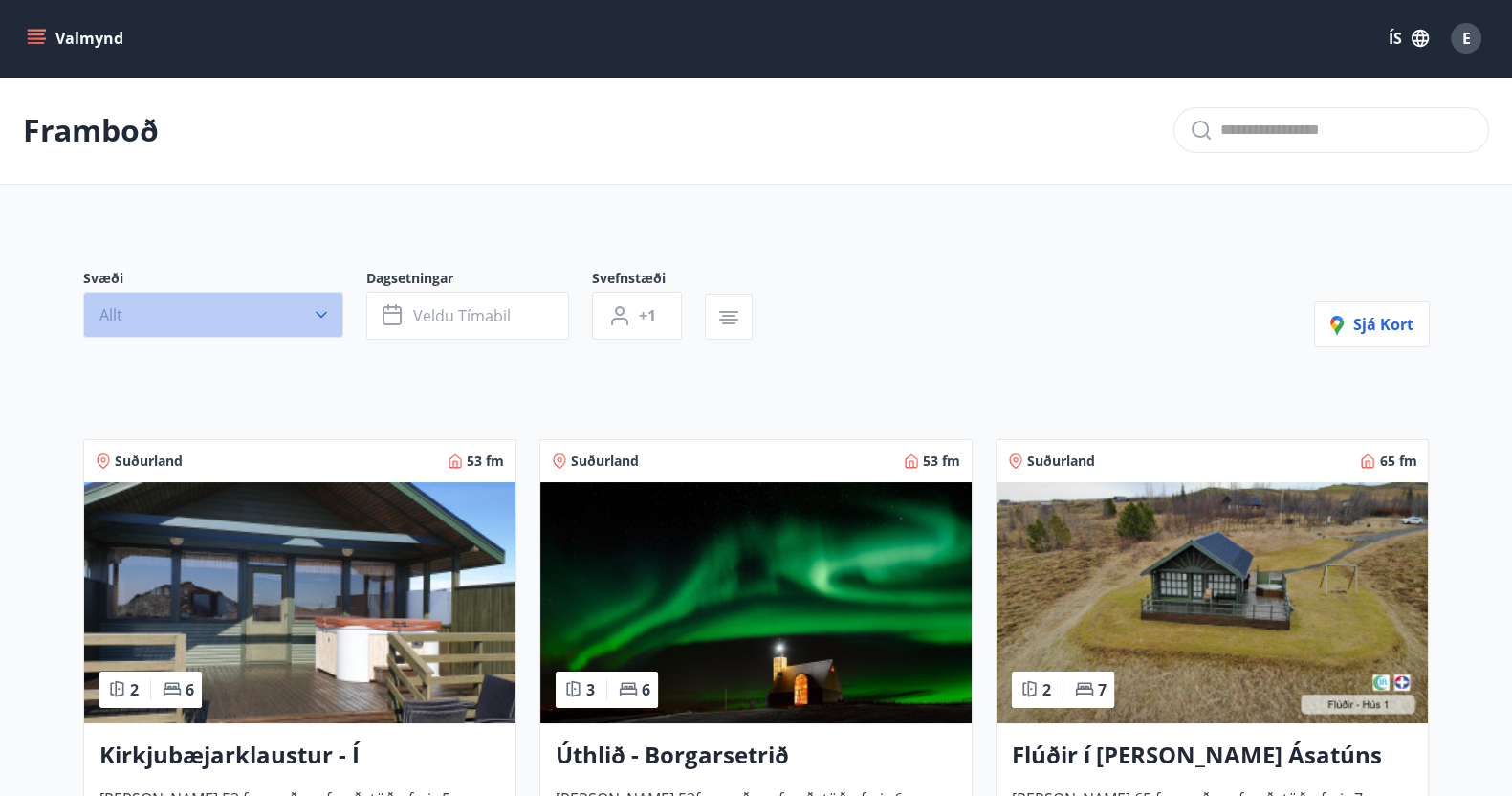 click 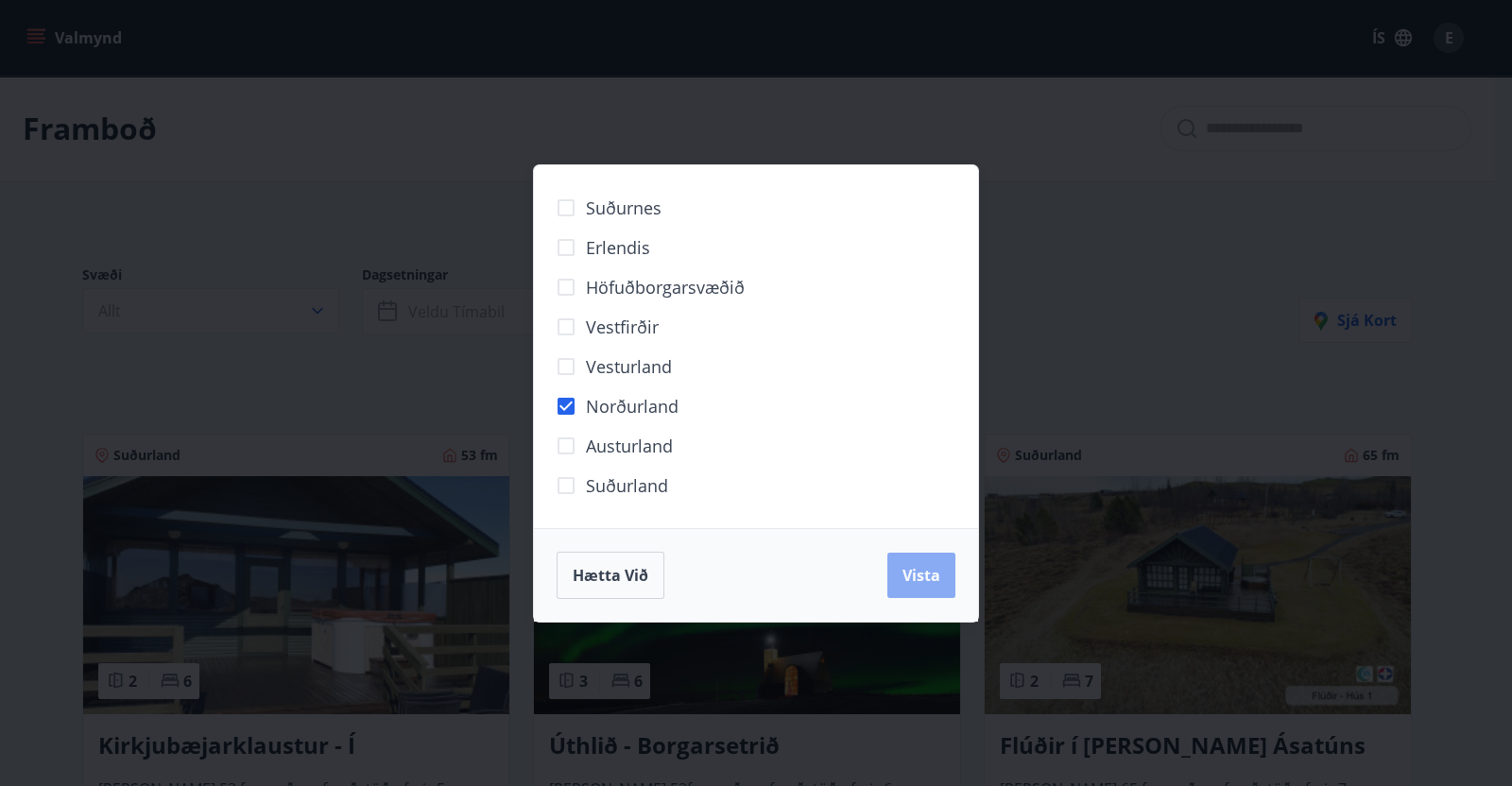 click on "Vista" at bounding box center (921, 575) 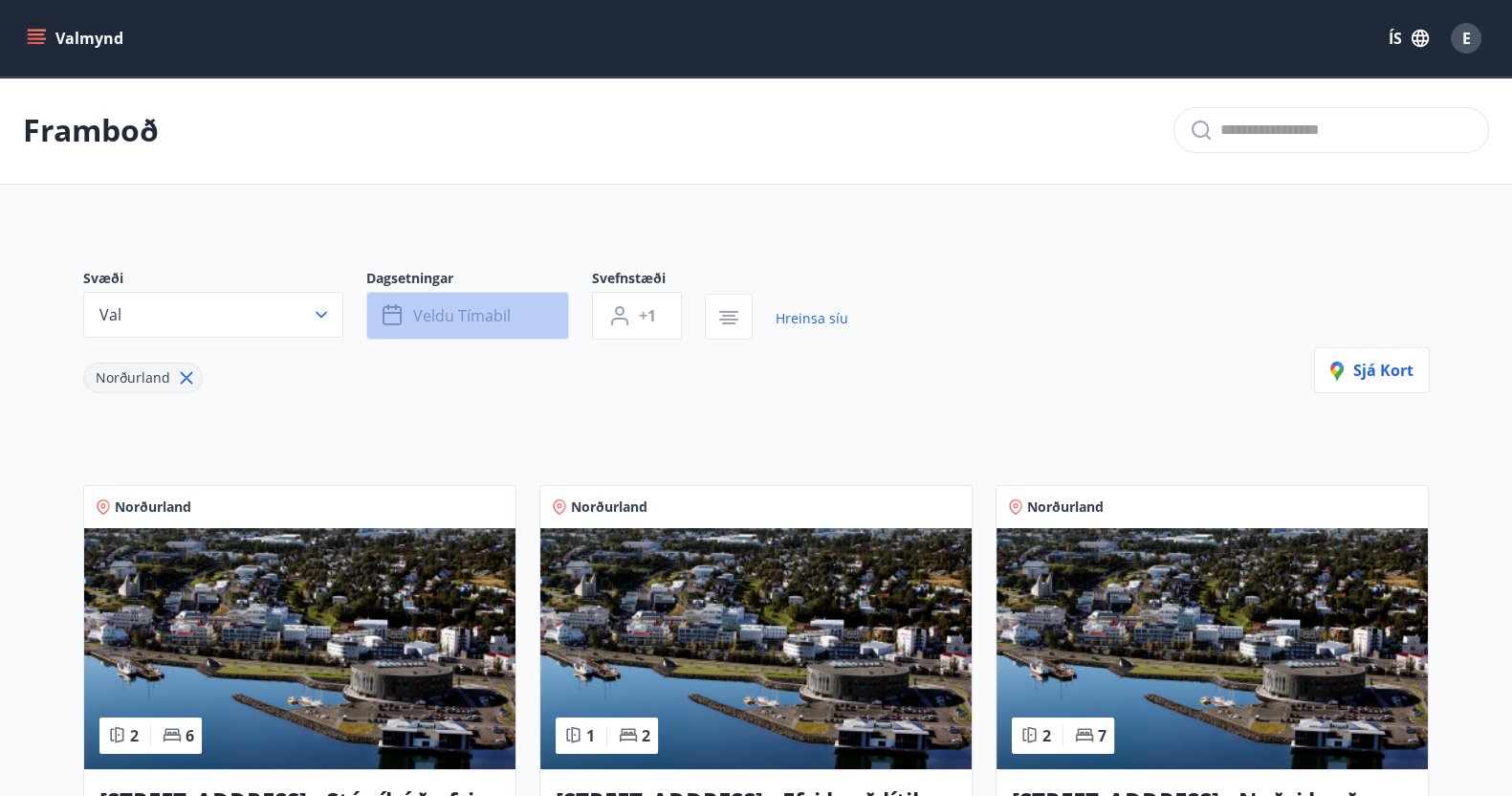 click on "Veldu tímabil" at bounding box center (468, 316) 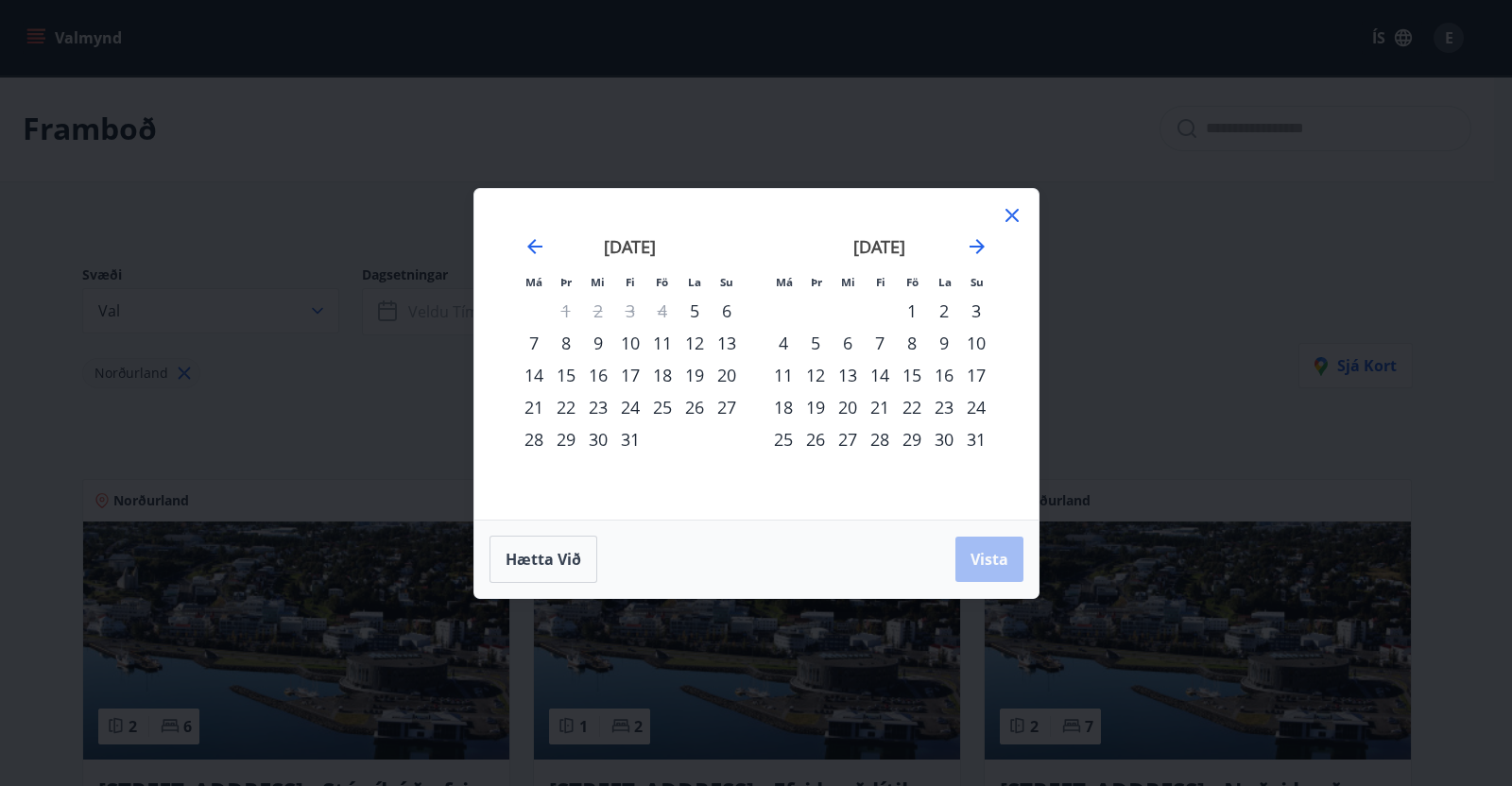 click on "15" at bounding box center [912, 375] 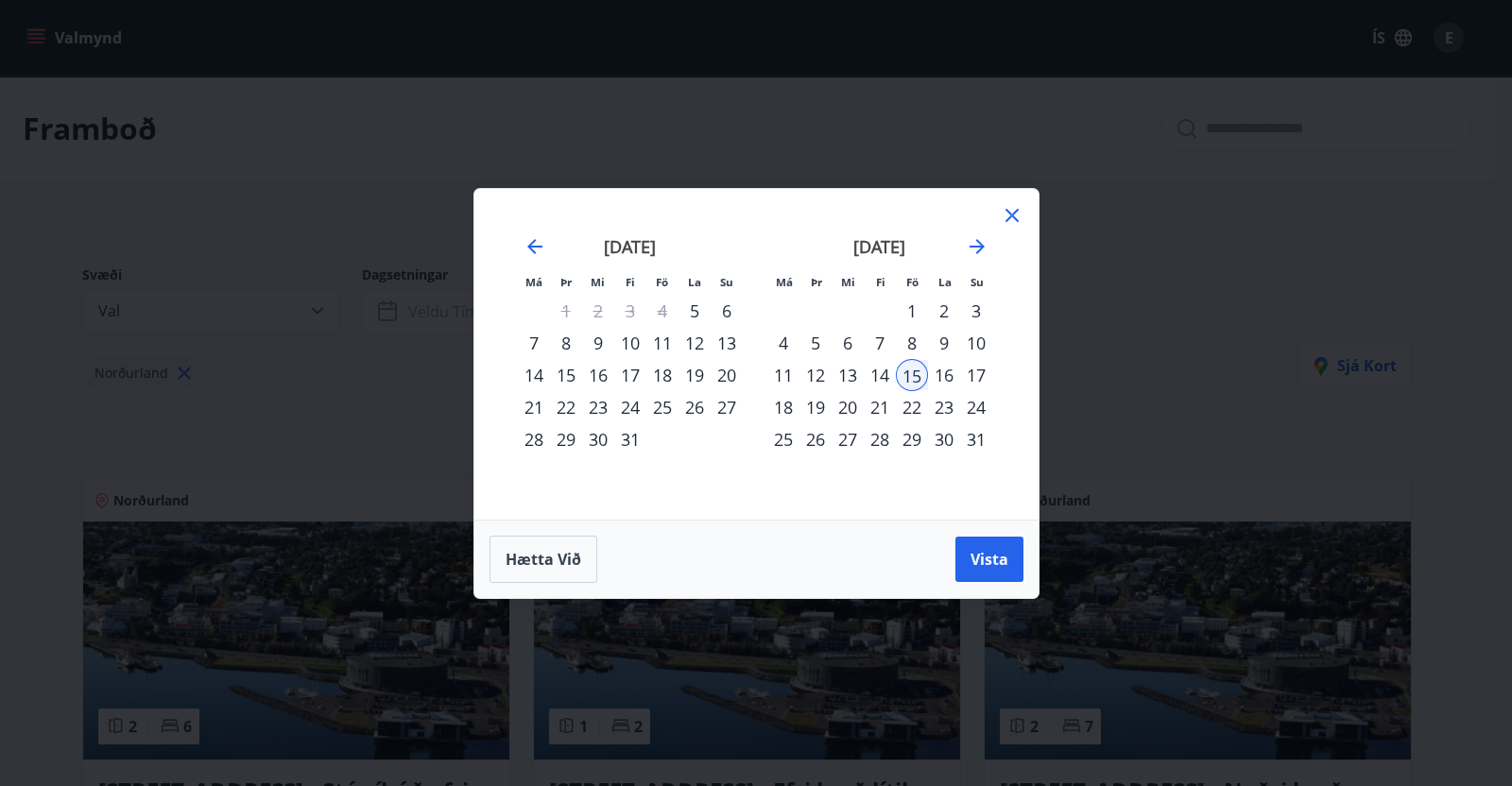 click on "22" at bounding box center (912, 407) 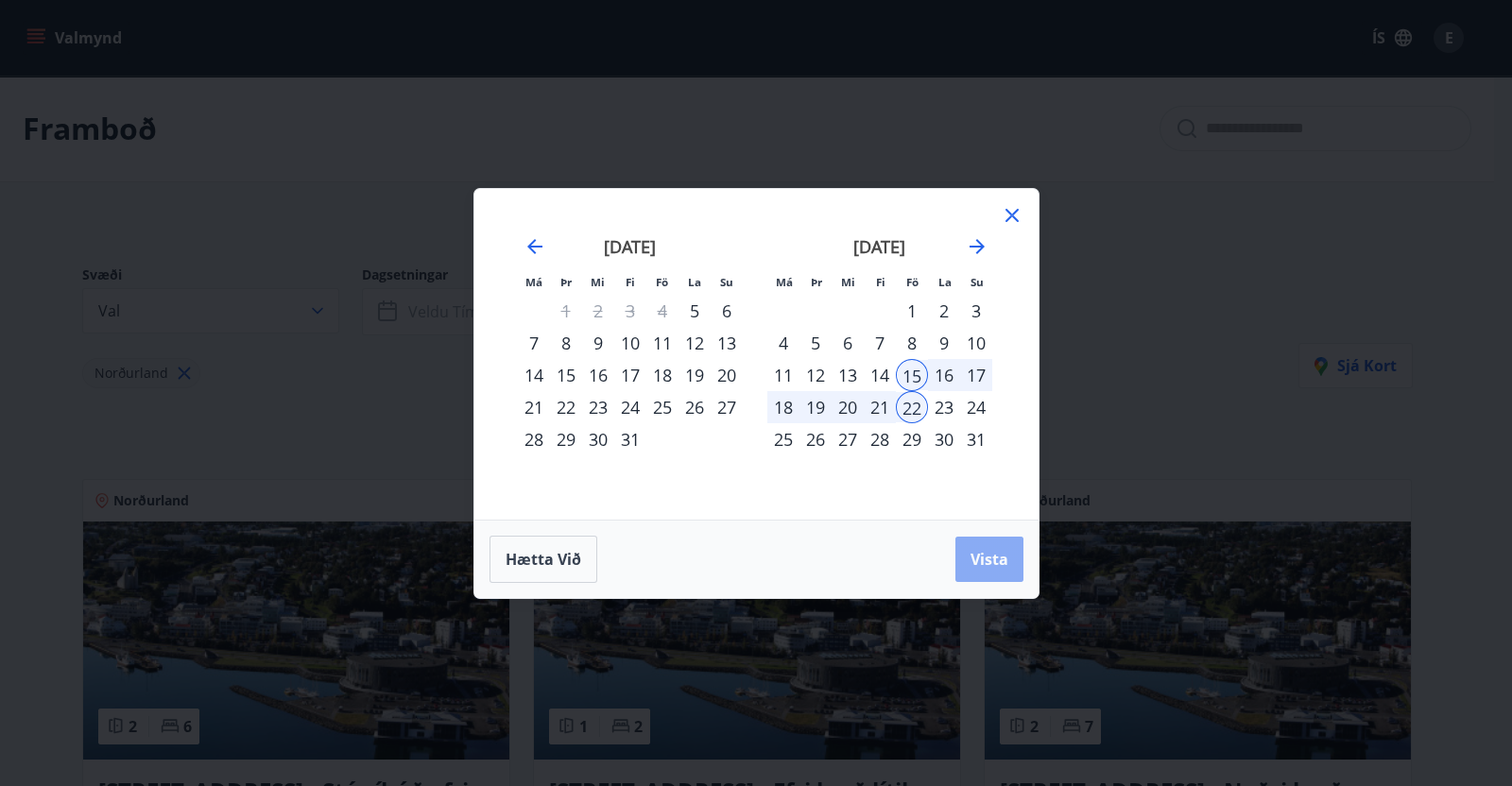 click on "Vista" at bounding box center (989, 559) 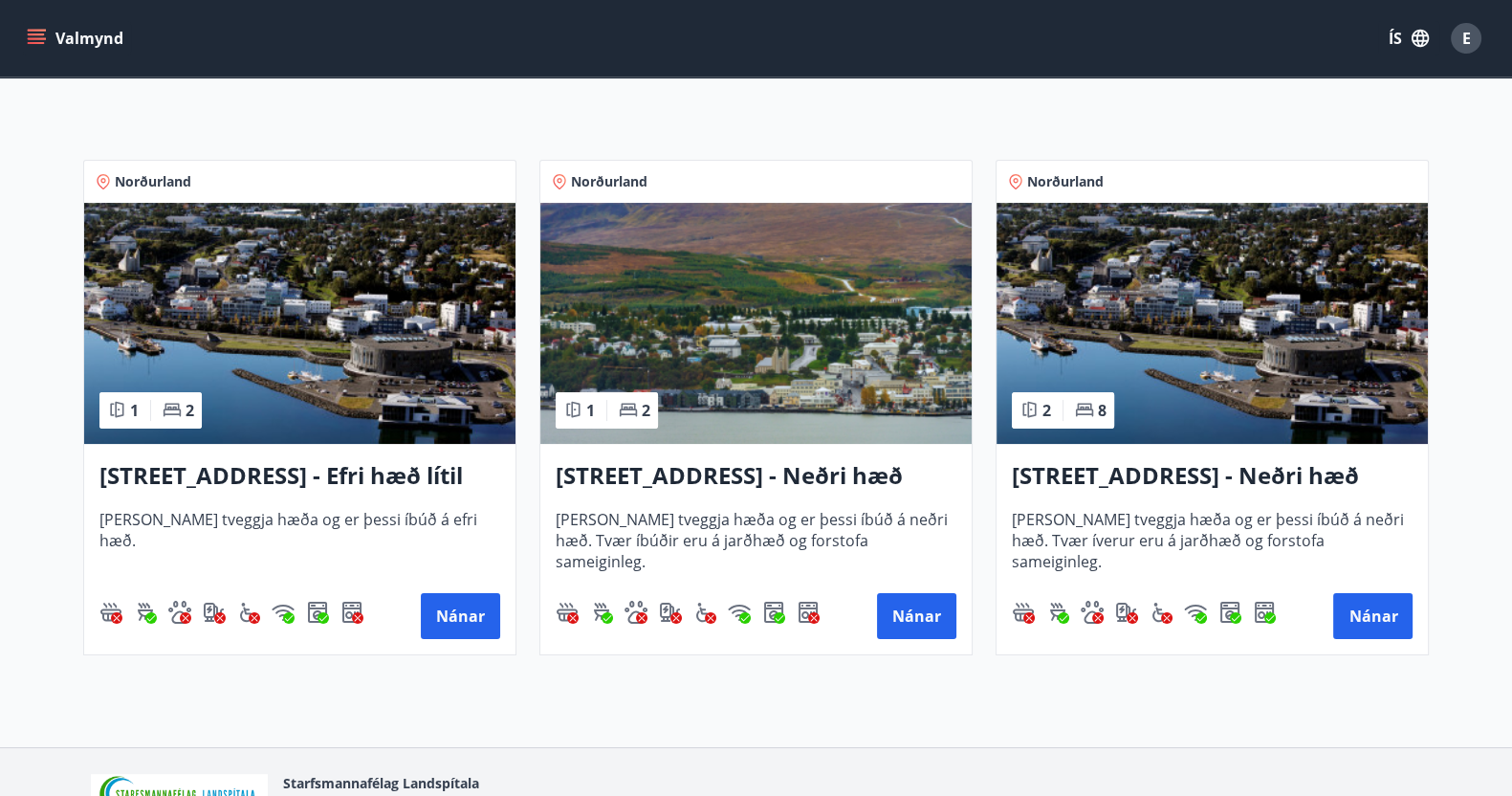 scroll, scrollTop: 326, scrollLeft: 0, axis: vertical 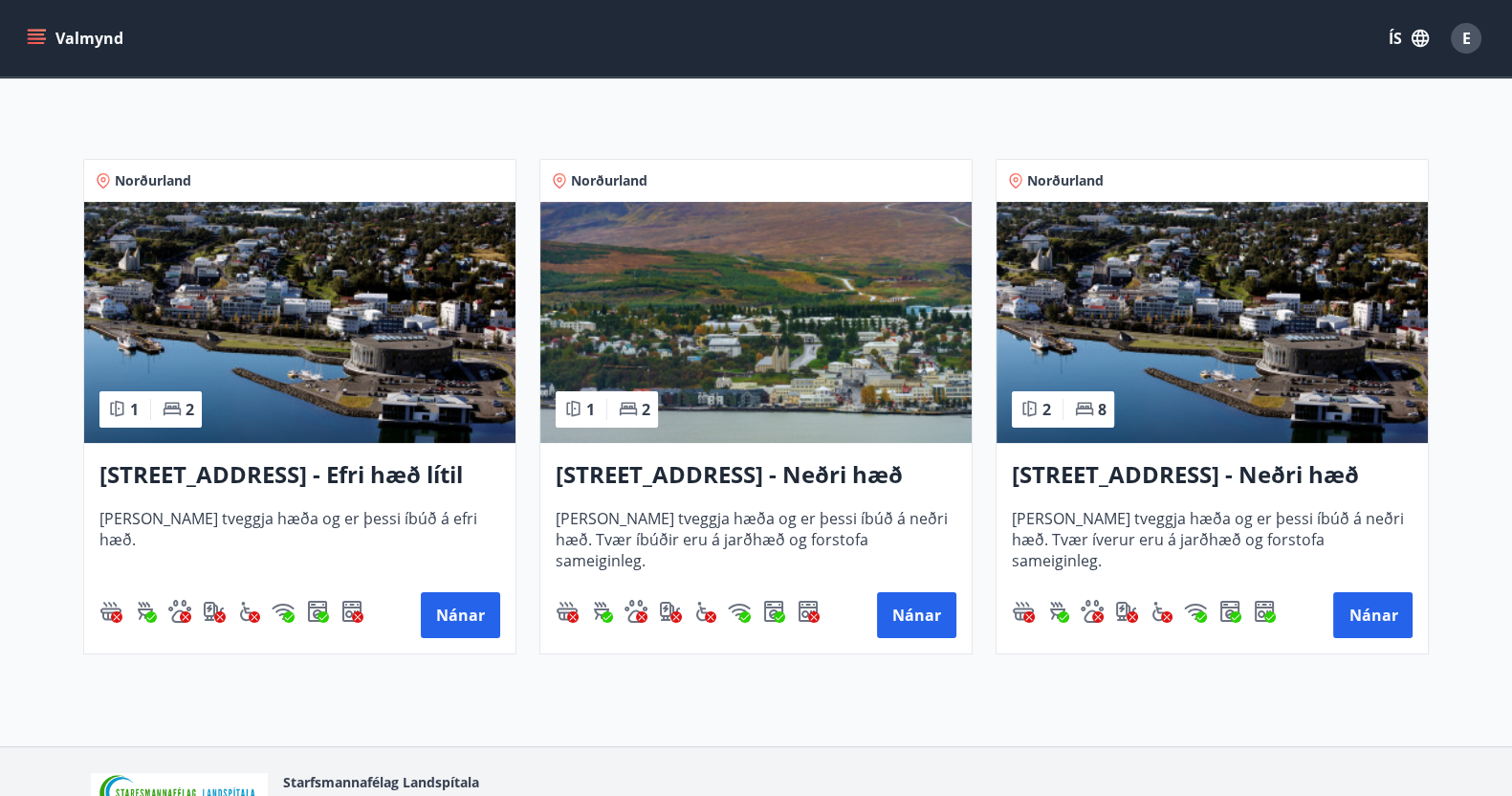 click on "Hrafnagilsstræti 23 - Neðri hæð íbúð 4" at bounding box center [756, 475] 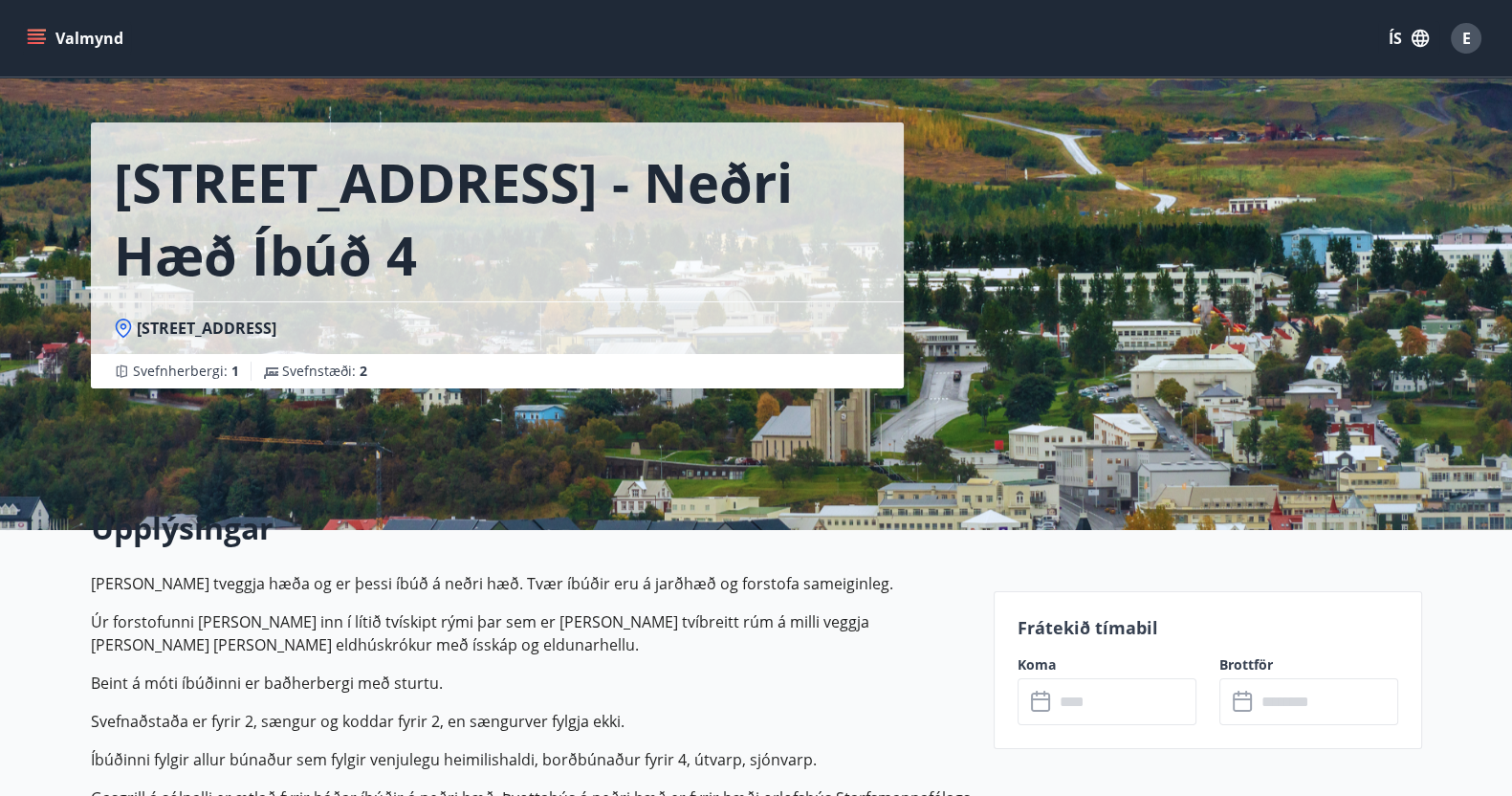 scroll, scrollTop: 0, scrollLeft: 0, axis: both 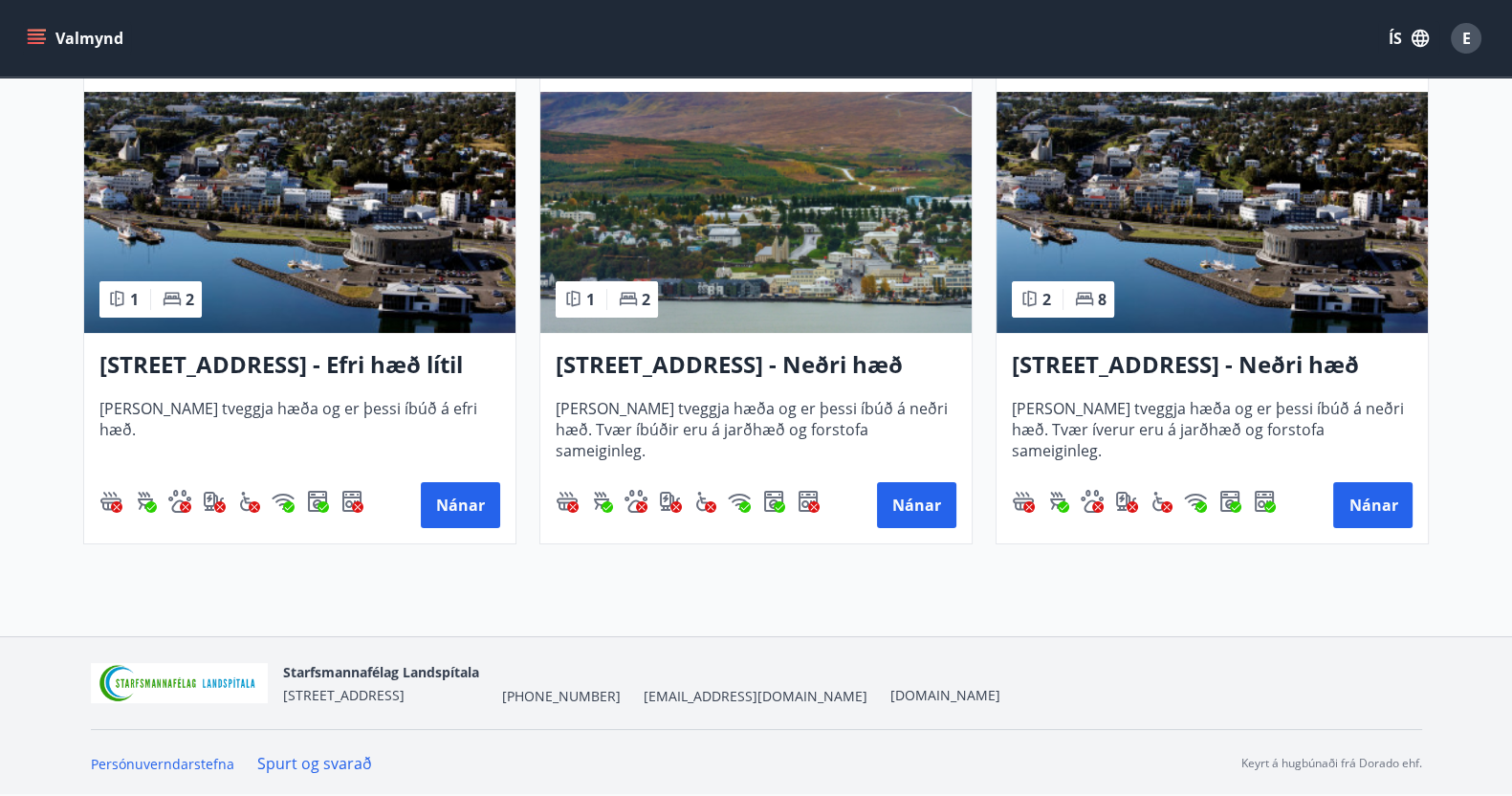 click at bounding box center [299, 212] 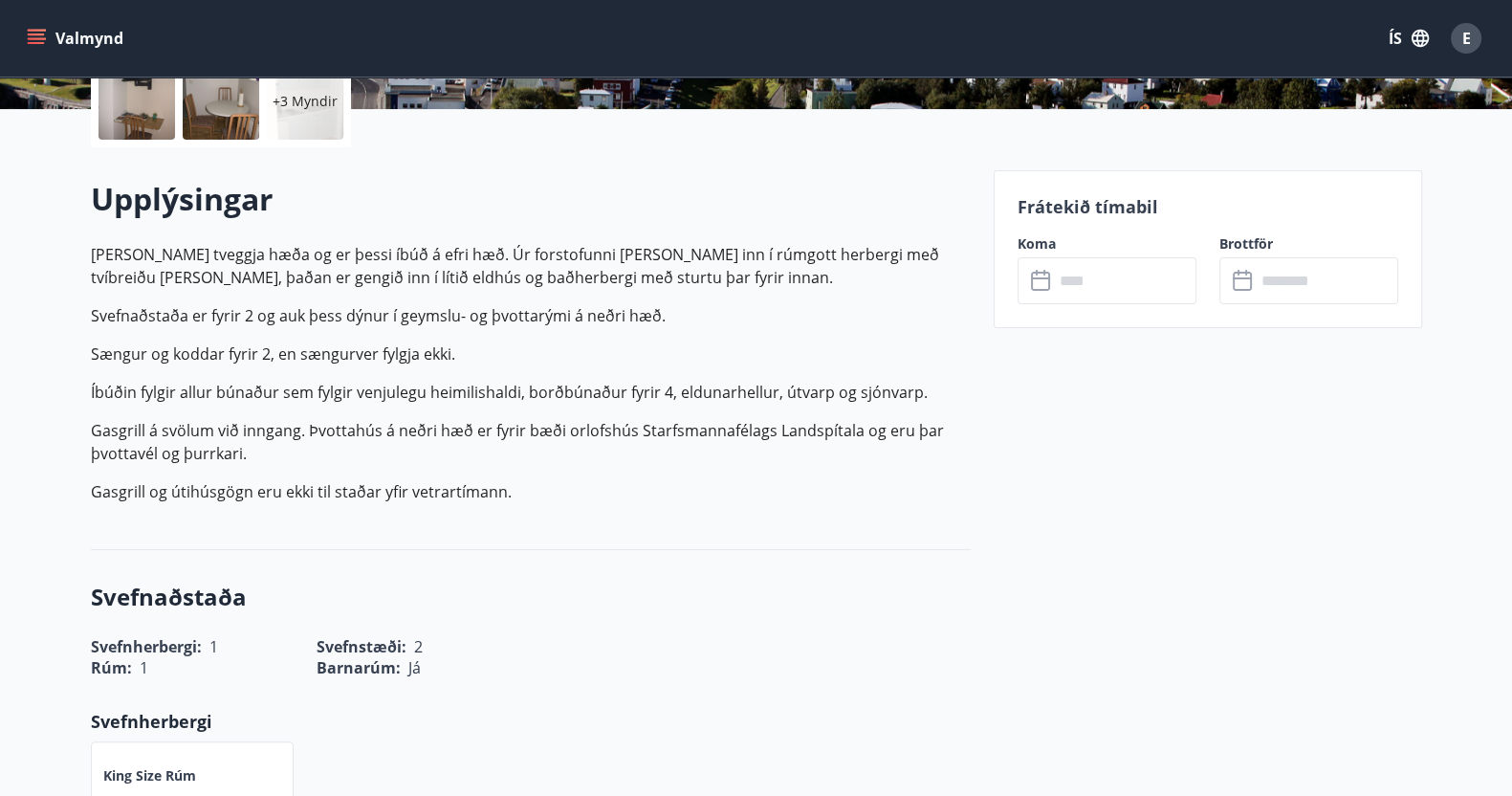 scroll, scrollTop: 461, scrollLeft: 0, axis: vertical 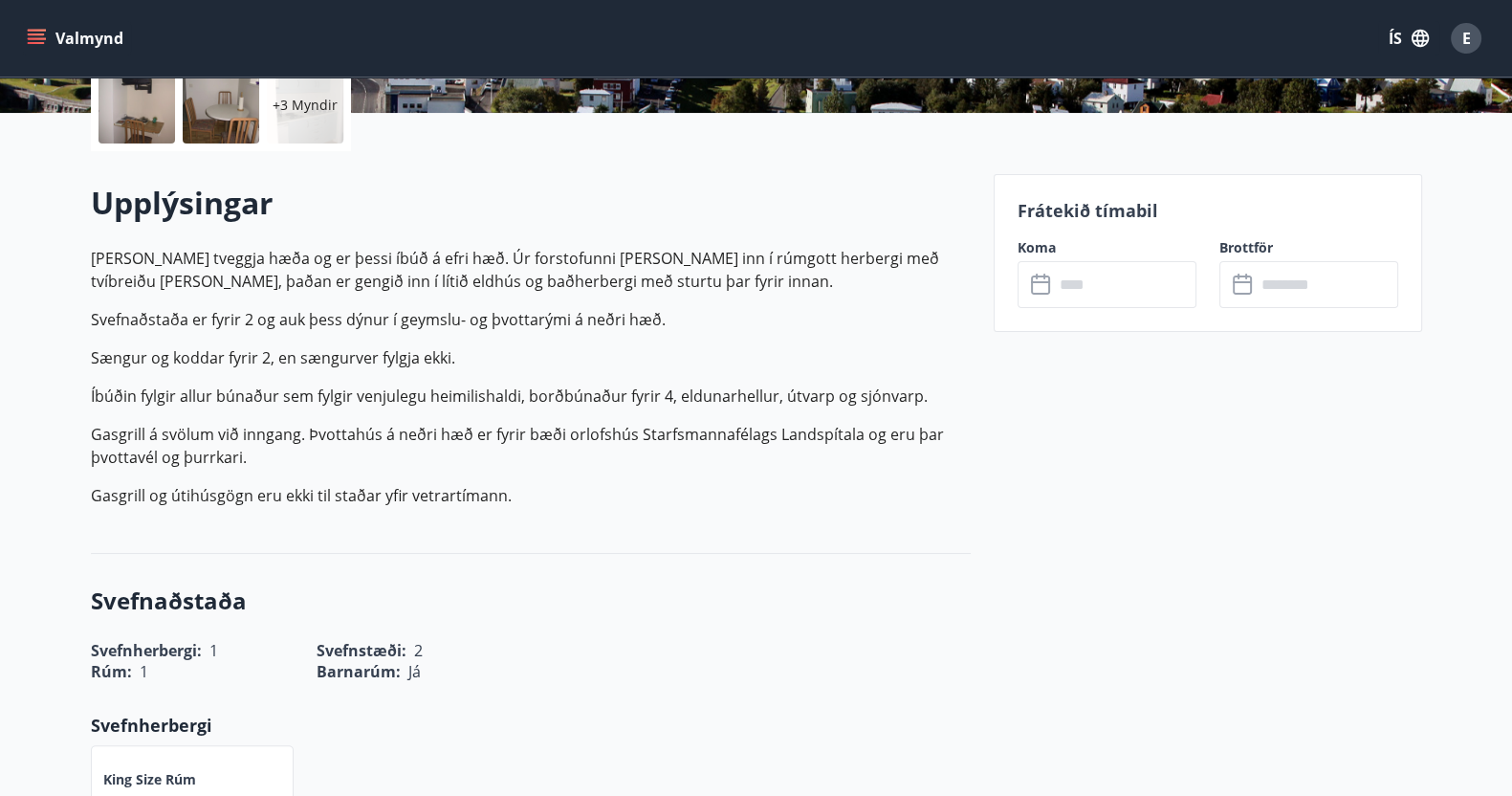click 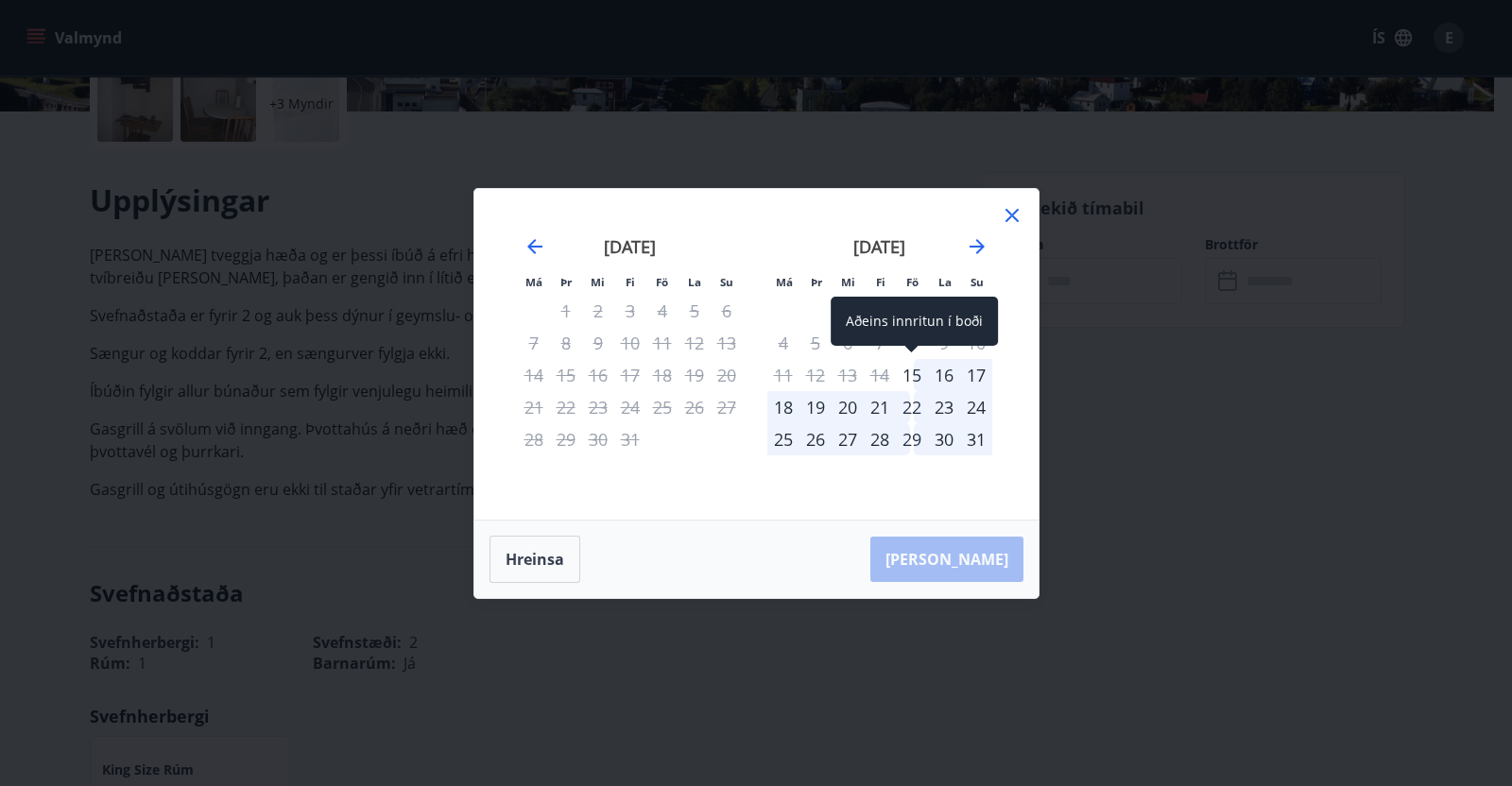 click on "15" at bounding box center (912, 375) 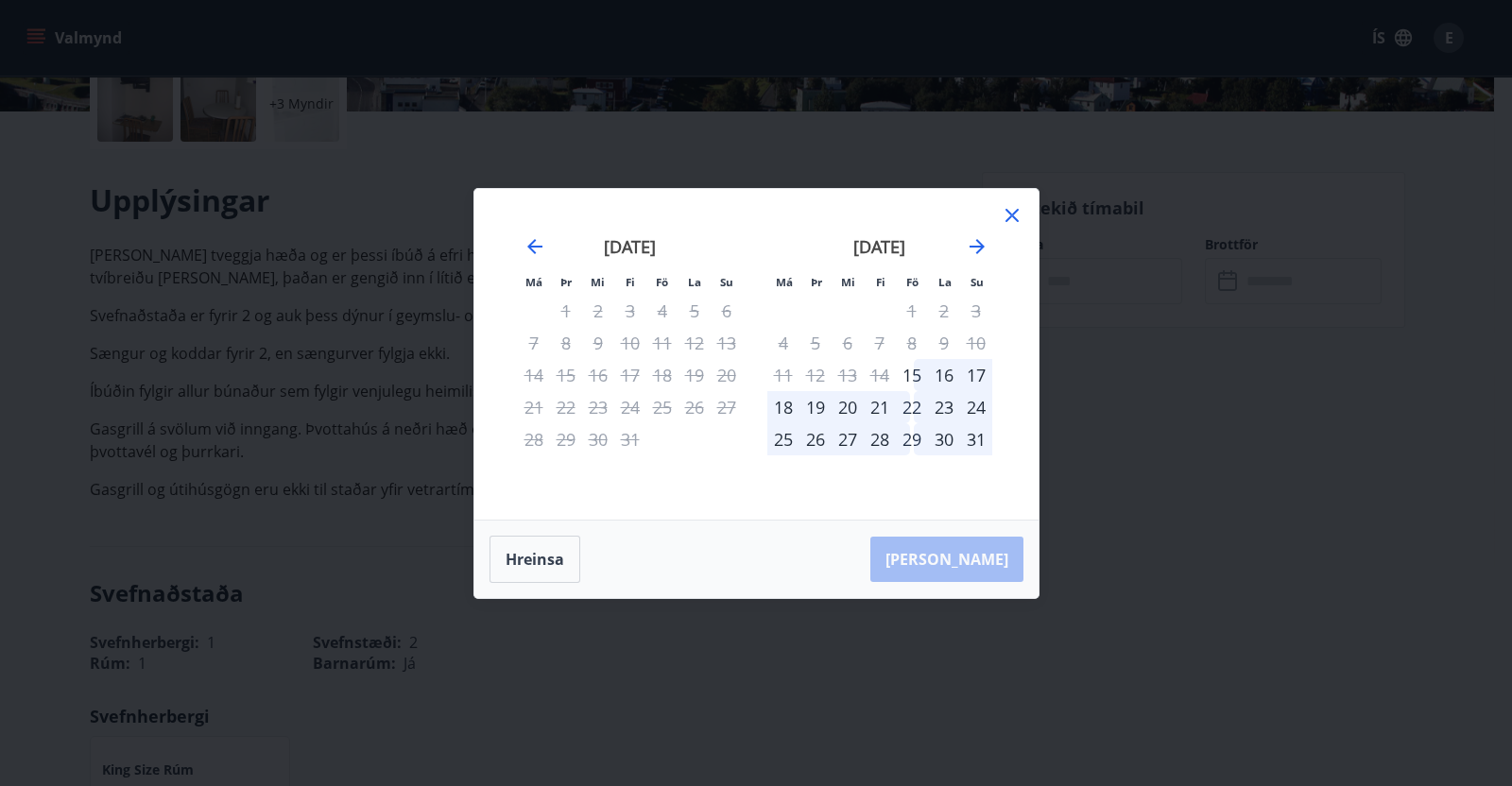 click on "22" at bounding box center (912, 407) 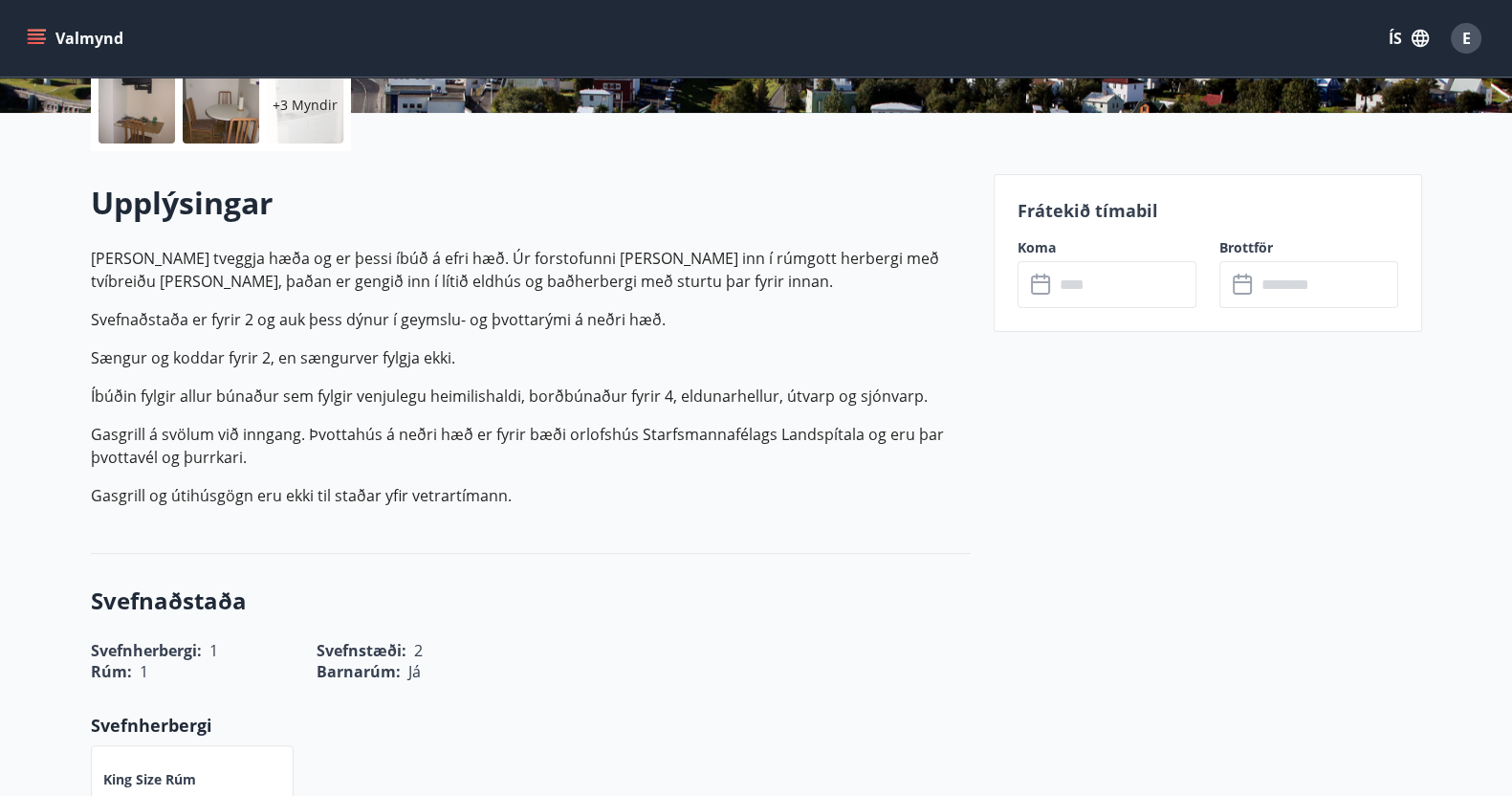 click 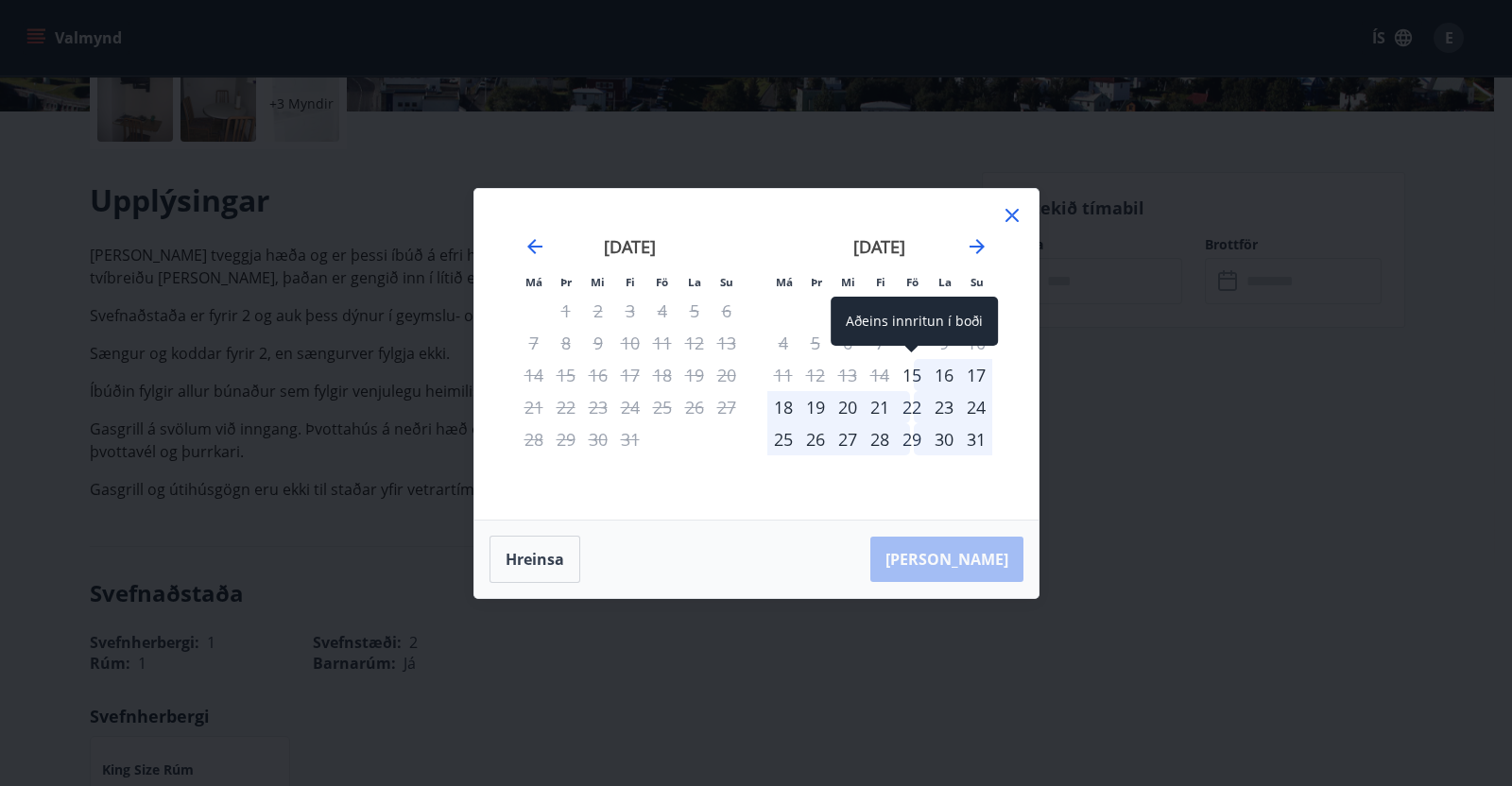 click on "15" at bounding box center [912, 375] 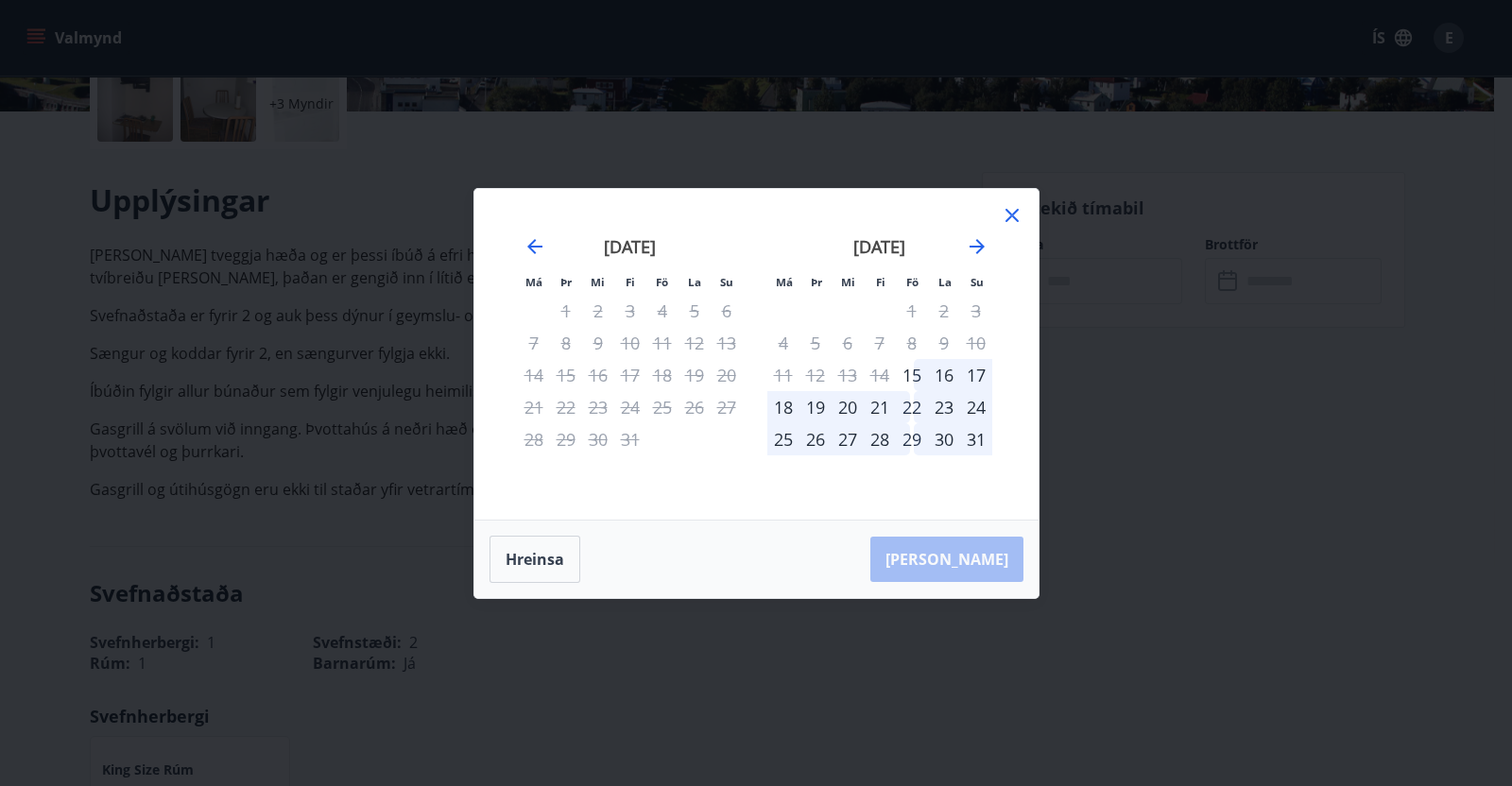 click 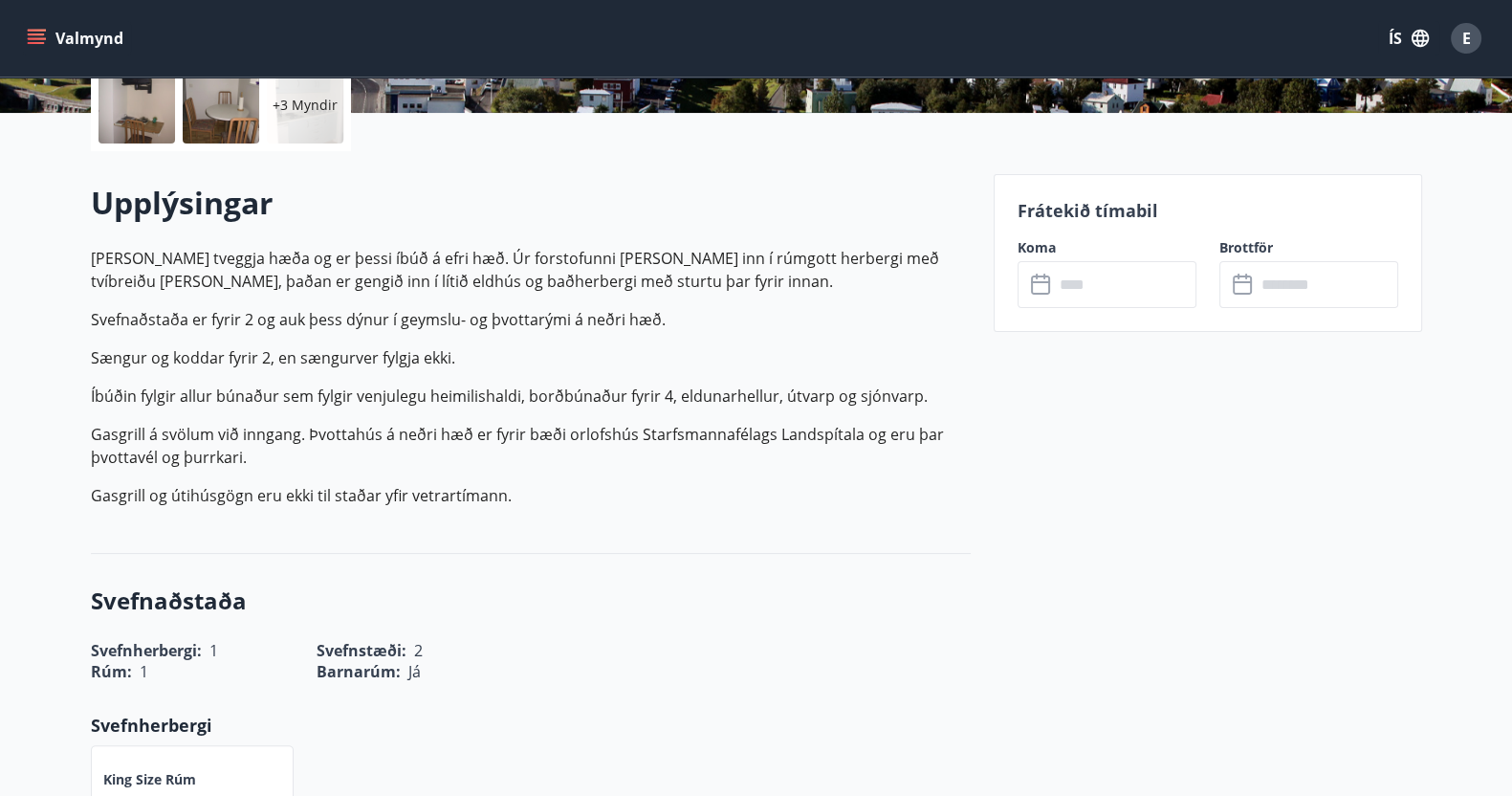 scroll, scrollTop: 0, scrollLeft: 0, axis: both 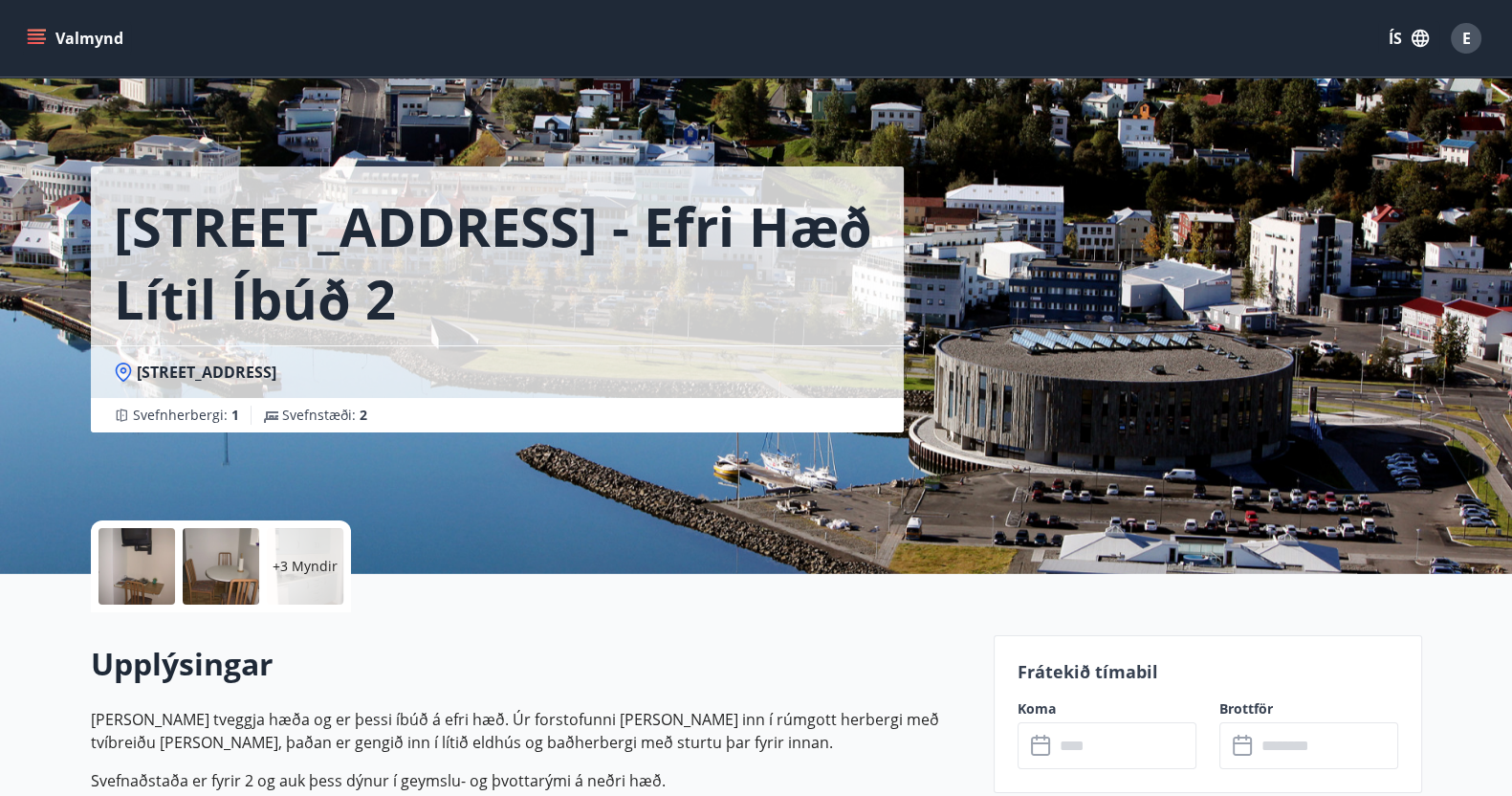 click on "Valmynd" at bounding box center (77, 38) 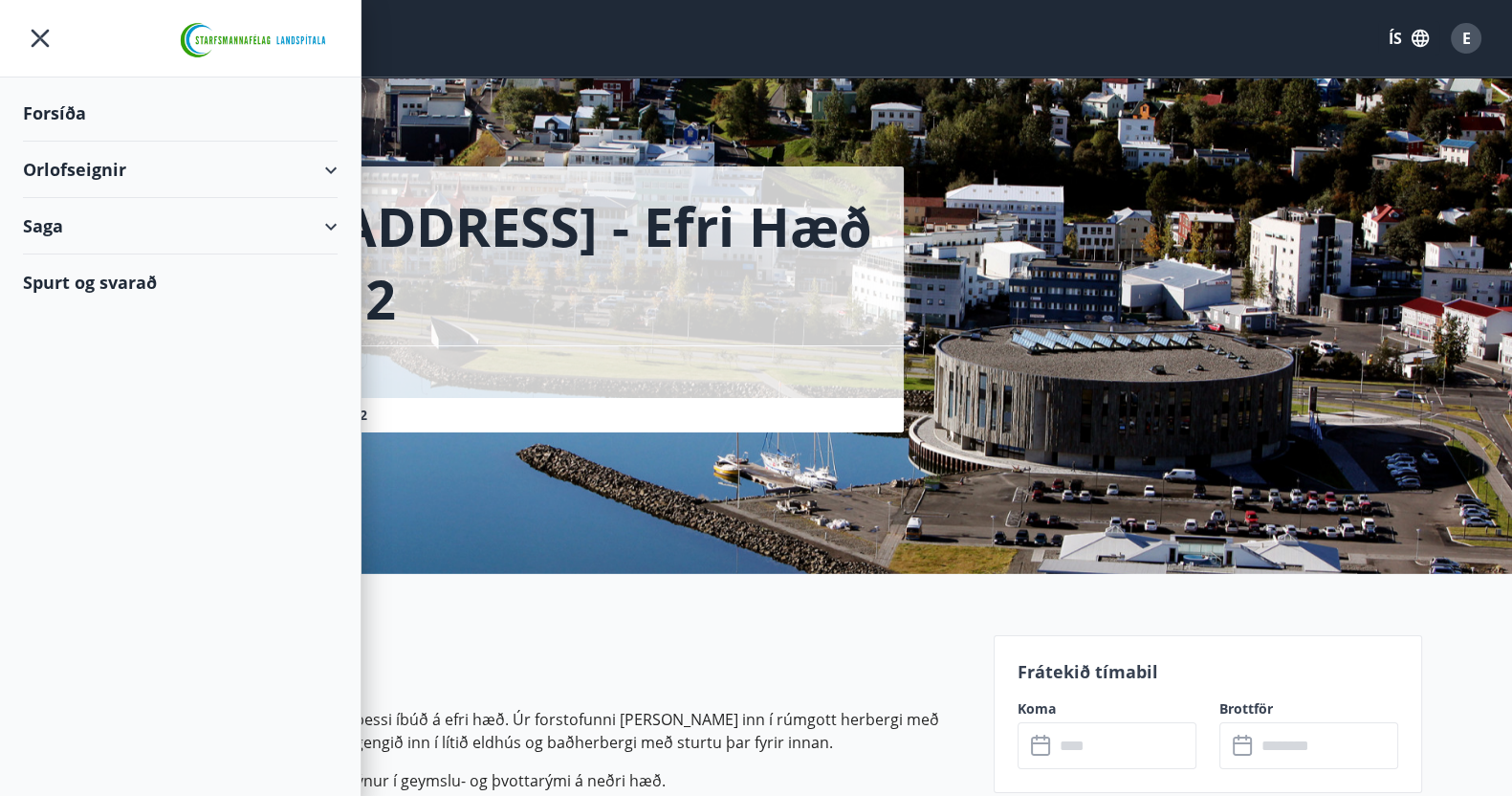 click on "Orlofseignir" at bounding box center [180, 169] 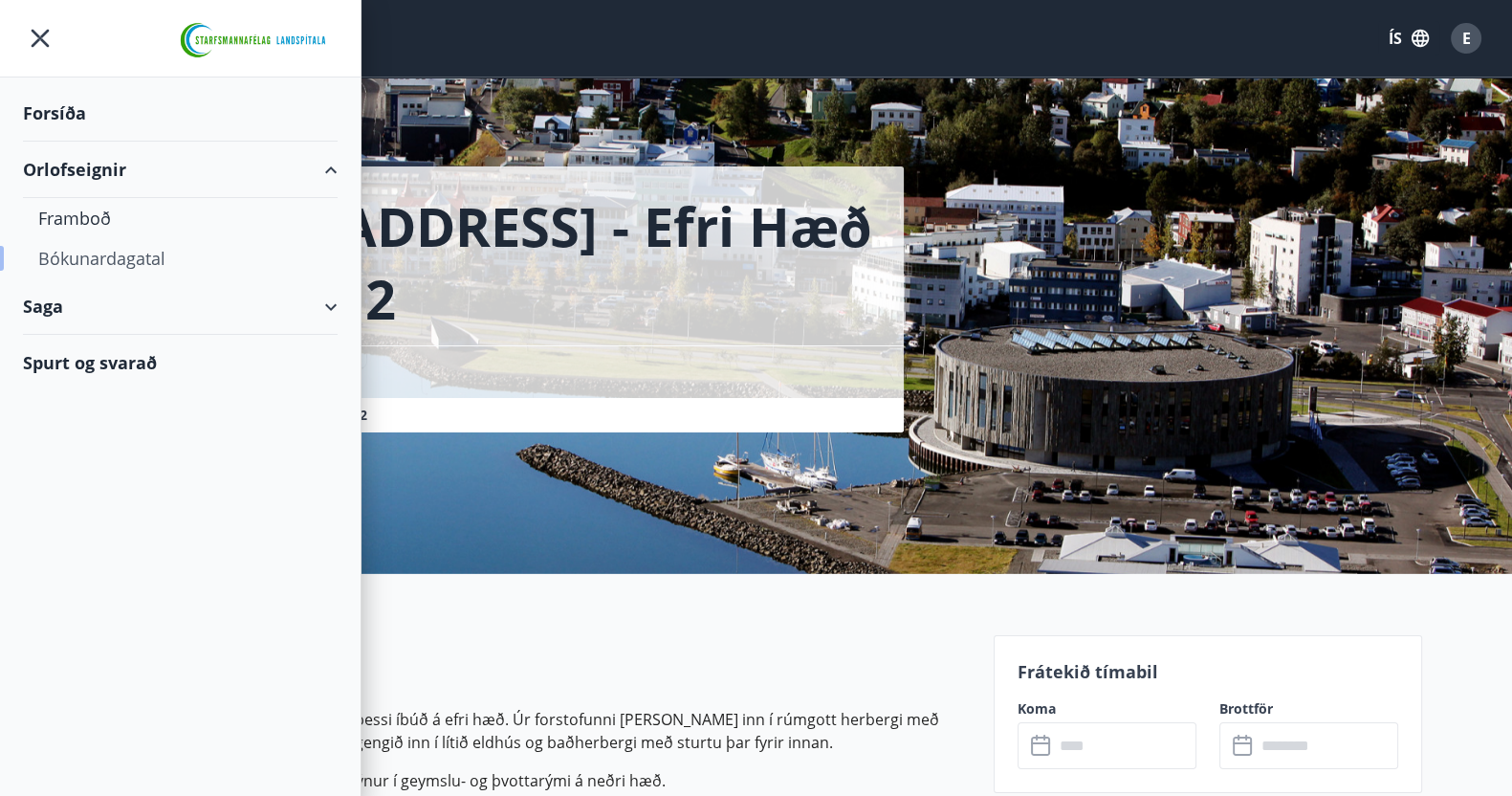click on "Bókunardagatal" at bounding box center [180, 258] 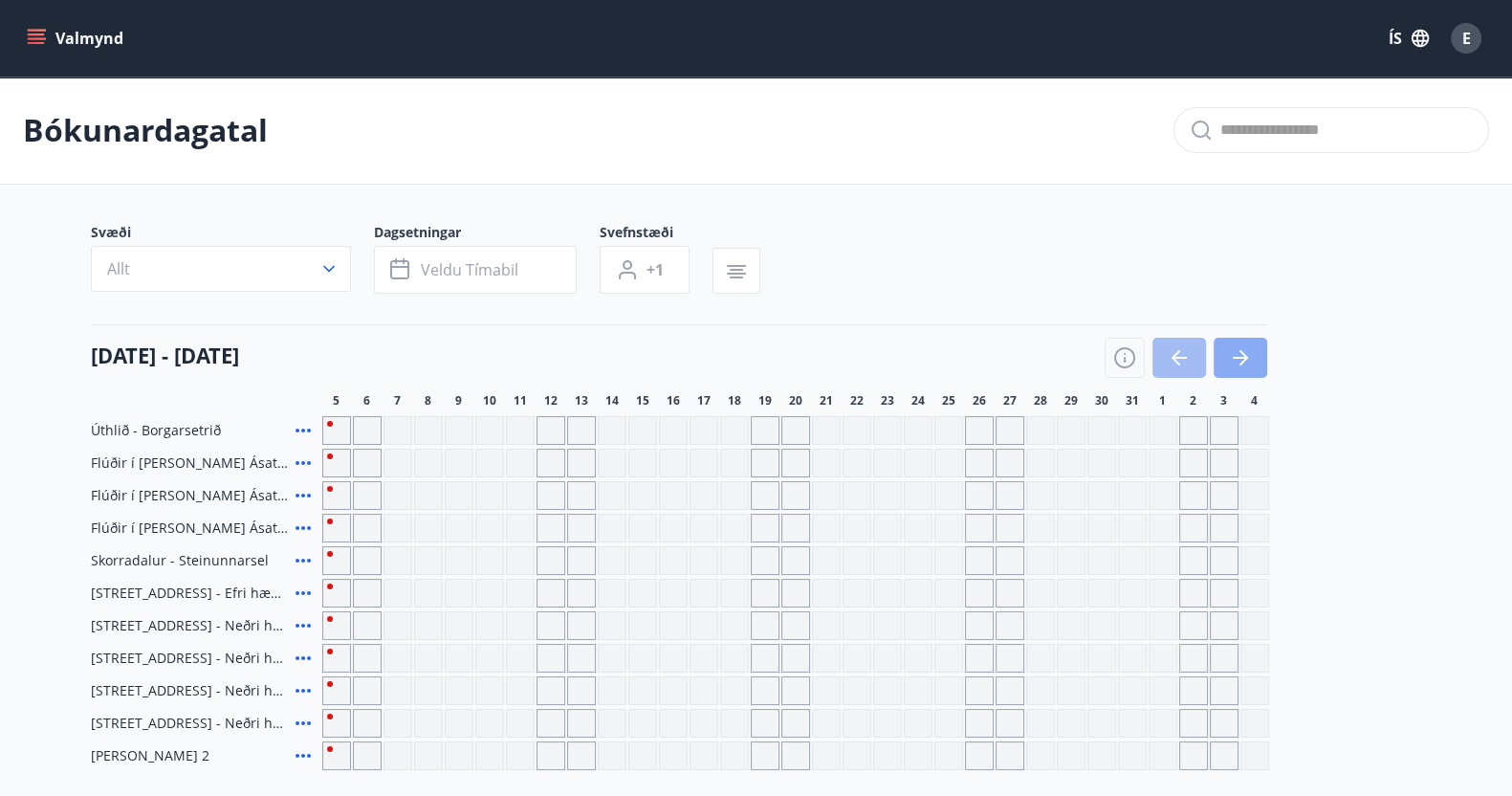 click 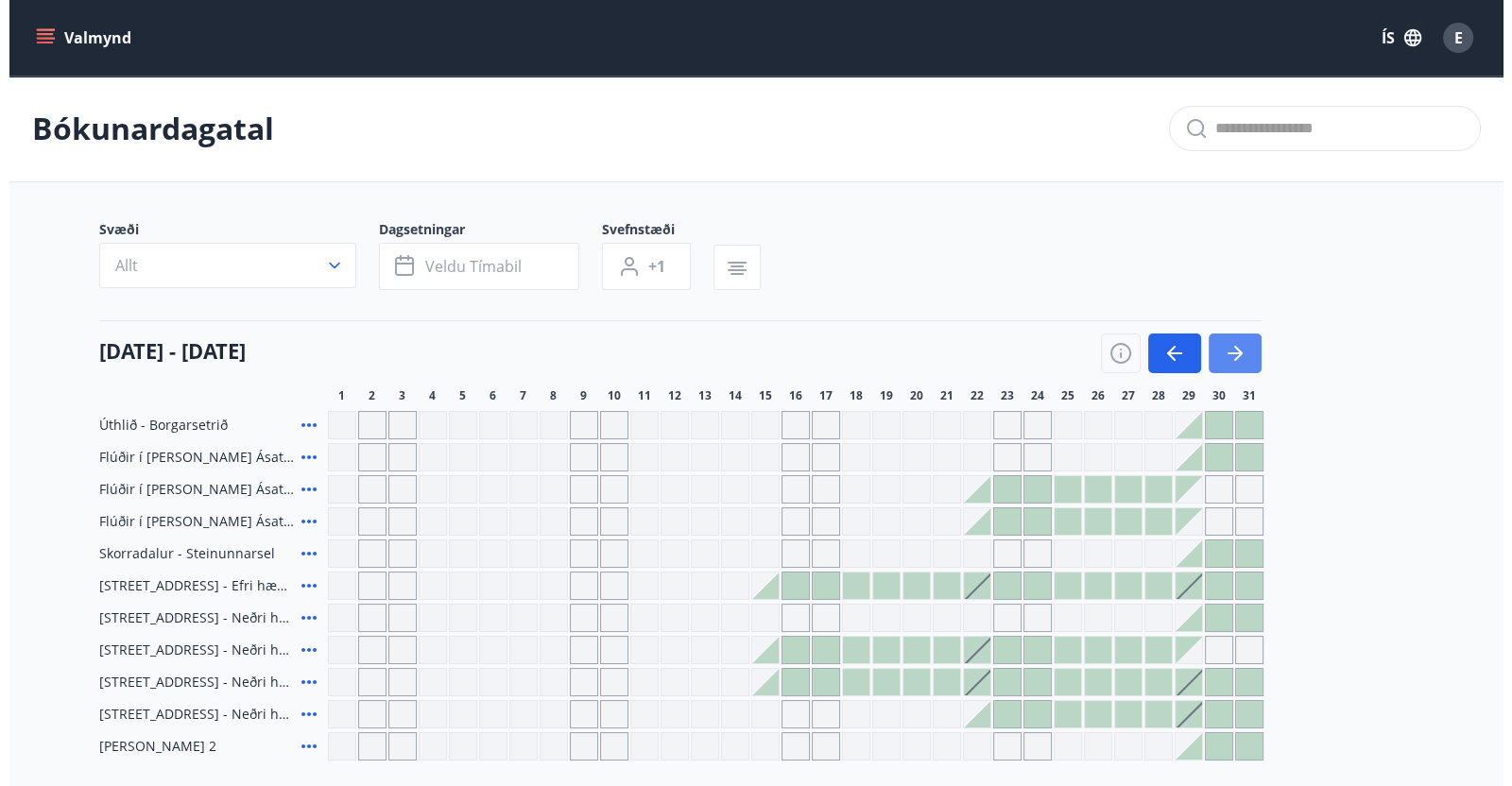 scroll, scrollTop: 207, scrollLeft: 0, axis: vertical 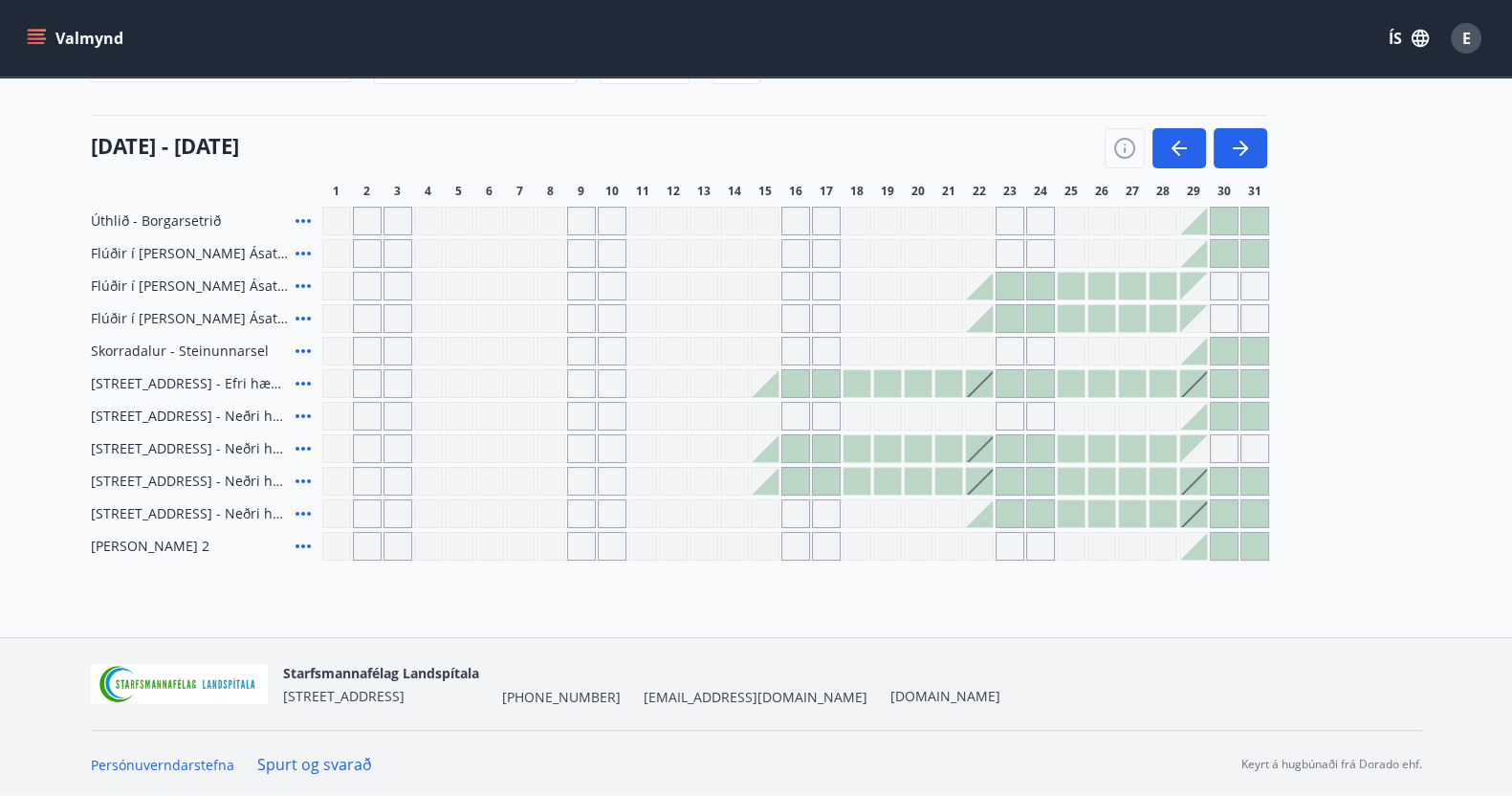 click at bounding box center [765, 384] 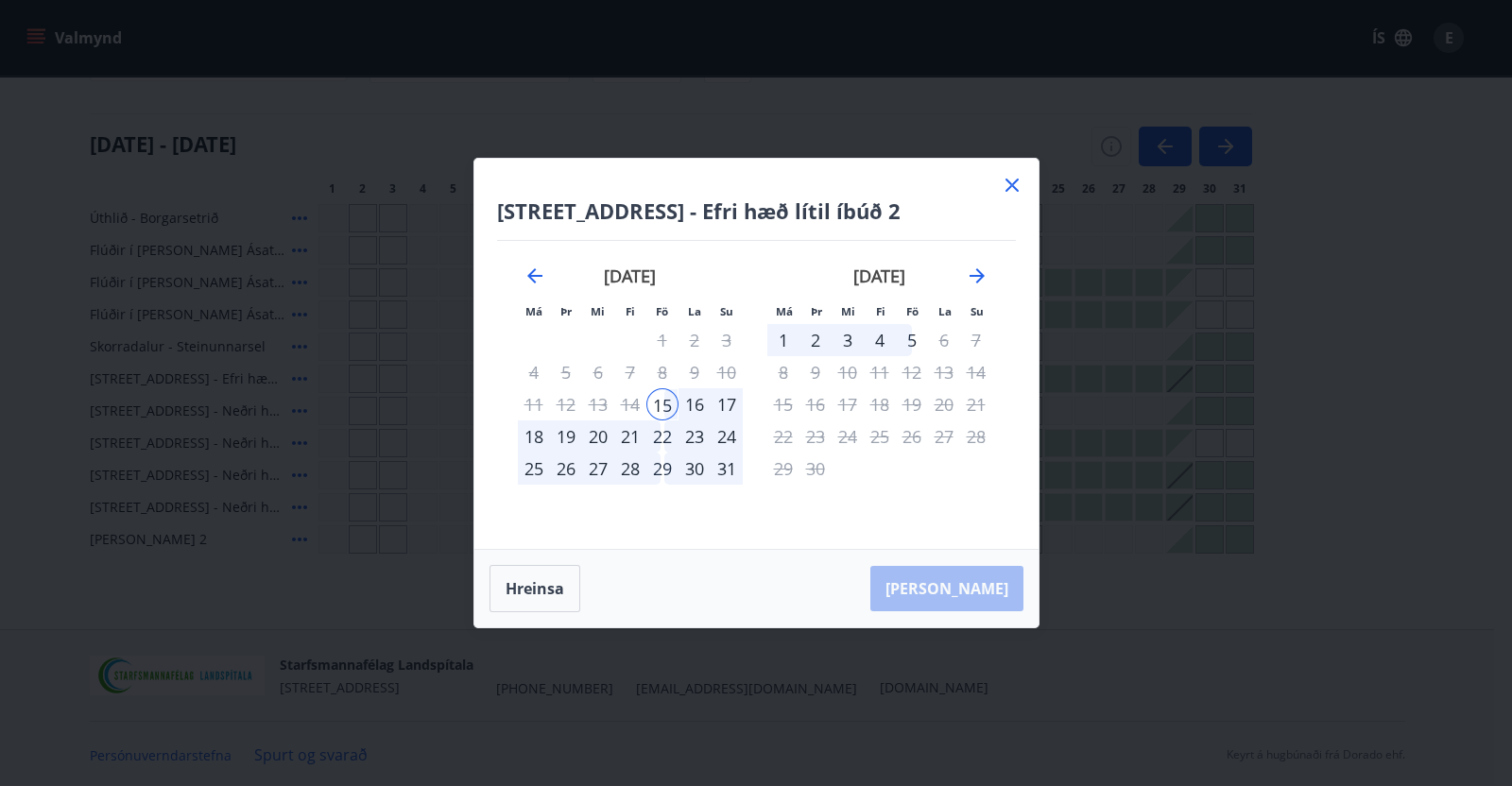 click on "22" at bounding box center (662, 436) 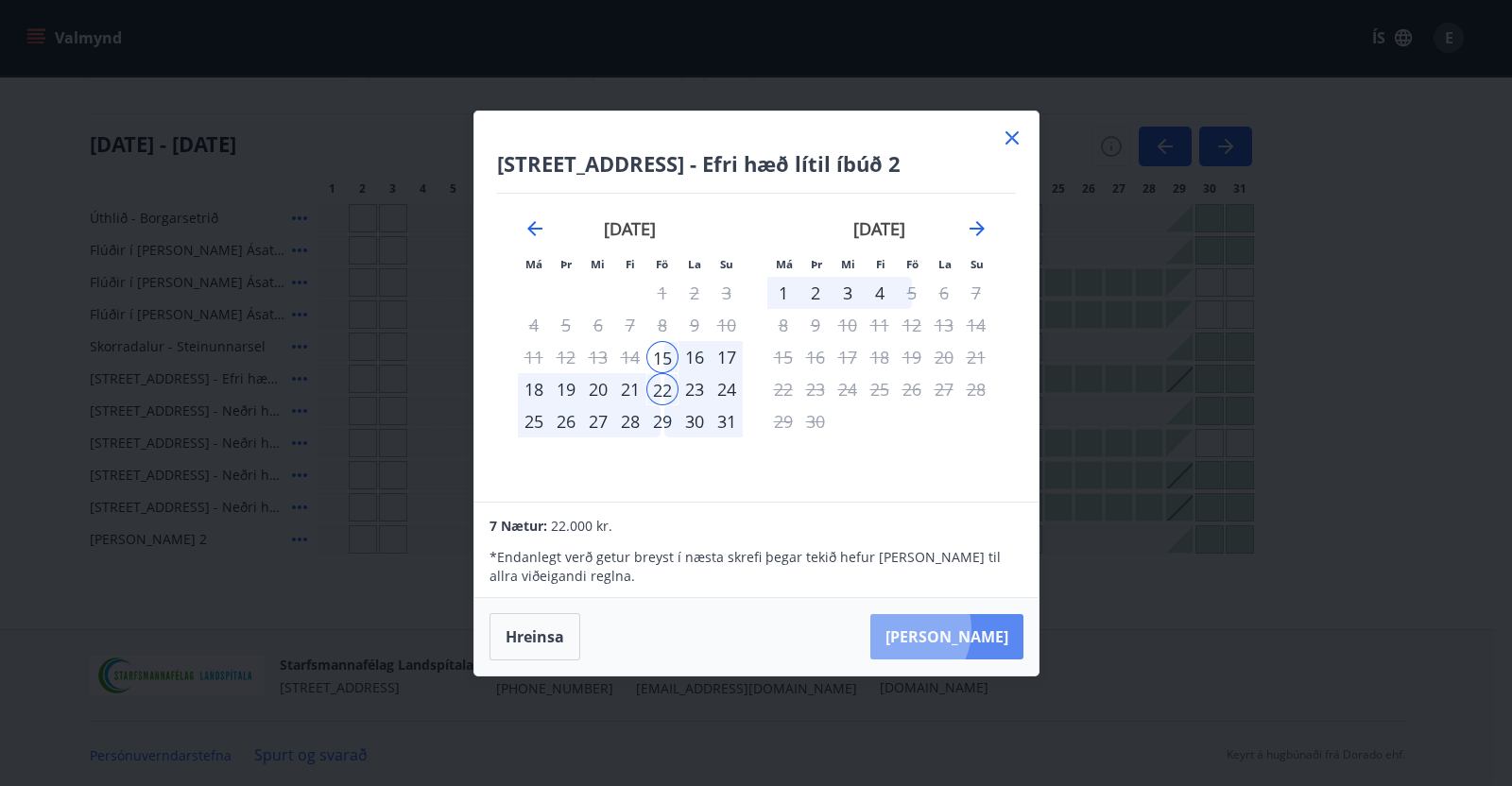 click on "Taka Frá" at bounding box center (947, 637) 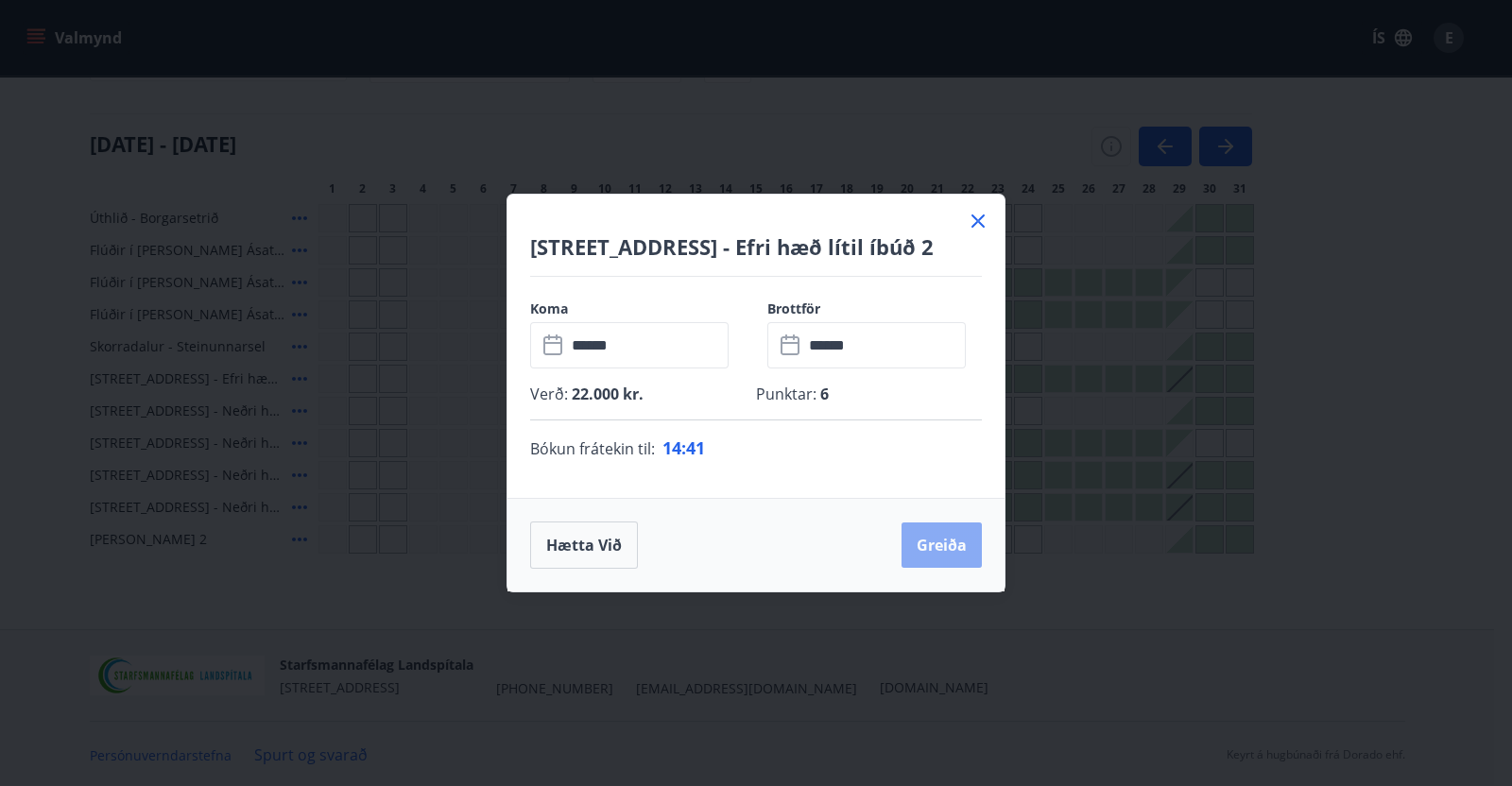 click on "Greiða" at bounding box center [941, 545] 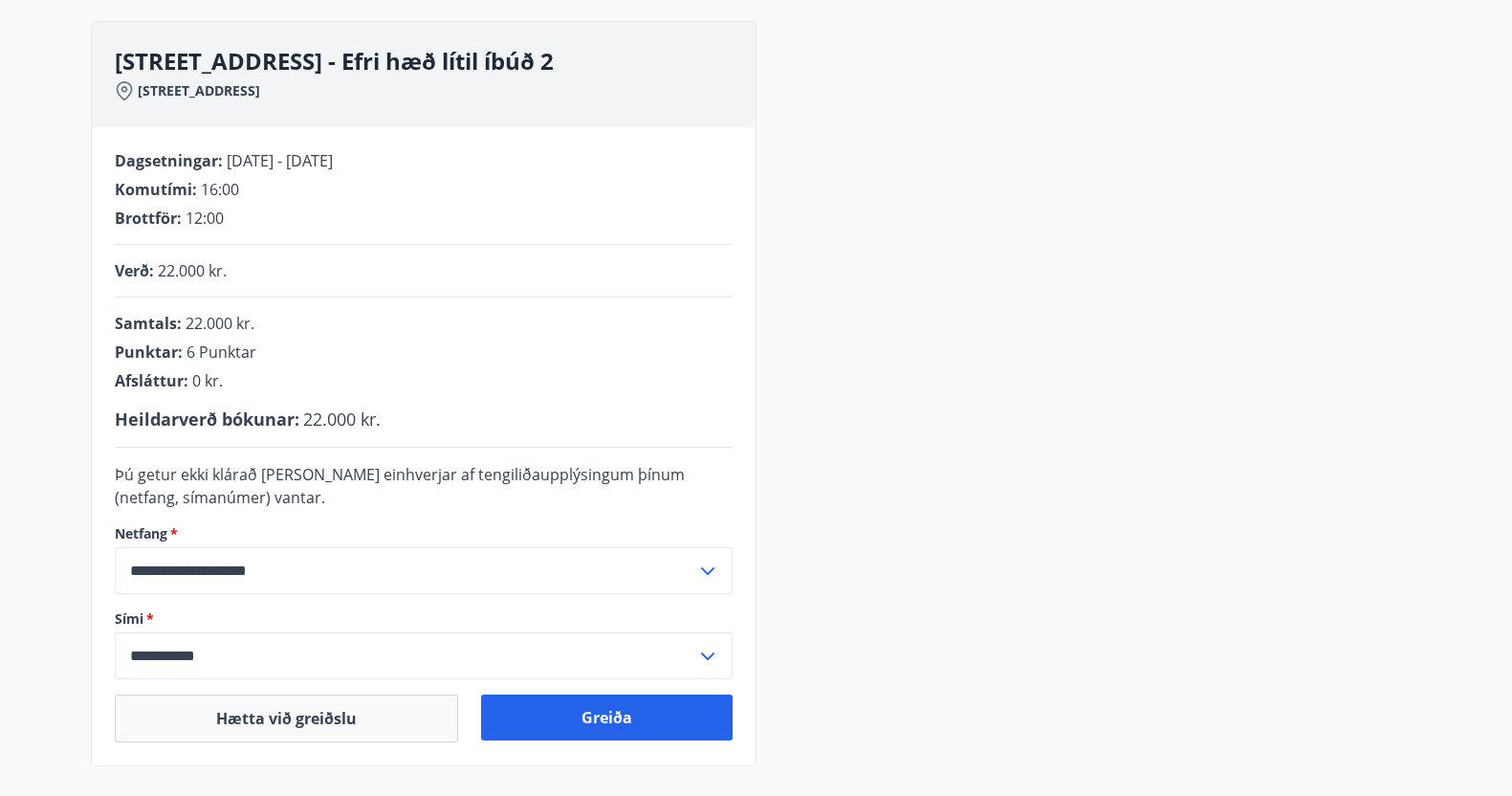 scroll, scrollTop: 263, scrollLeft: 0, axis: vertical 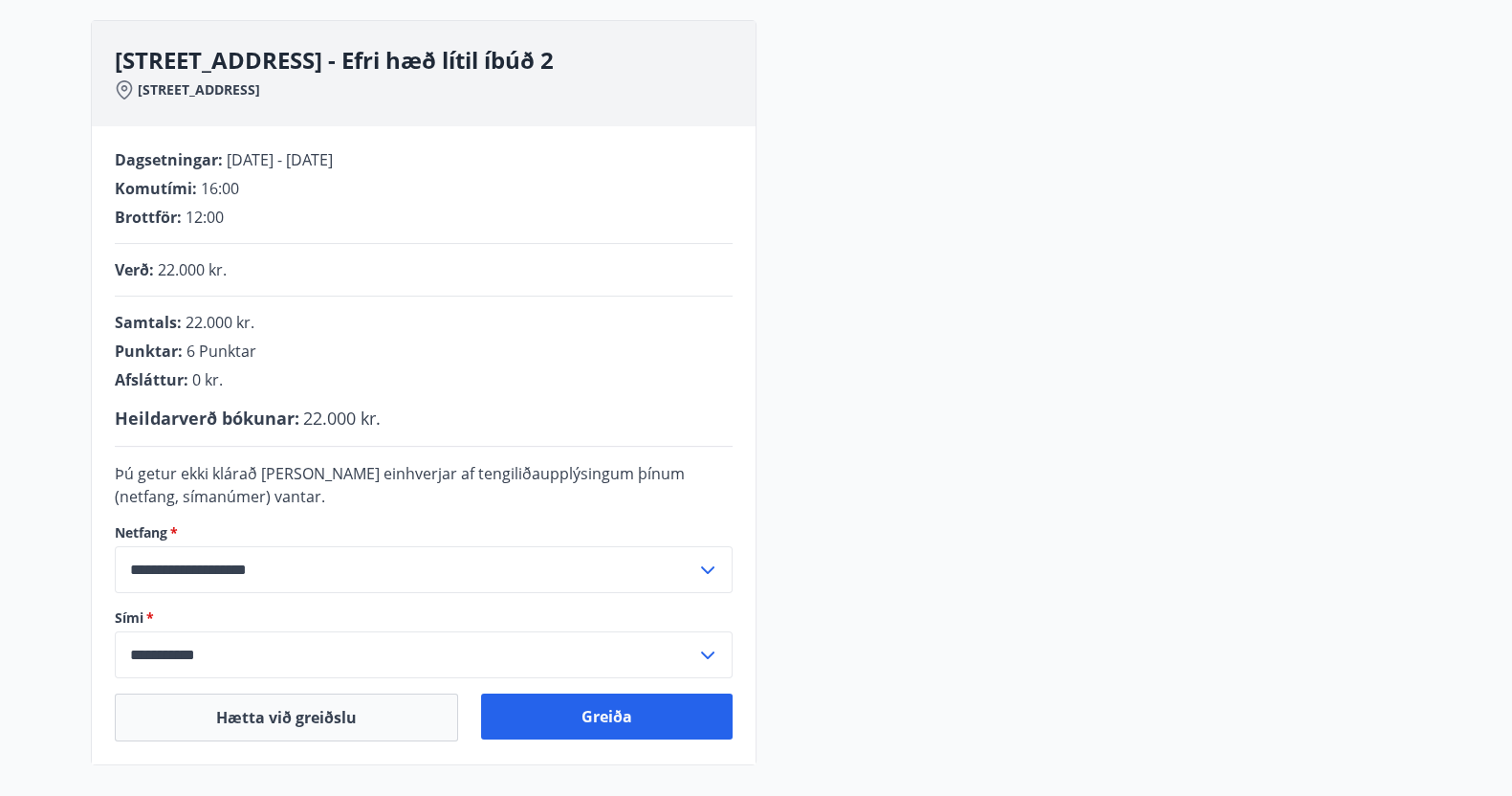 click on "**********" at bounding box center (756, 392) 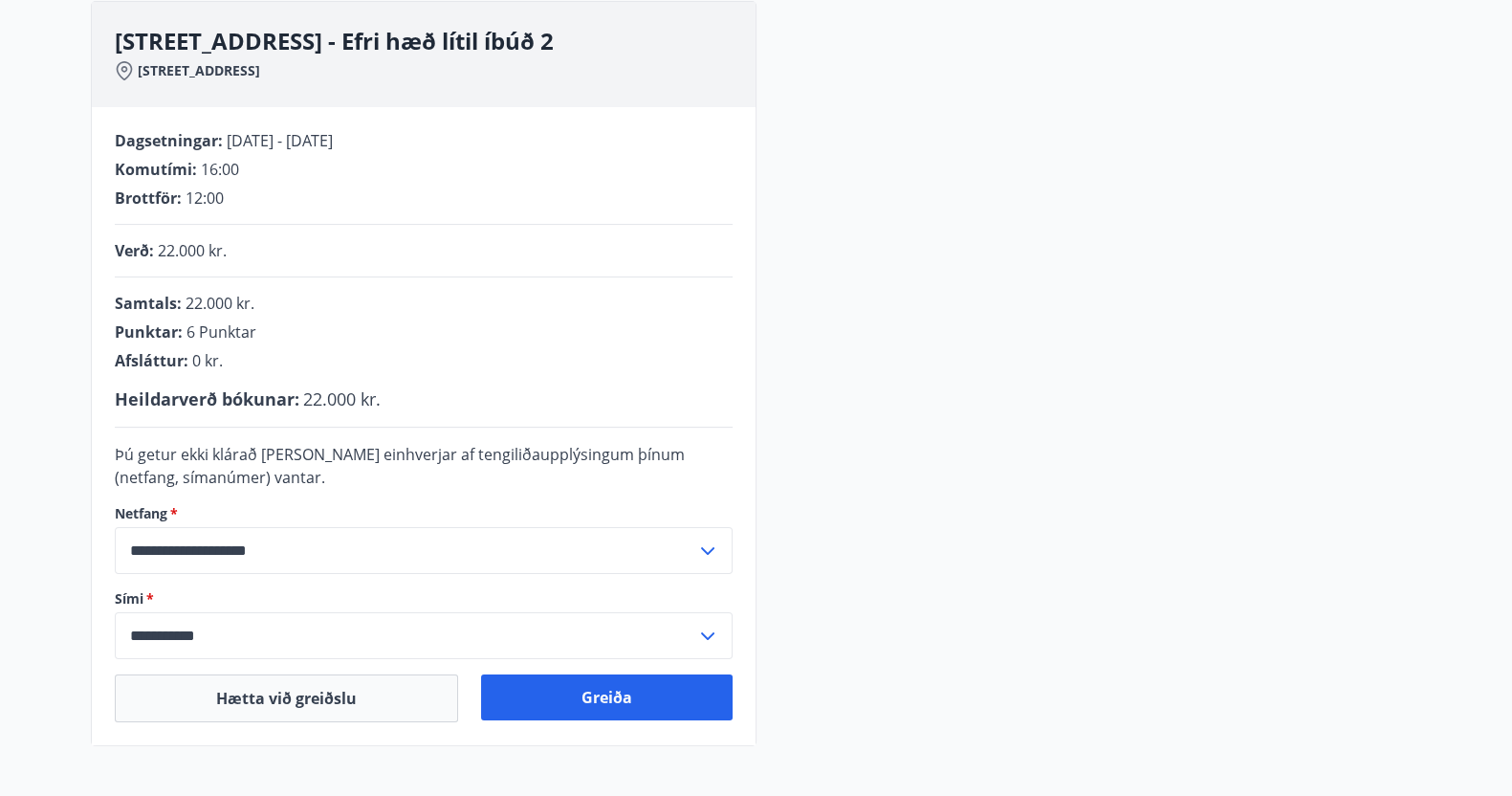 scroll, scrollTop: 281, scrollLeft: 0, axis: vertical 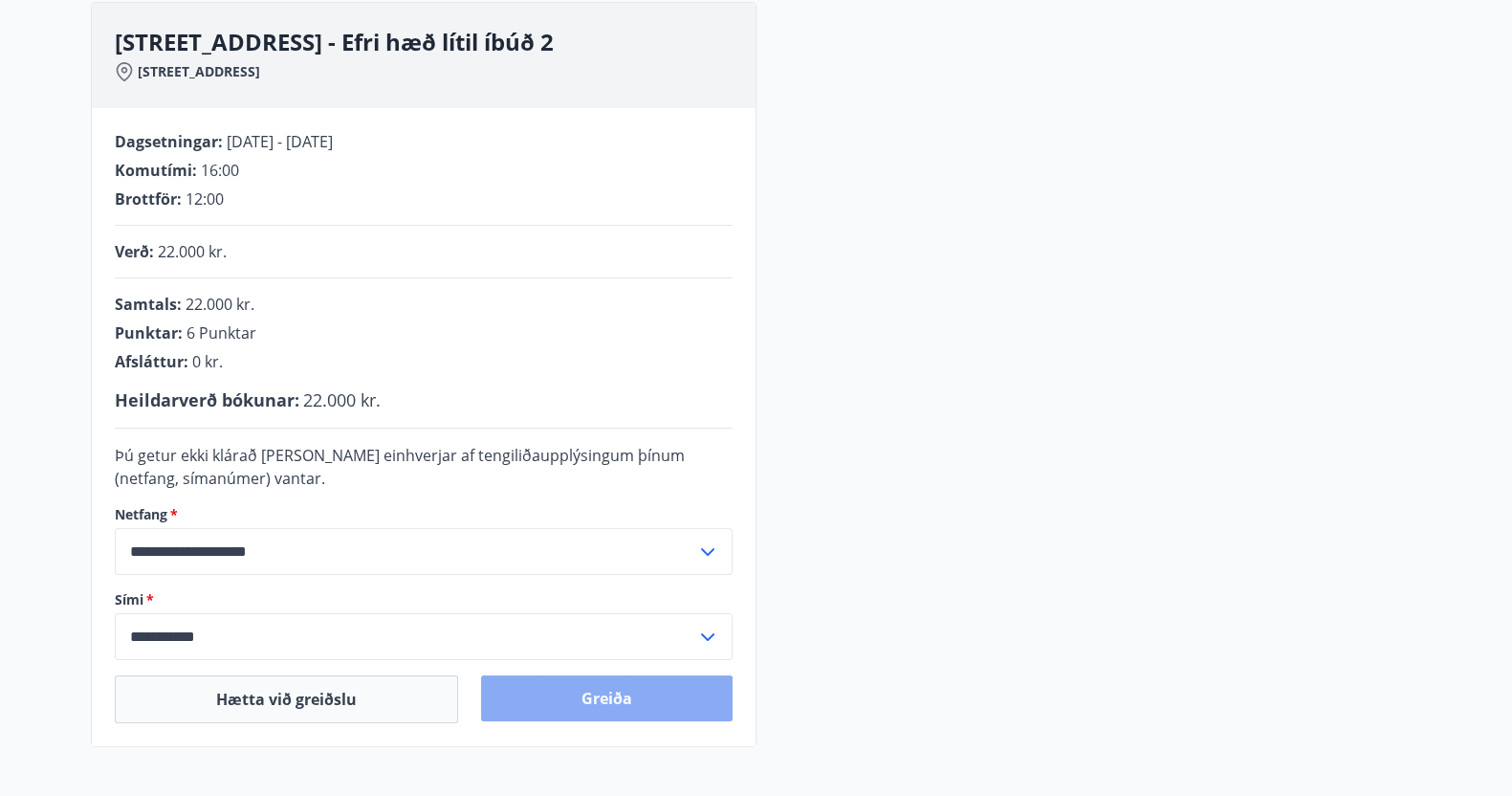 click on "Greiða" at bounding box center [606, 698] 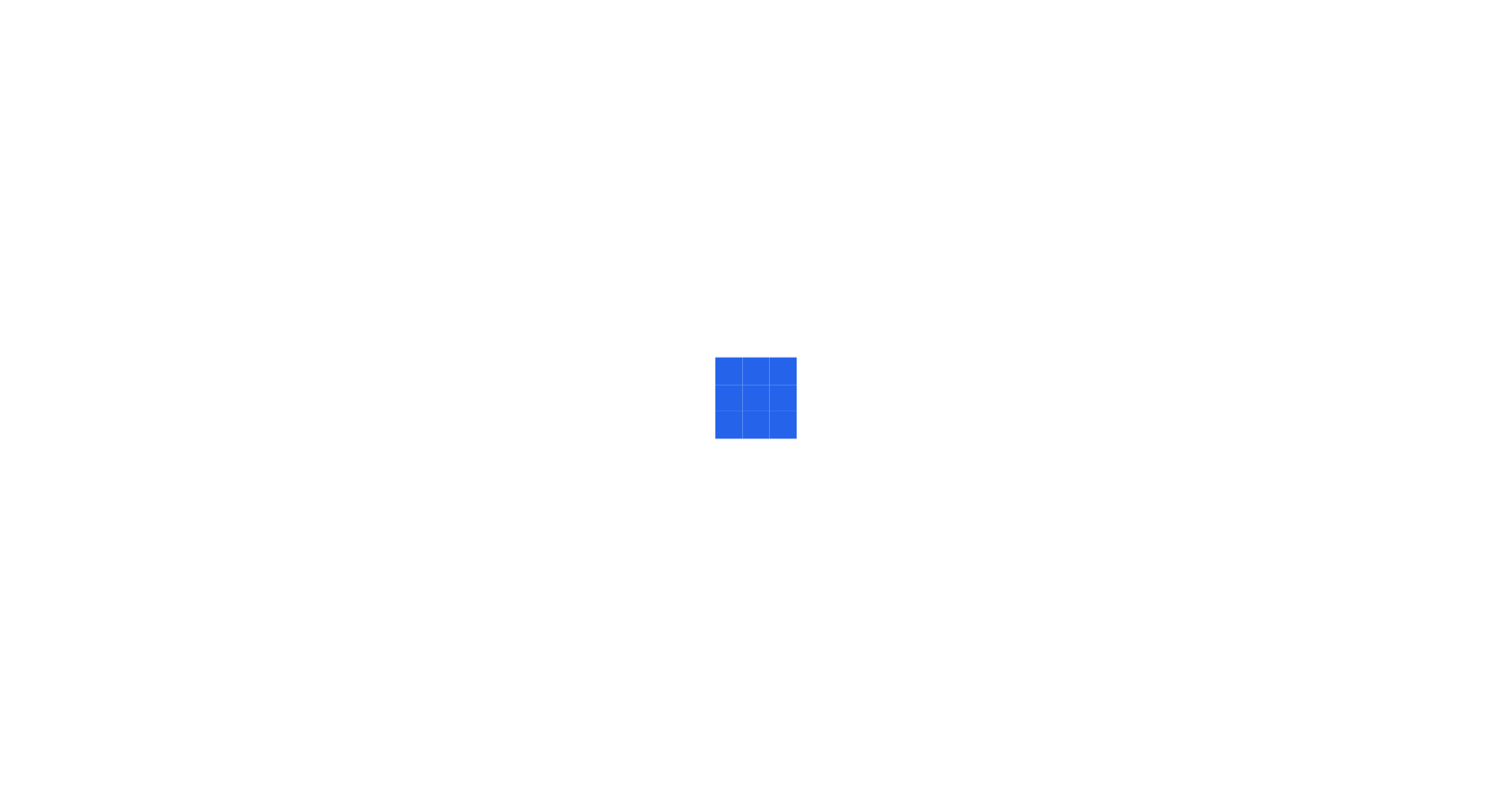 scroll, scrollTop: 0, scrollLeft: 0, axis: both 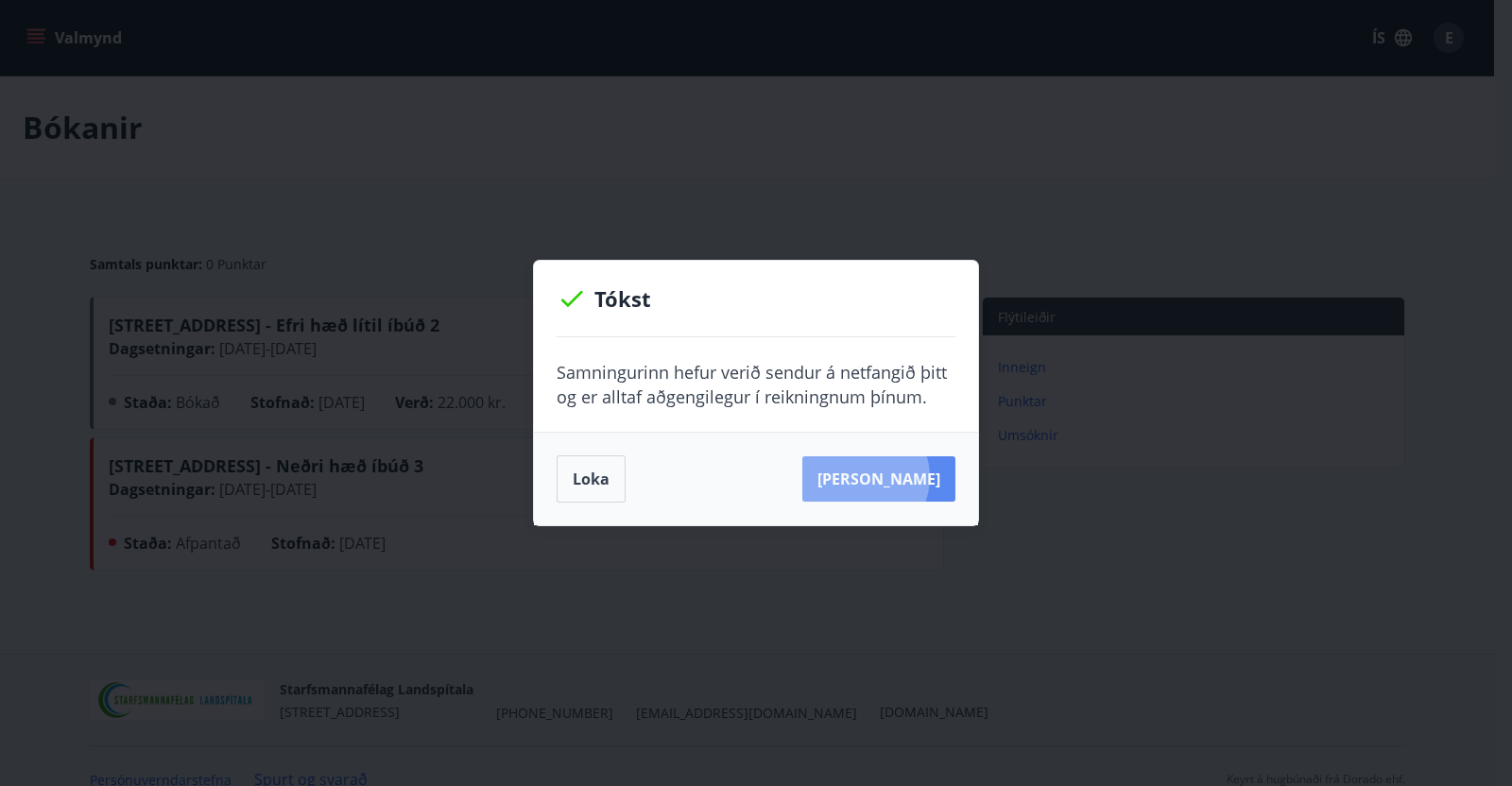 click on "[PERSON_NAME]" at bounding box center (879, 479) 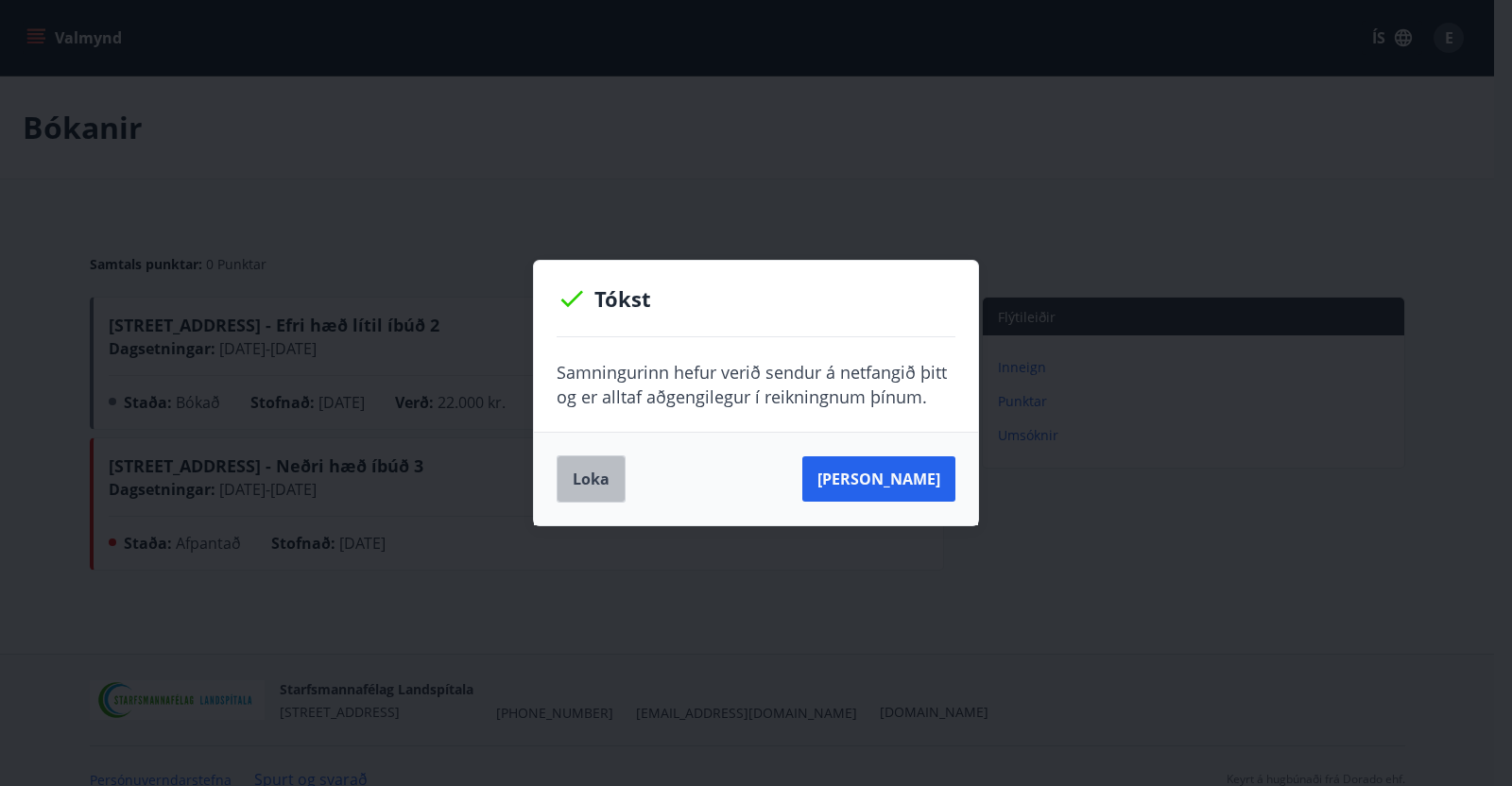 click on "Loka" at bounding box center [591, 479] 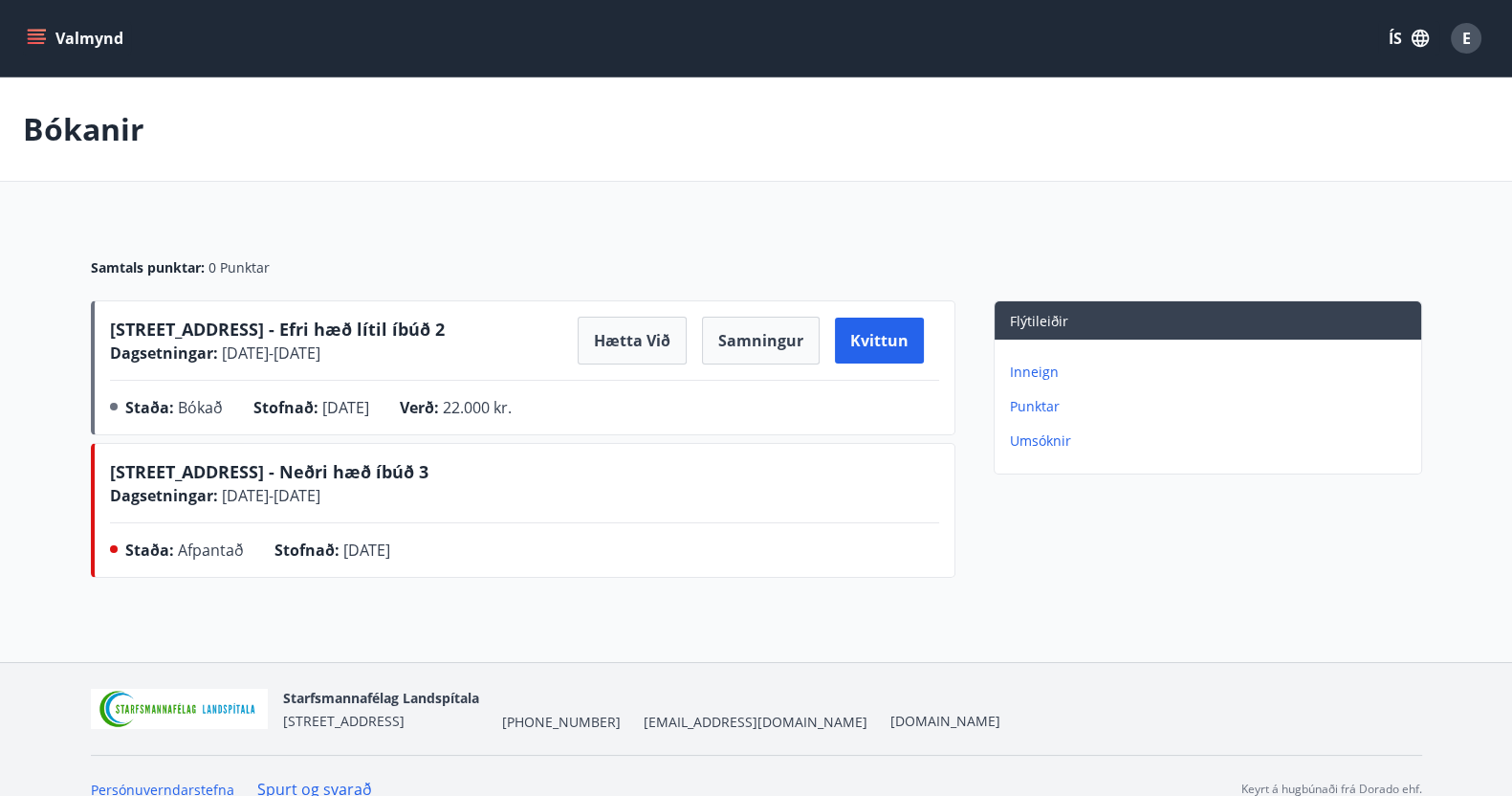scroll, scrollTop: 26, scrollLeft: 0, axis: vertical 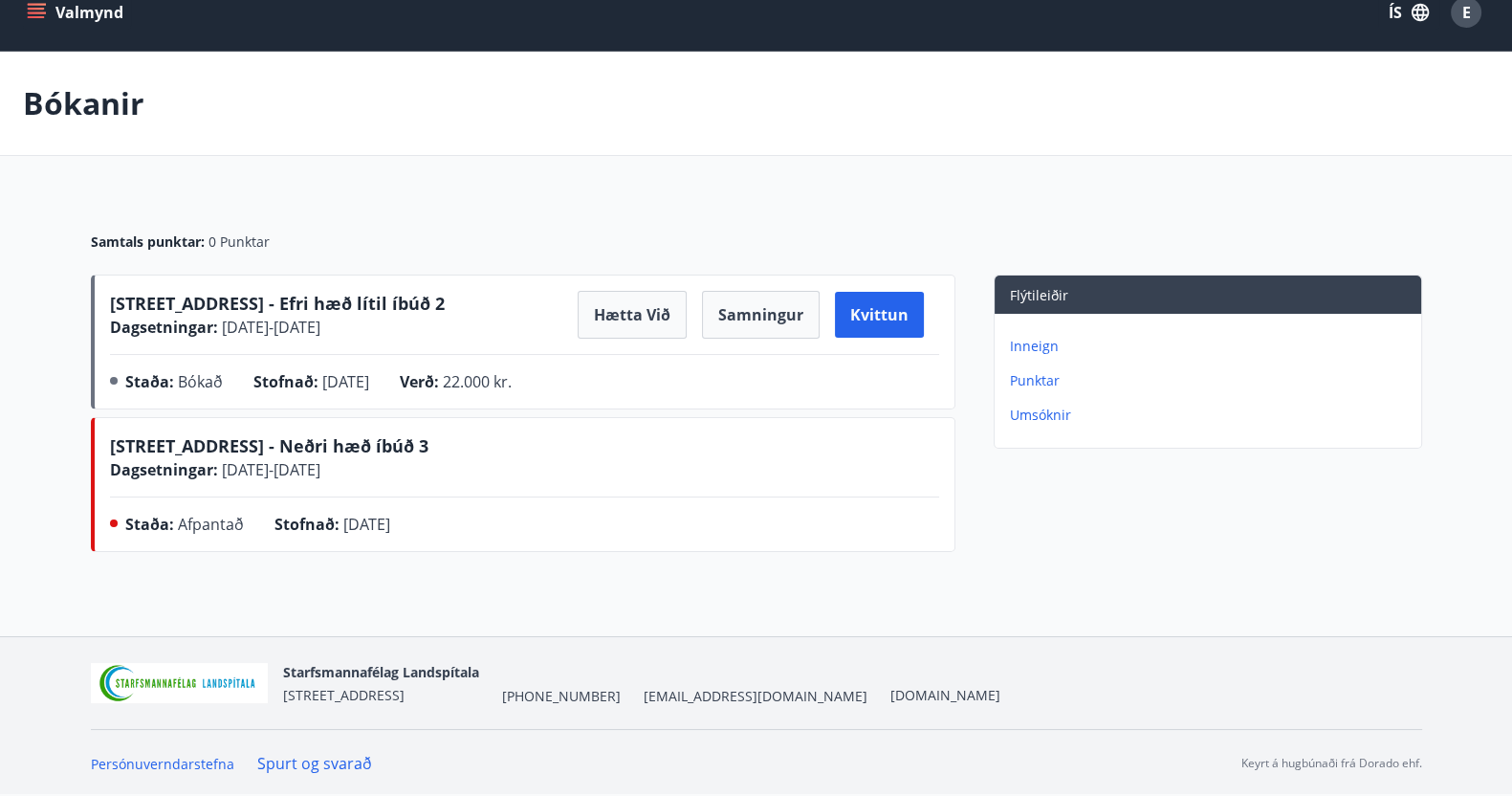 click on "Inneign" at bounding box center [1212, 346] 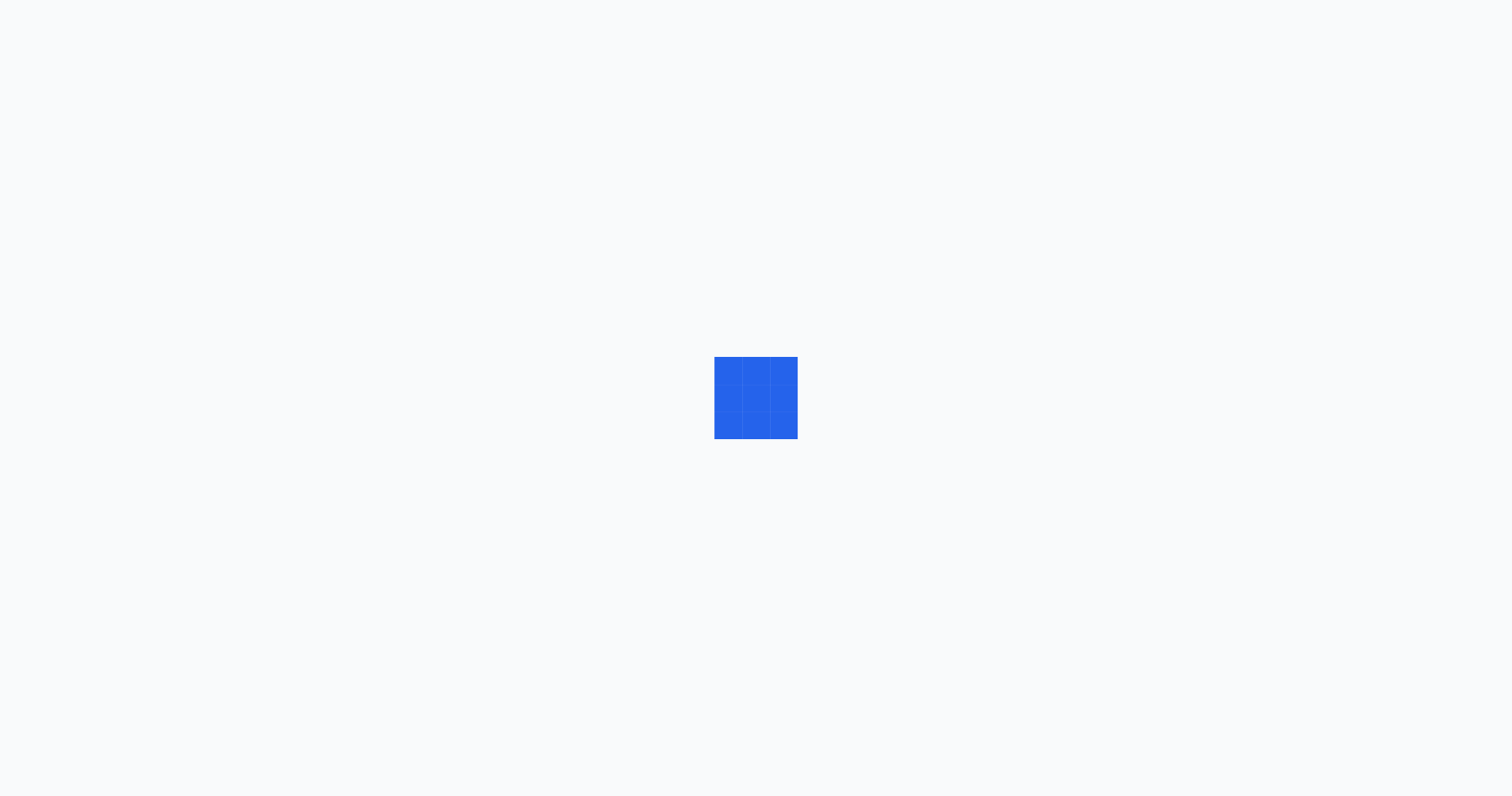 scroll, scrollTop: 0, scrollLeft: 0, axis: both 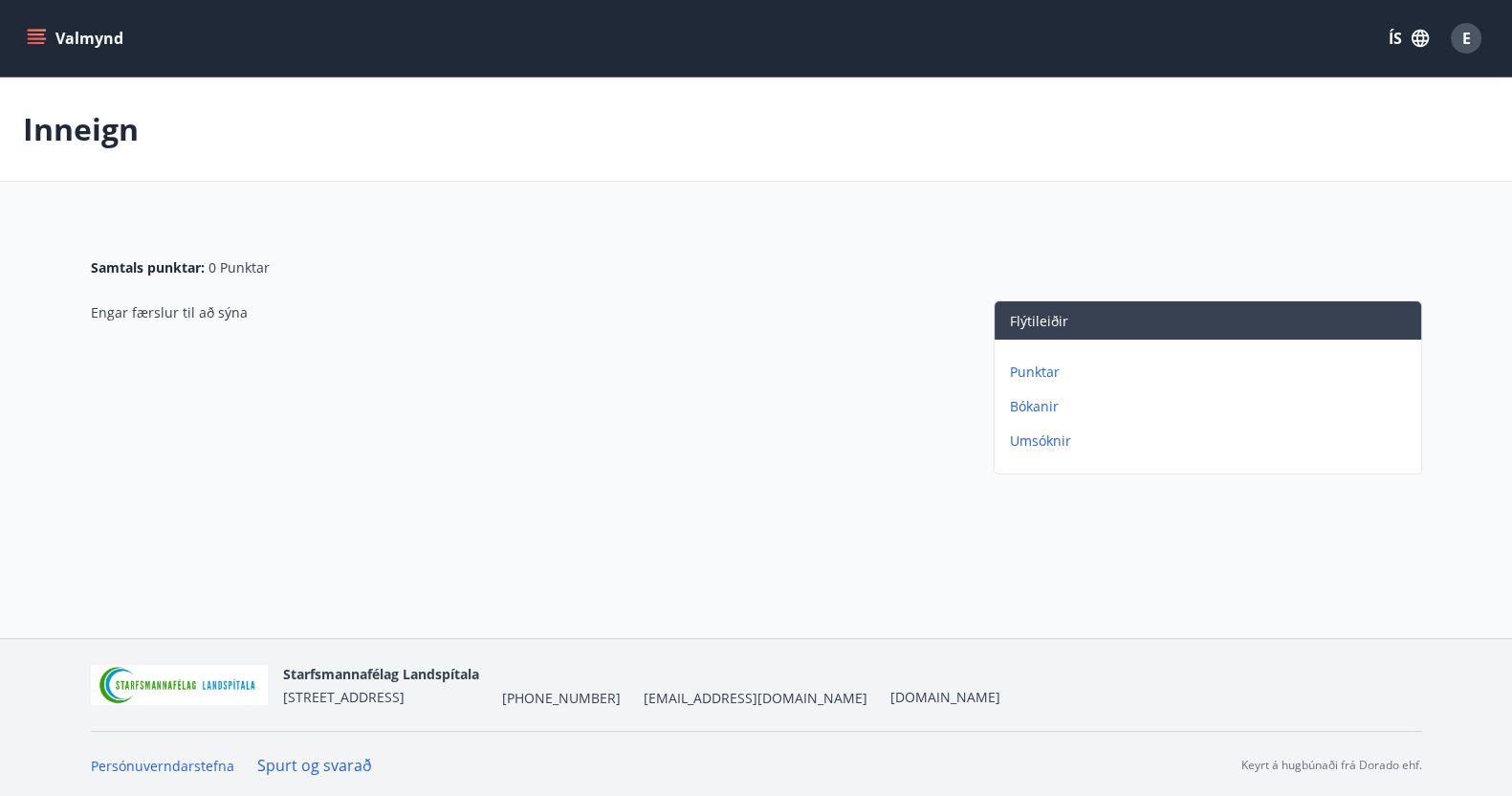 click on "Umsóknir" at bounding box center (1212, 441) 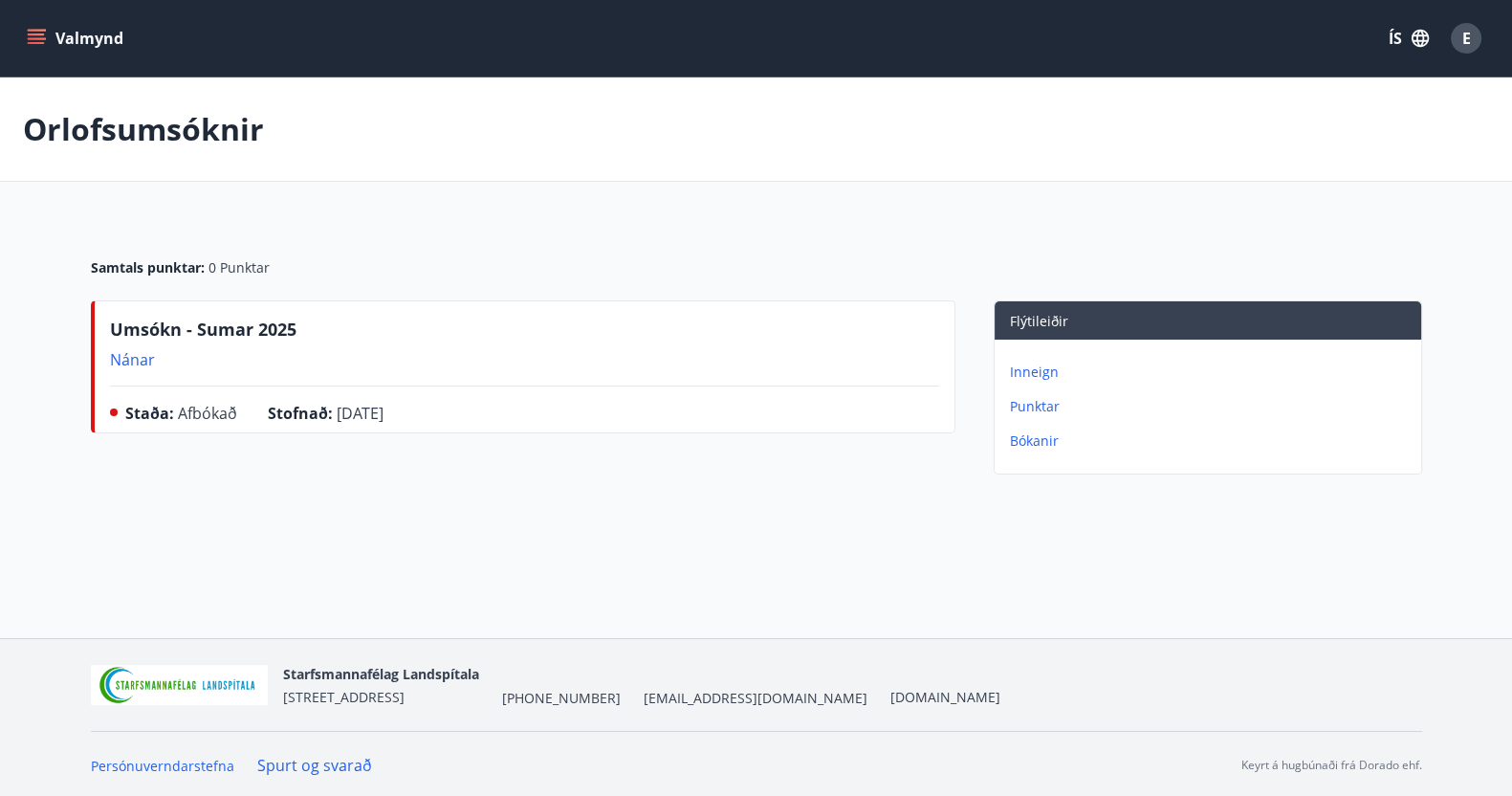 click on "Valmynd ÍS E Orlofsumsóknir Samtals punktar : 0   Punktar Umsókn - Sumar 2025 Nánar Staða : Afbókað Stofnað : [DATE] Flýtileiðir Inneign Punktar Bókanir Forsíða Orlofseignir Saga Bókanir Umsóknir Punktar Inneign Spurt og svarað" at bounding box center [756, 319] 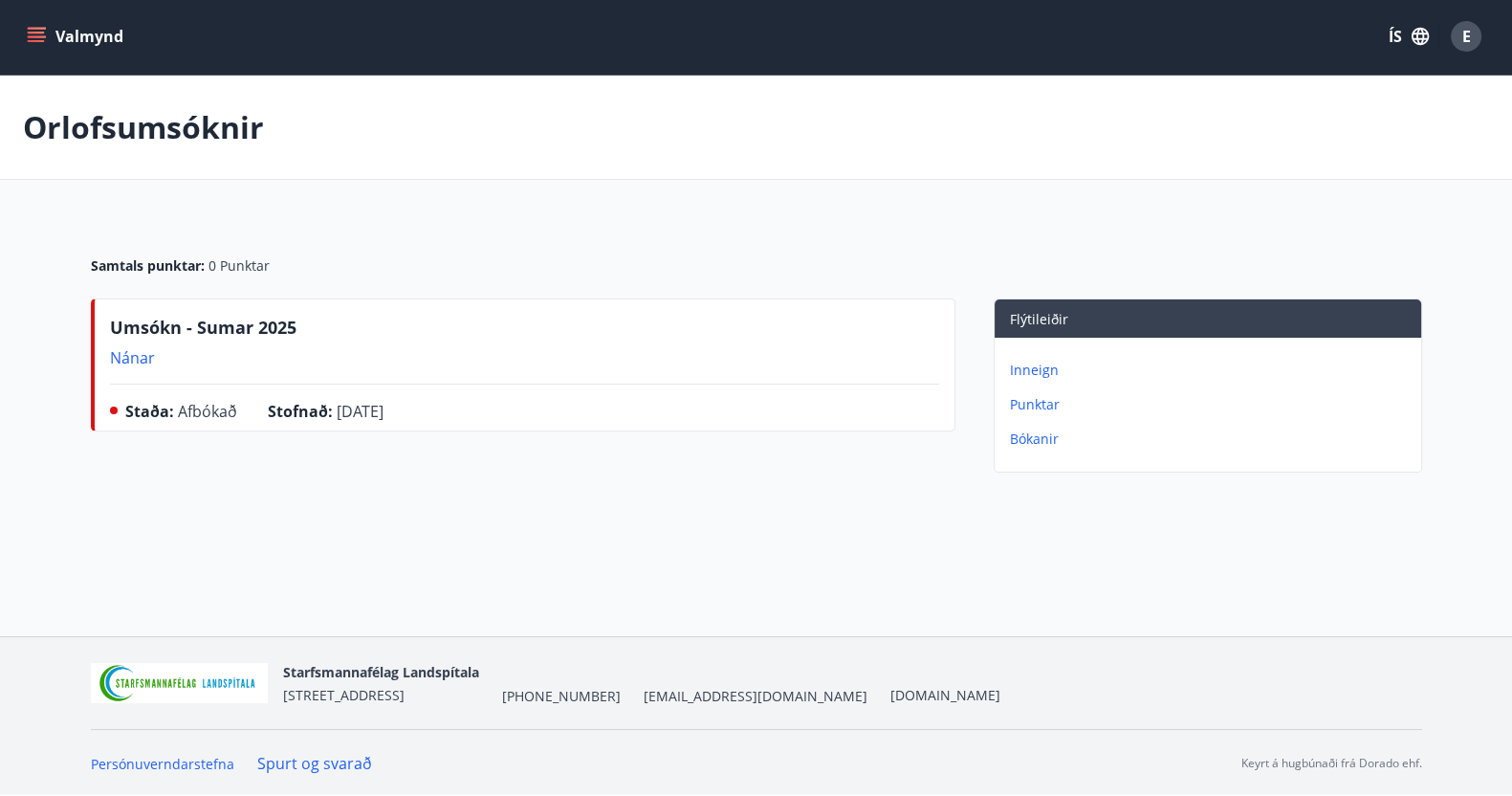 scroll, scrollTop: 0, scrollLeft: 0, axis: both 